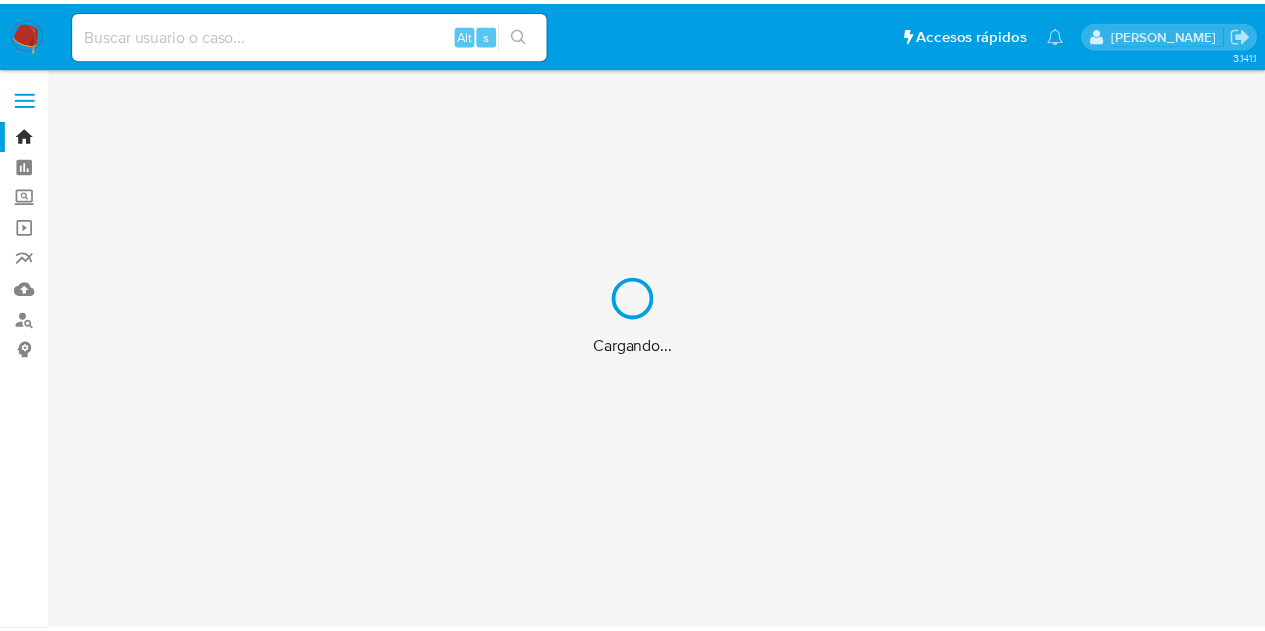 scroll, scrollTop: 0, scrollLeft: 0, axis: both 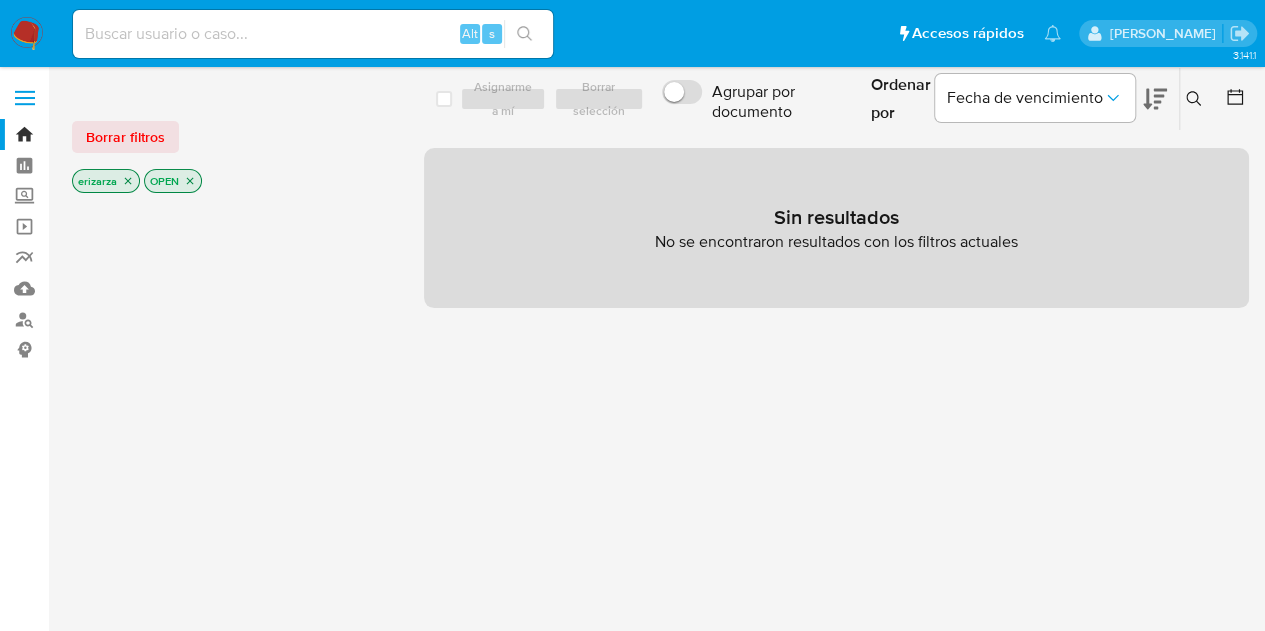 drag, startPoint x: 392, startPoint y: 24, endPoint x: 380, endPoint y: 31, distance: 13.892444 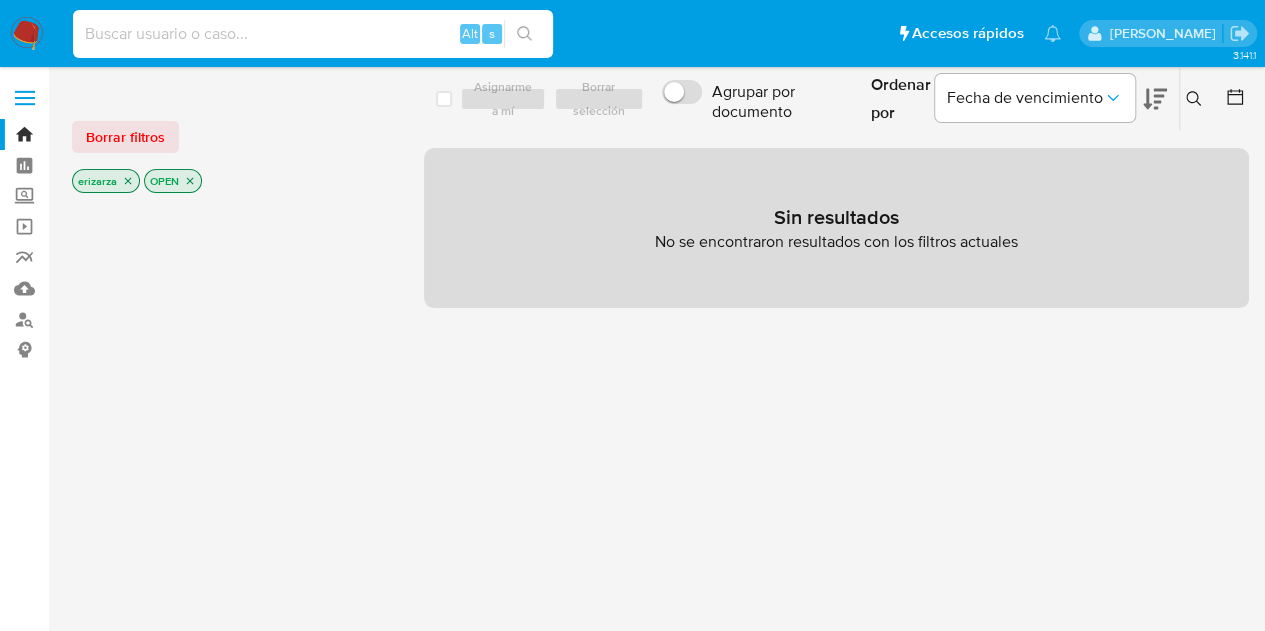 paste on "1997787760" 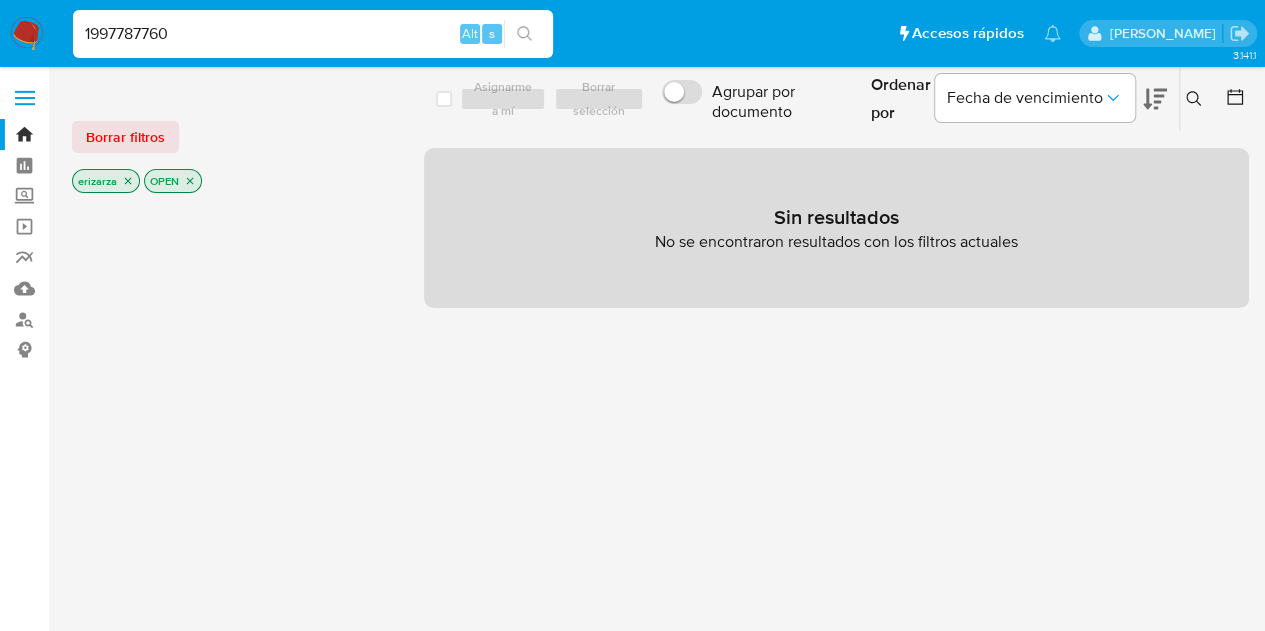 type on "1997787760" 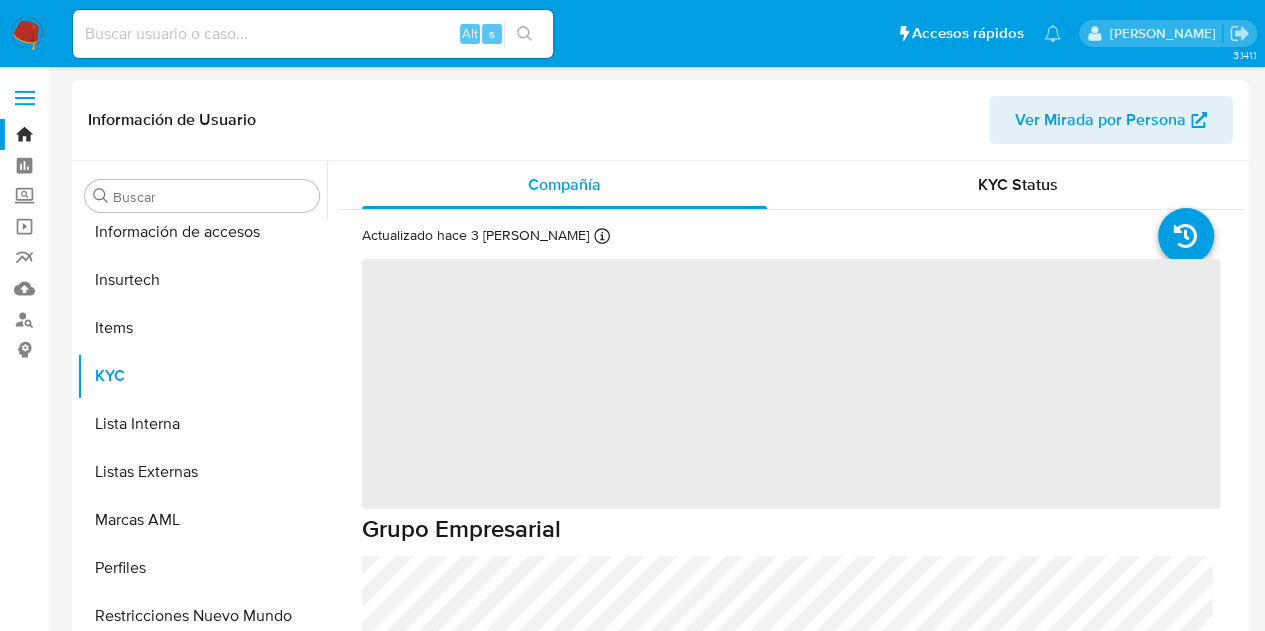scroll, scrollTop: 797, scrollLeft: 0, axis: vertical 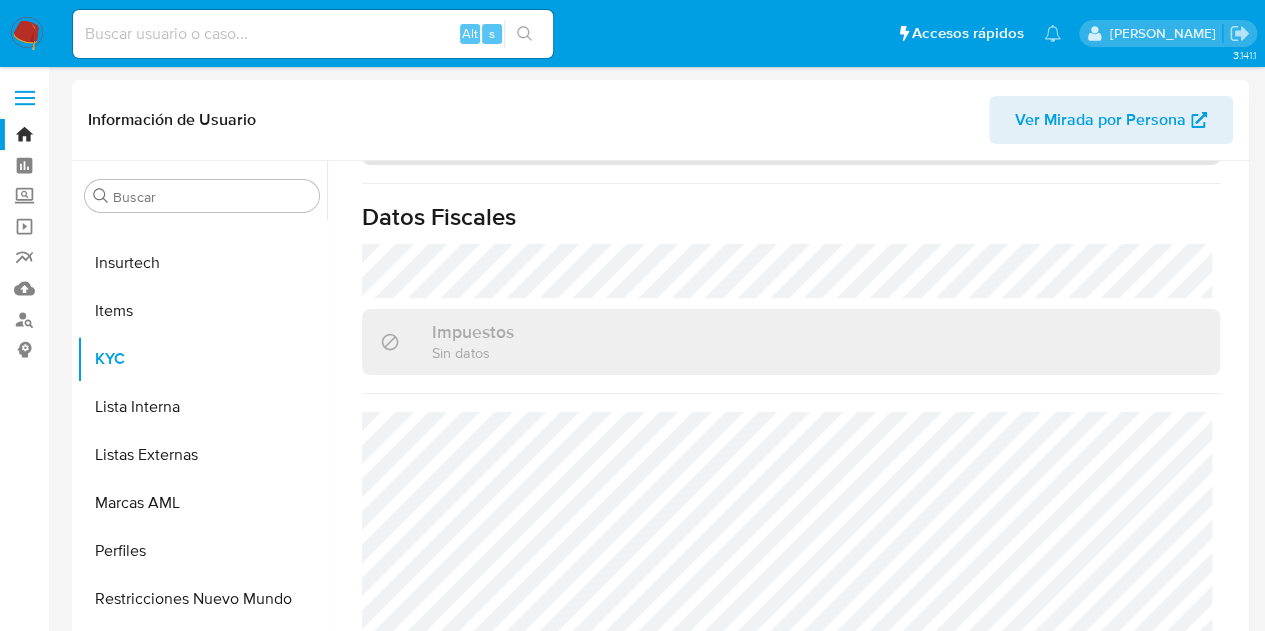 select on "10" 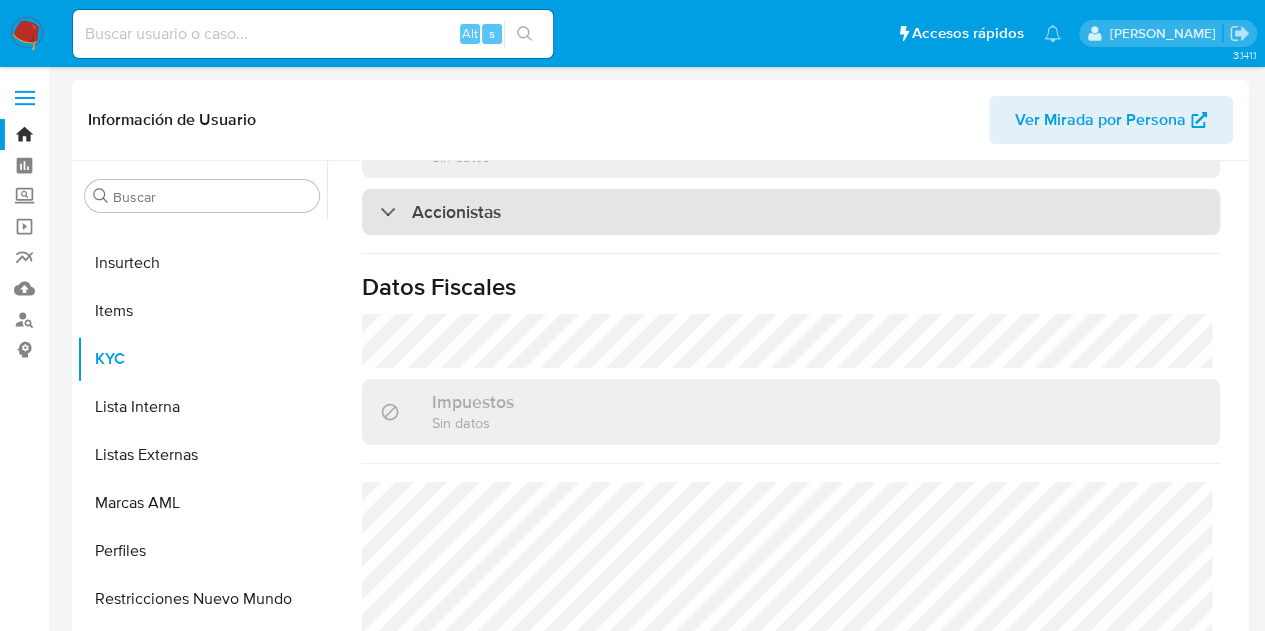 scroll, scrollTop: 1568, scrollLeft: 0, axis: vertical 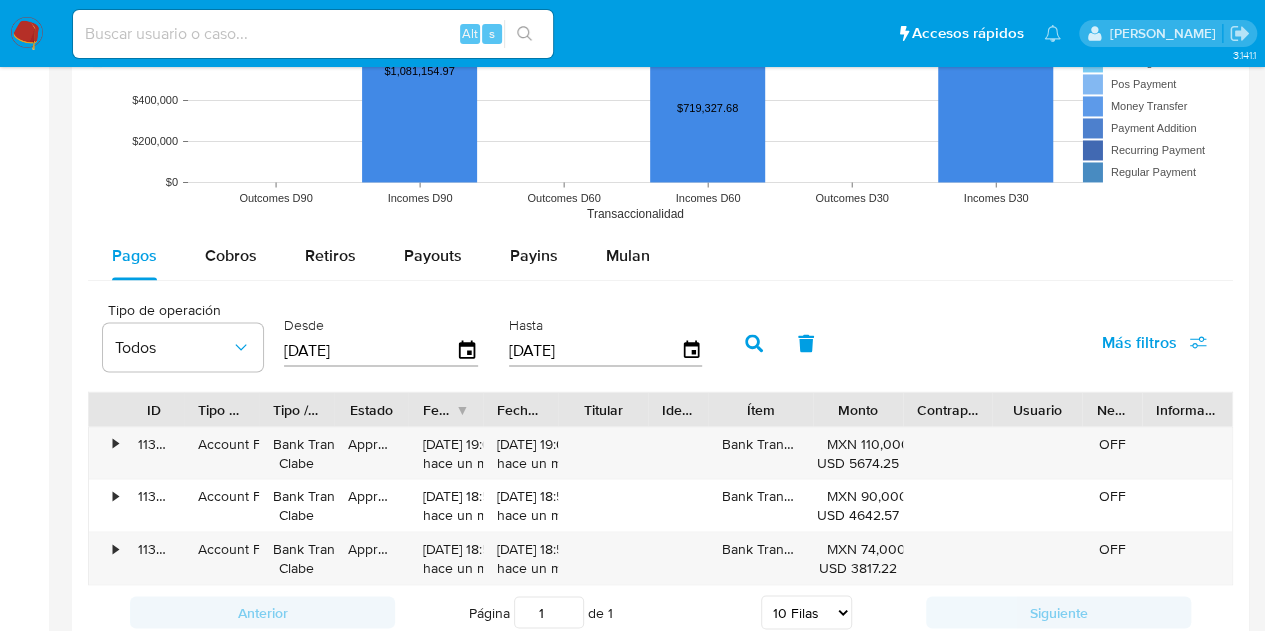 click on "[DATE]" at bounding box center (370, 350) 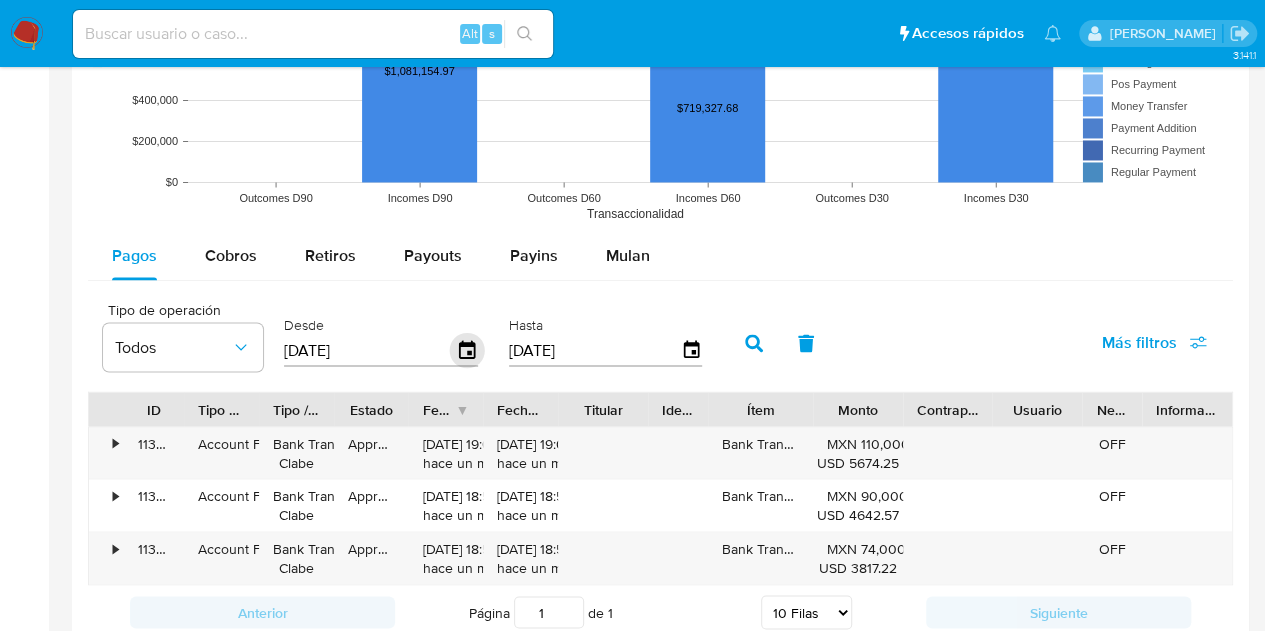 click 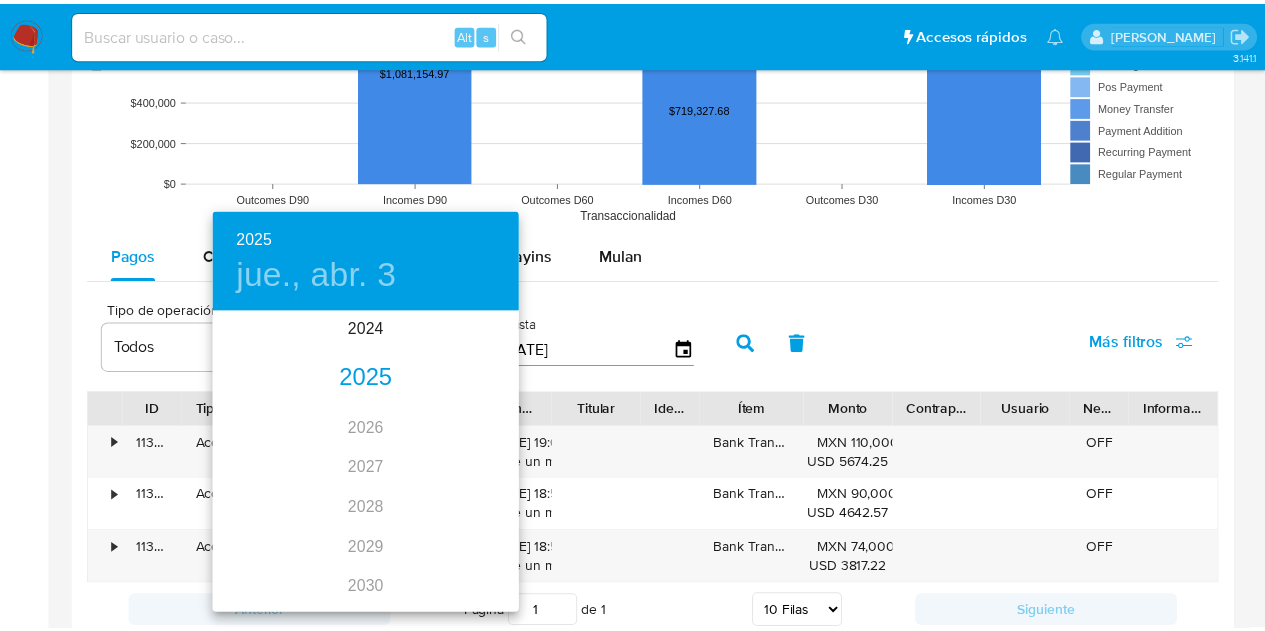 scroll, scrollTop: 0, scrollLeft: 0, axis: both 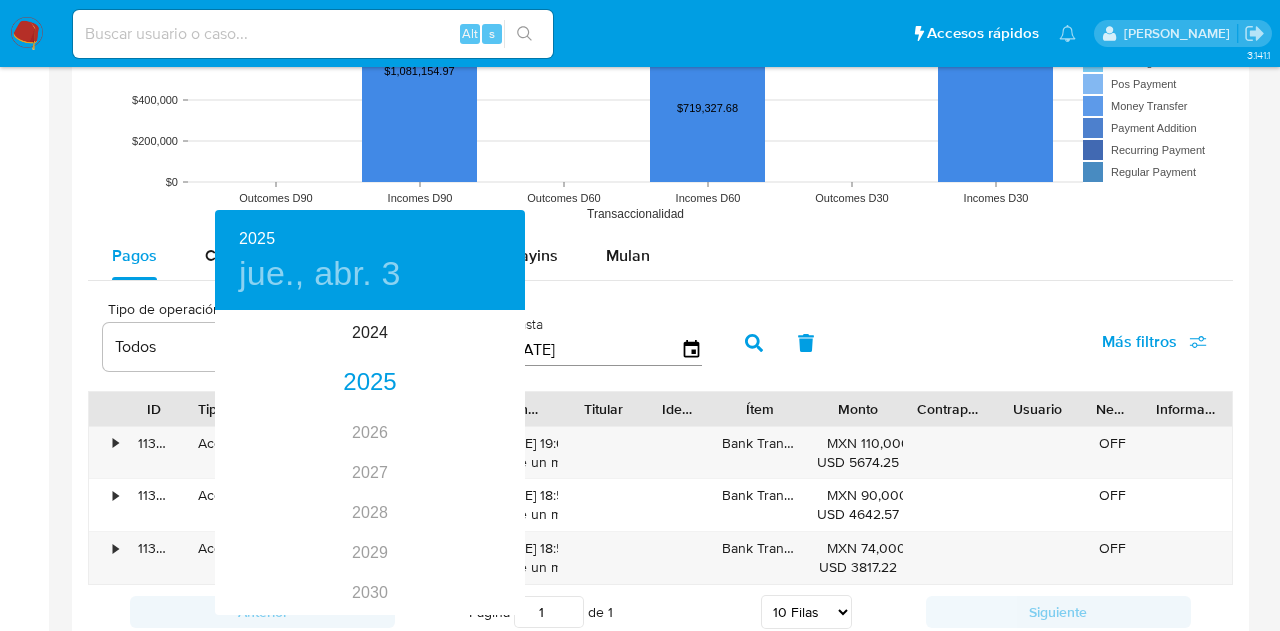 click at bounding box center (640, 315) 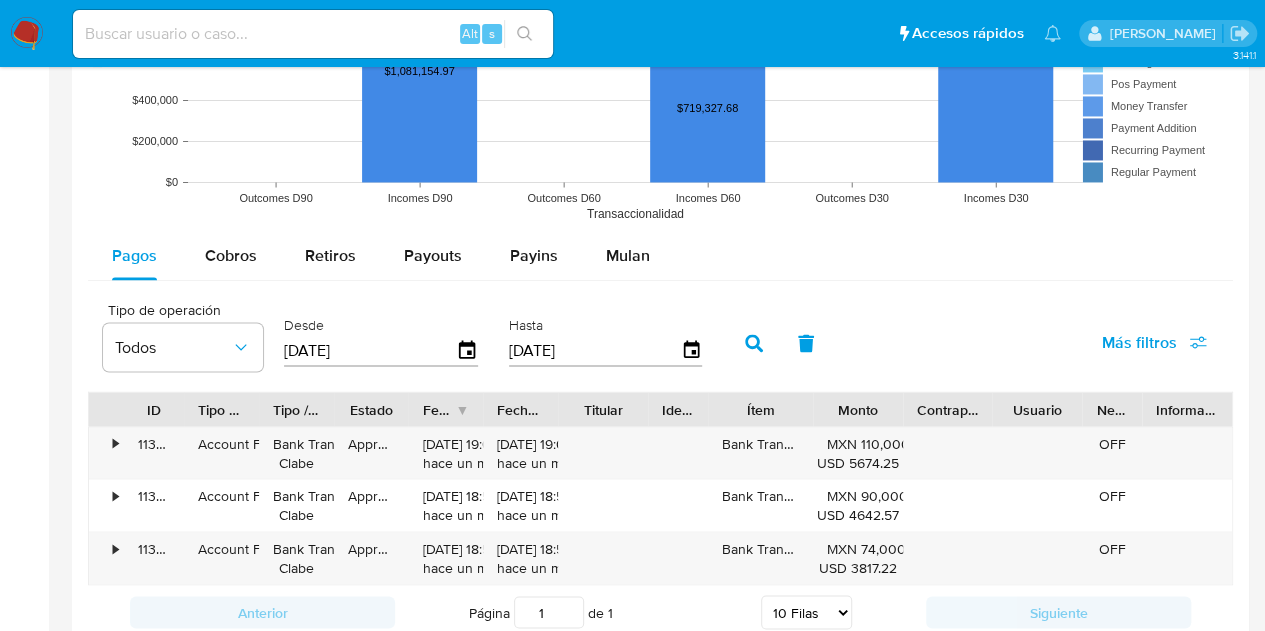 click on "[DATE]" at bounding box center [370, 350] 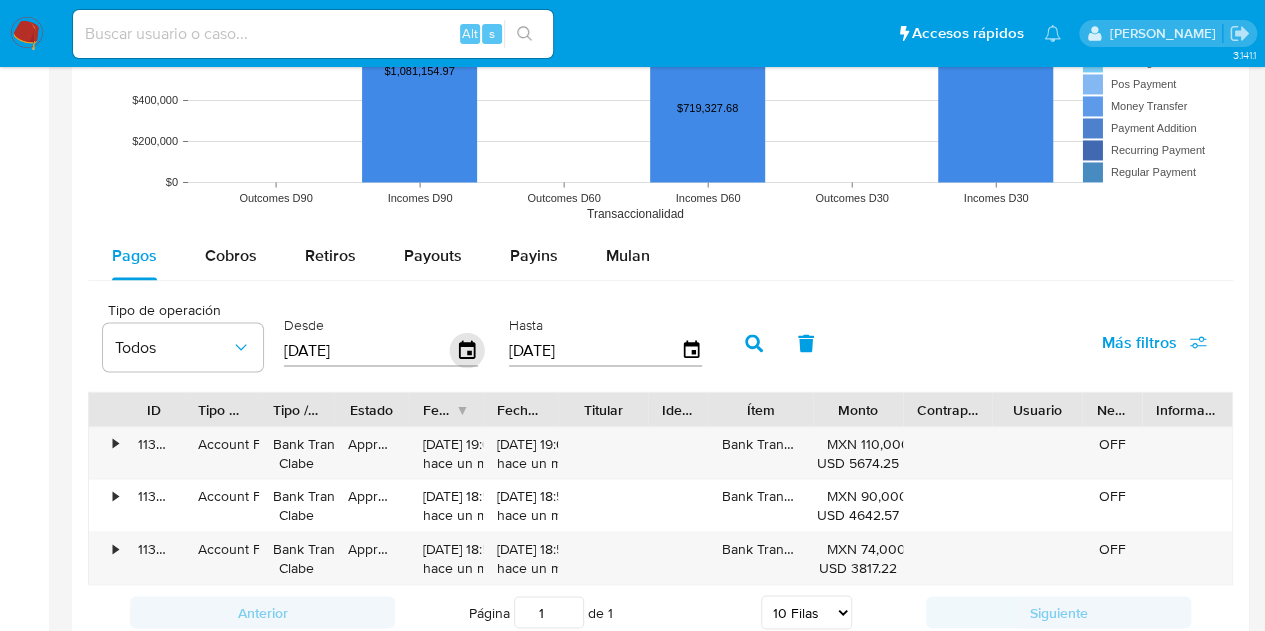 click 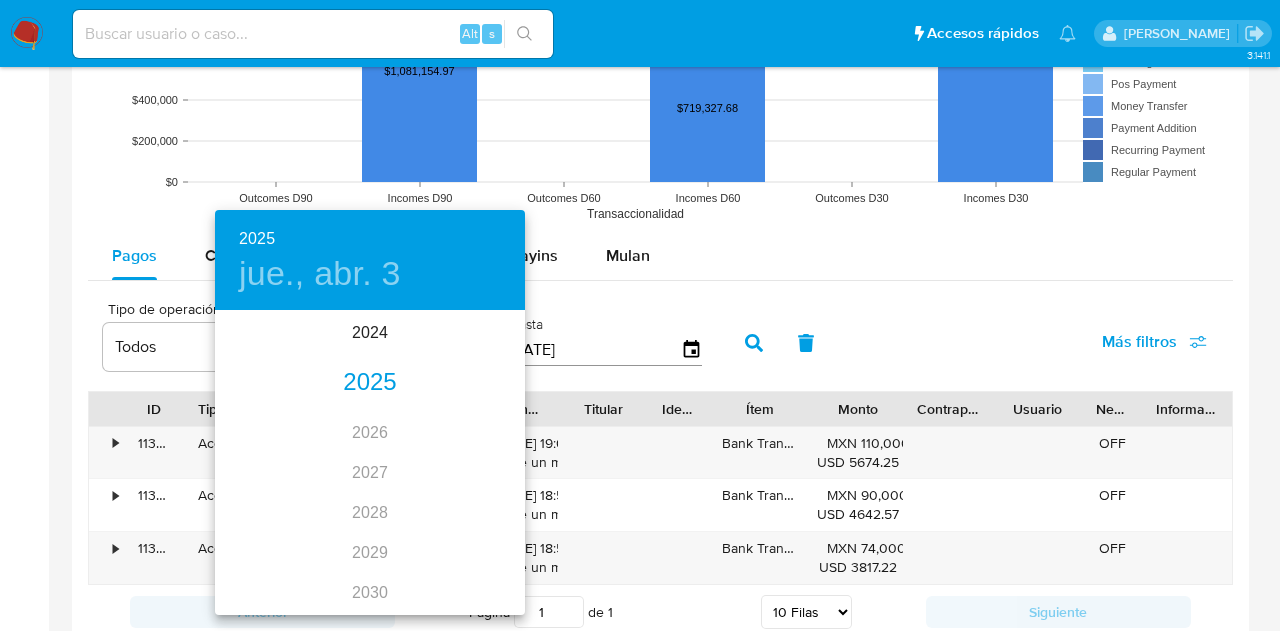 click on "2025" at bounding box center (370, 383) 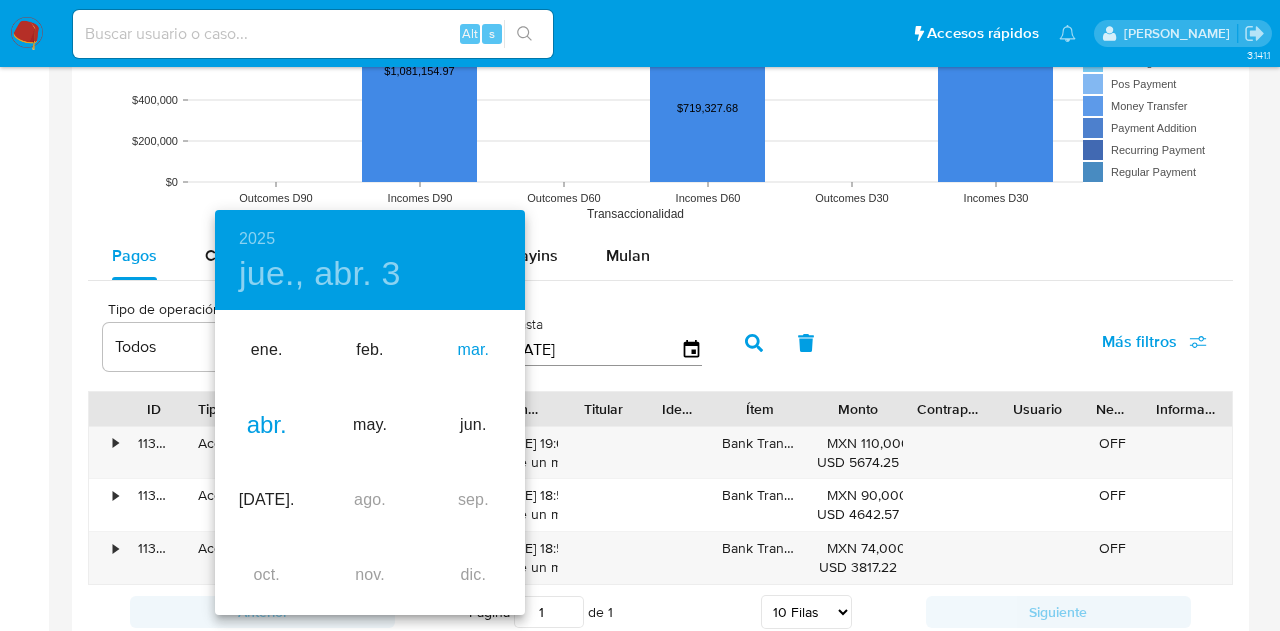 click on "mar." at bounding box center [473, 350] 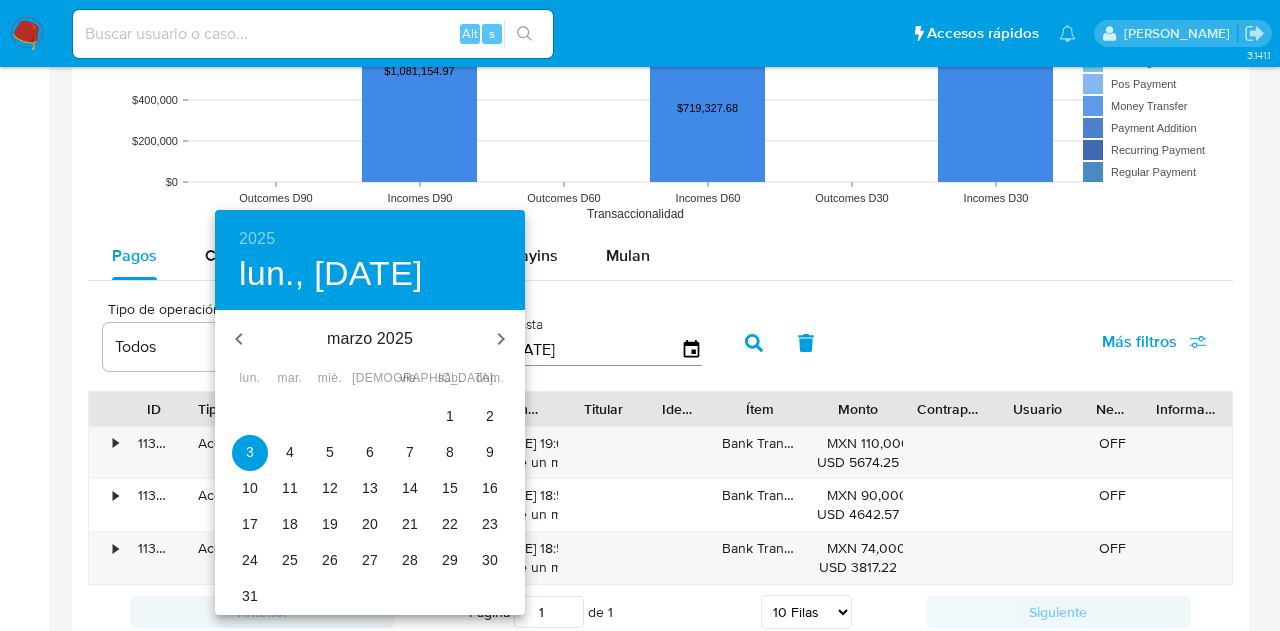 click on "1" at bounding box center [450, 416] 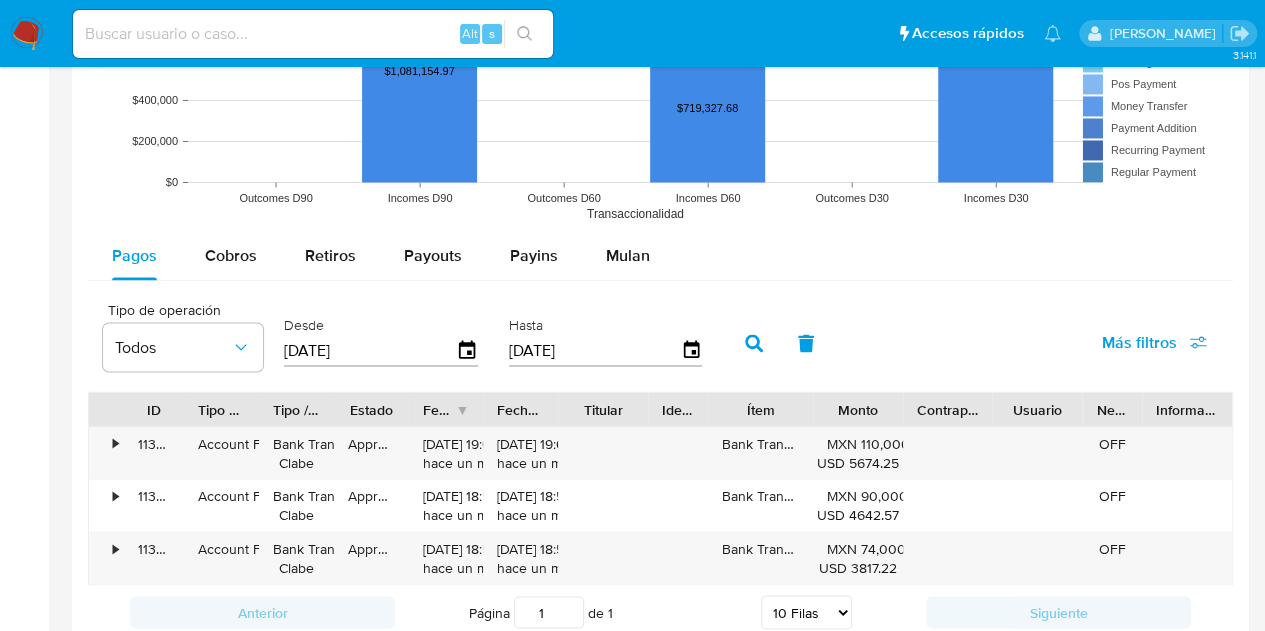click on "[DATE]" at bounding box center (595, 350) 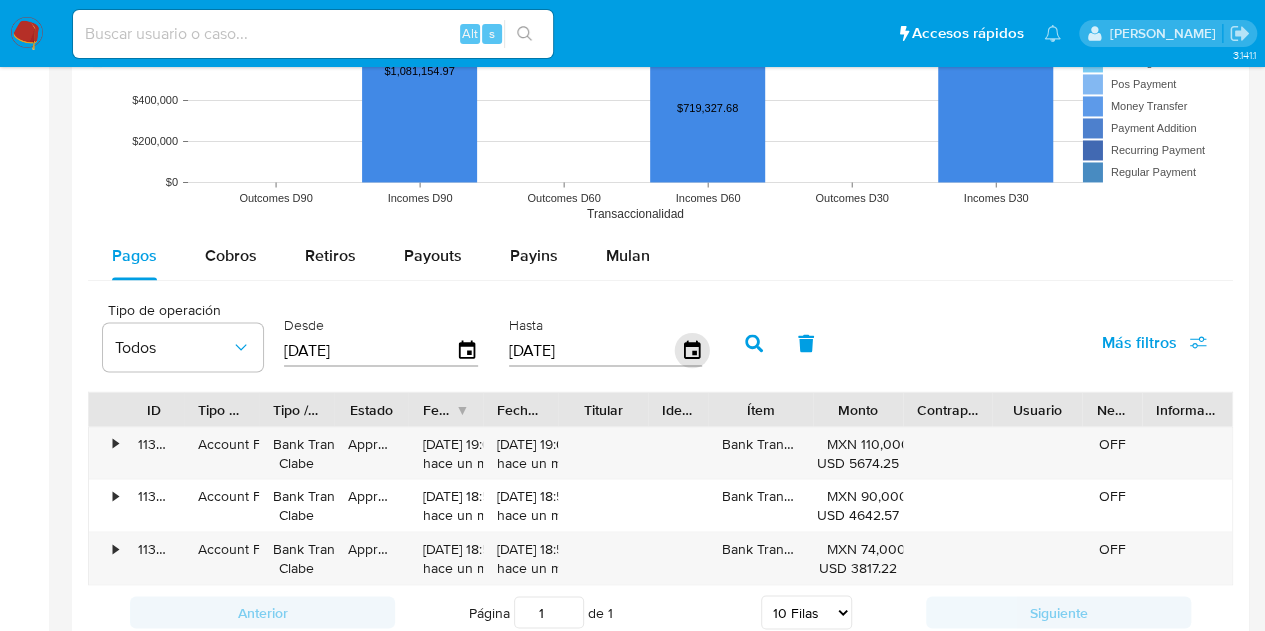 click 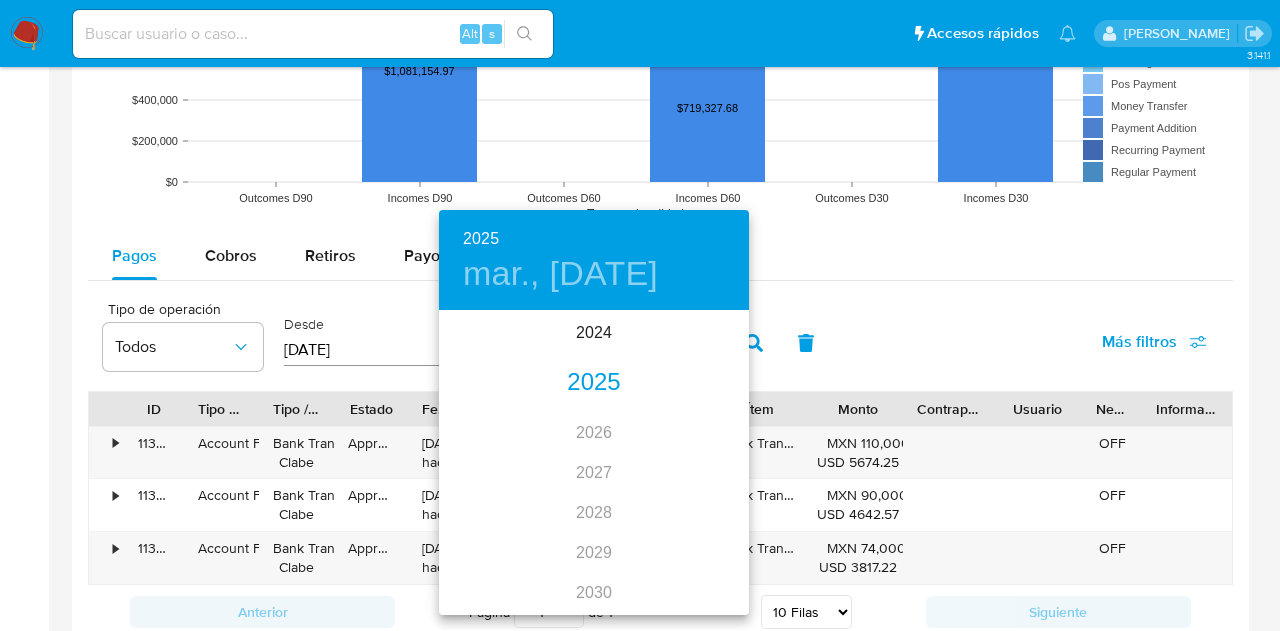 click on "2025" at bounding box center (594, 383) 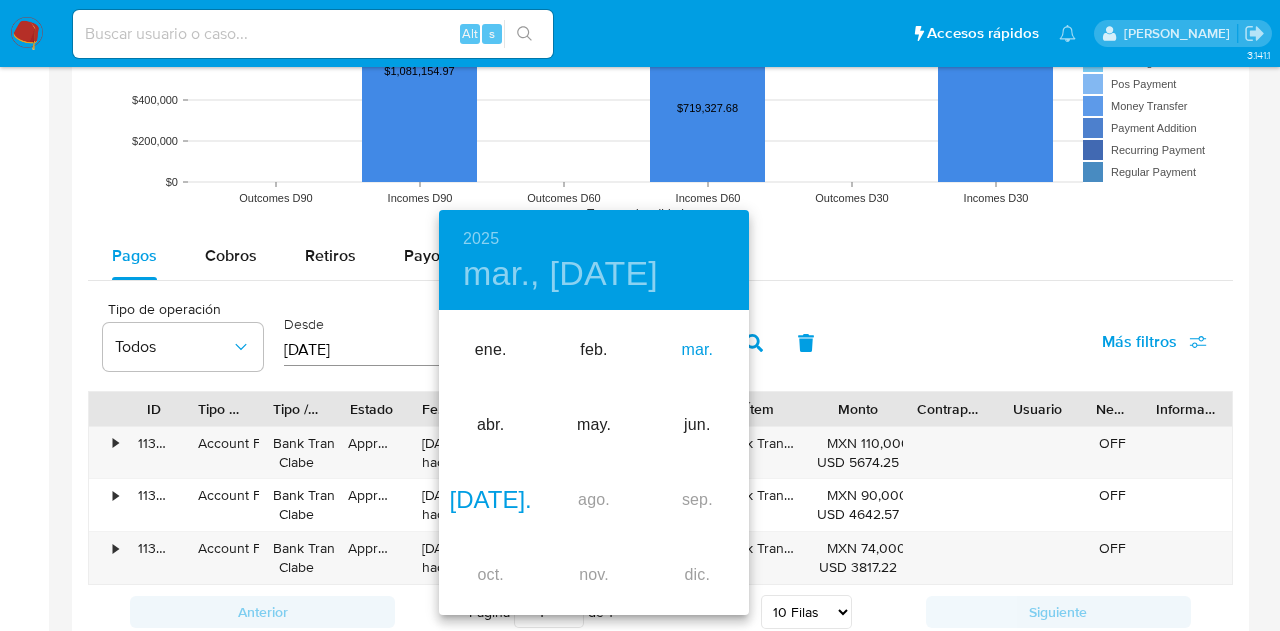 click on "mar." at bounding box center [697, 350] 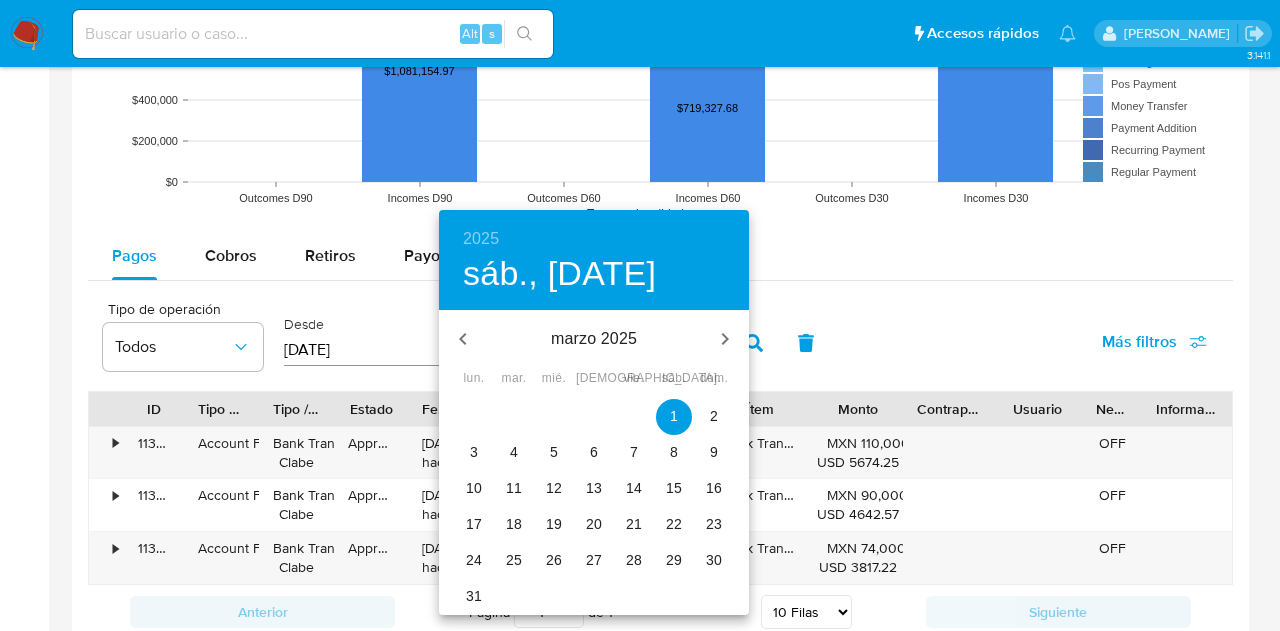 click on "31" at bounding box center [474, 596] 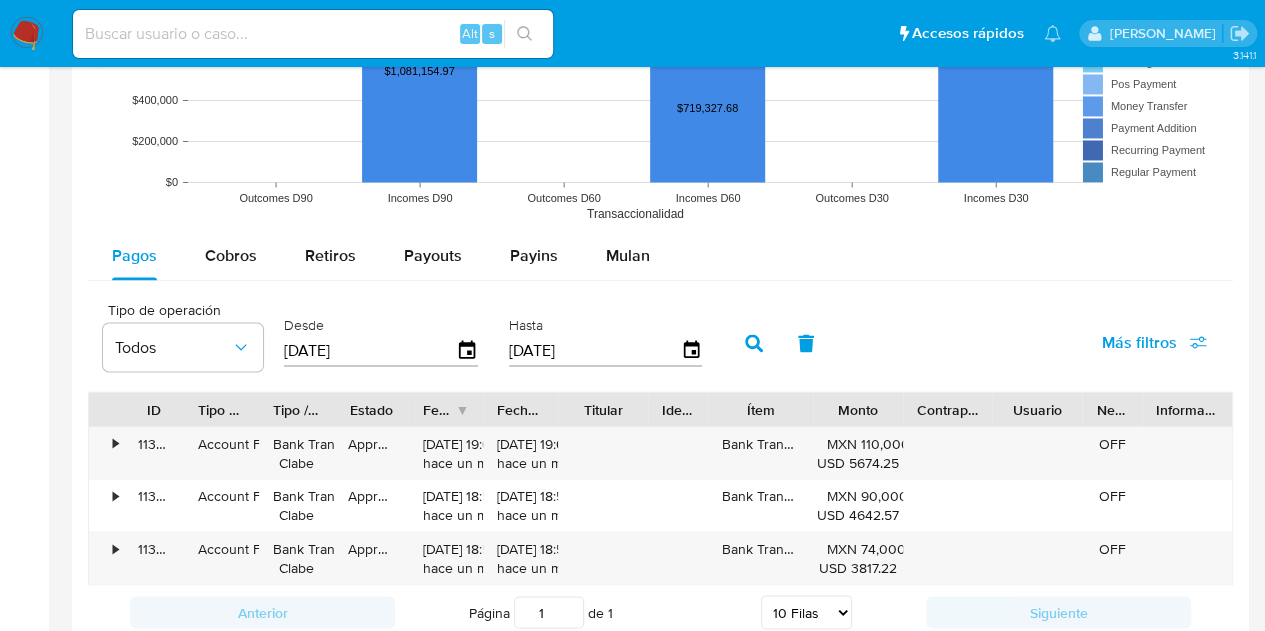 click at bounding box center (754, 343) 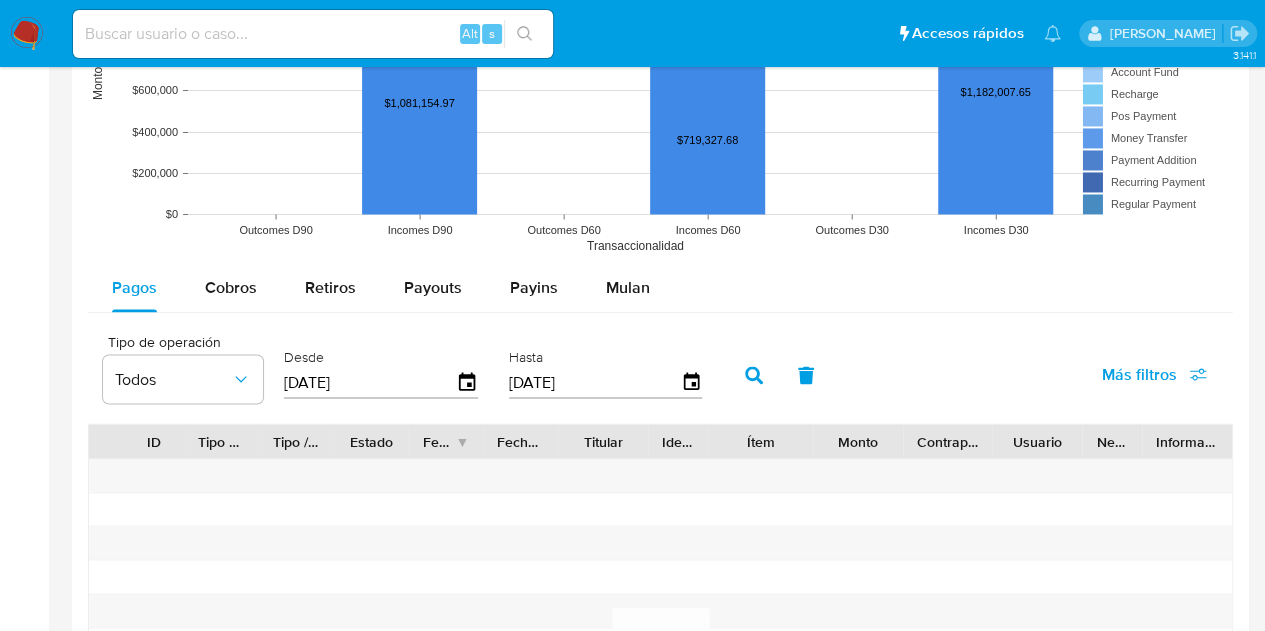 scroll, scrollTop: 1600, scrollLeft: 0, axis: vertical 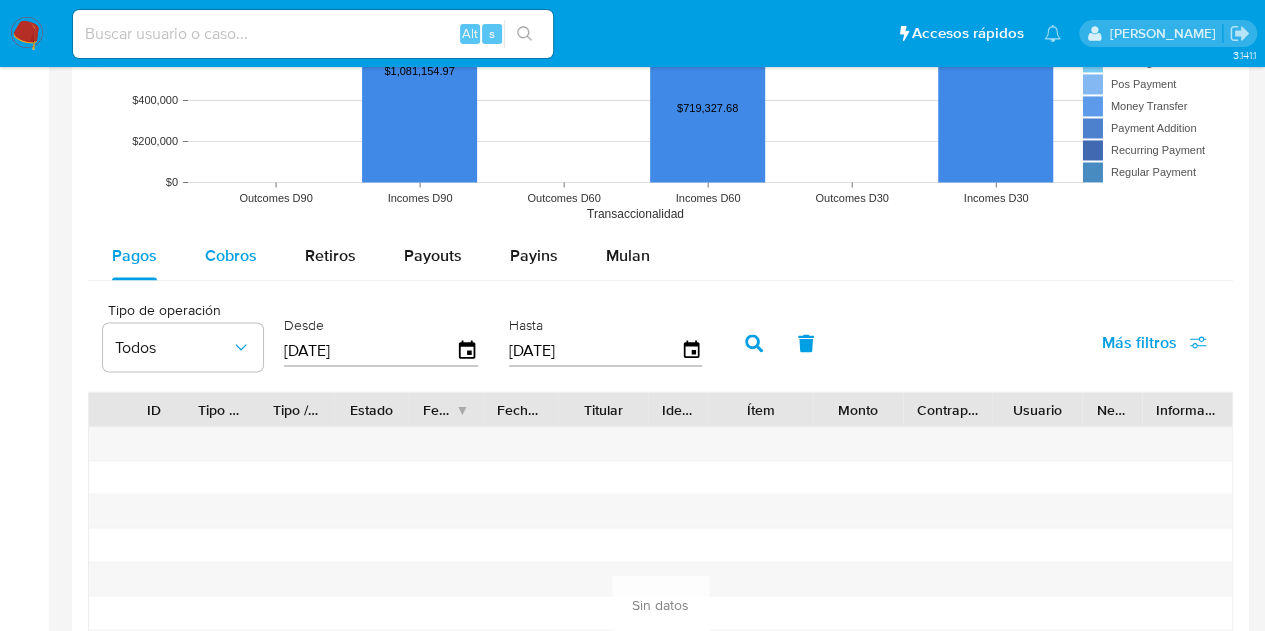 click on "Cobros" at bounding box center [231, 255] 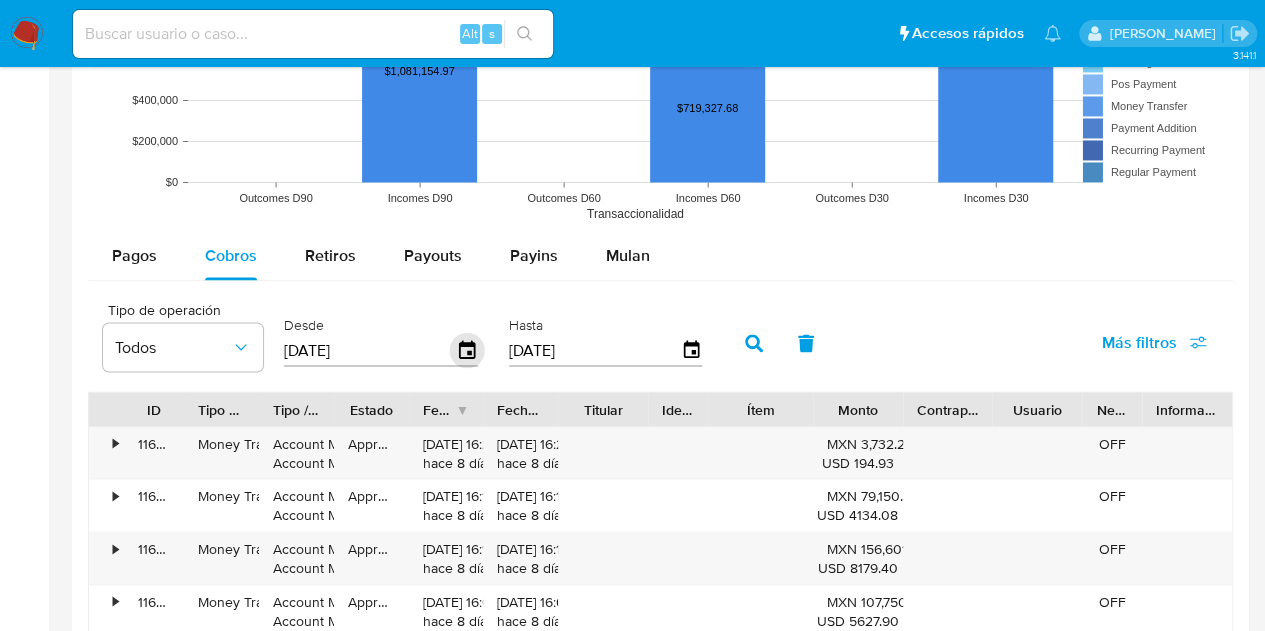 click 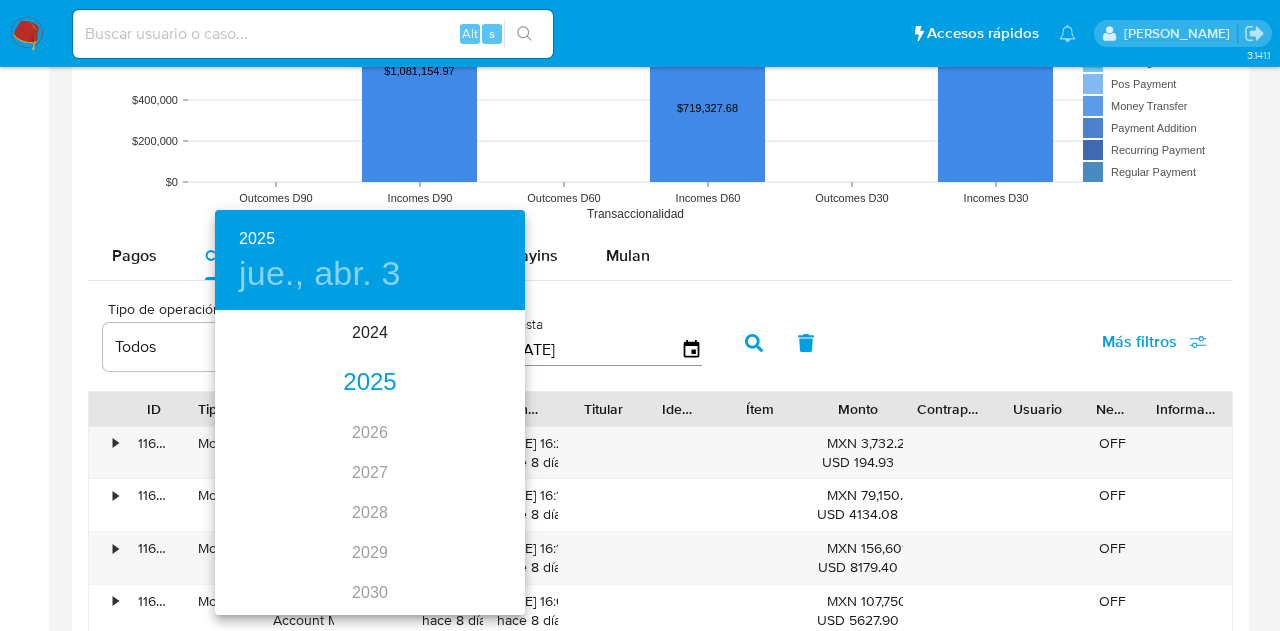 click on "2025" at bounding box center (370, 383) 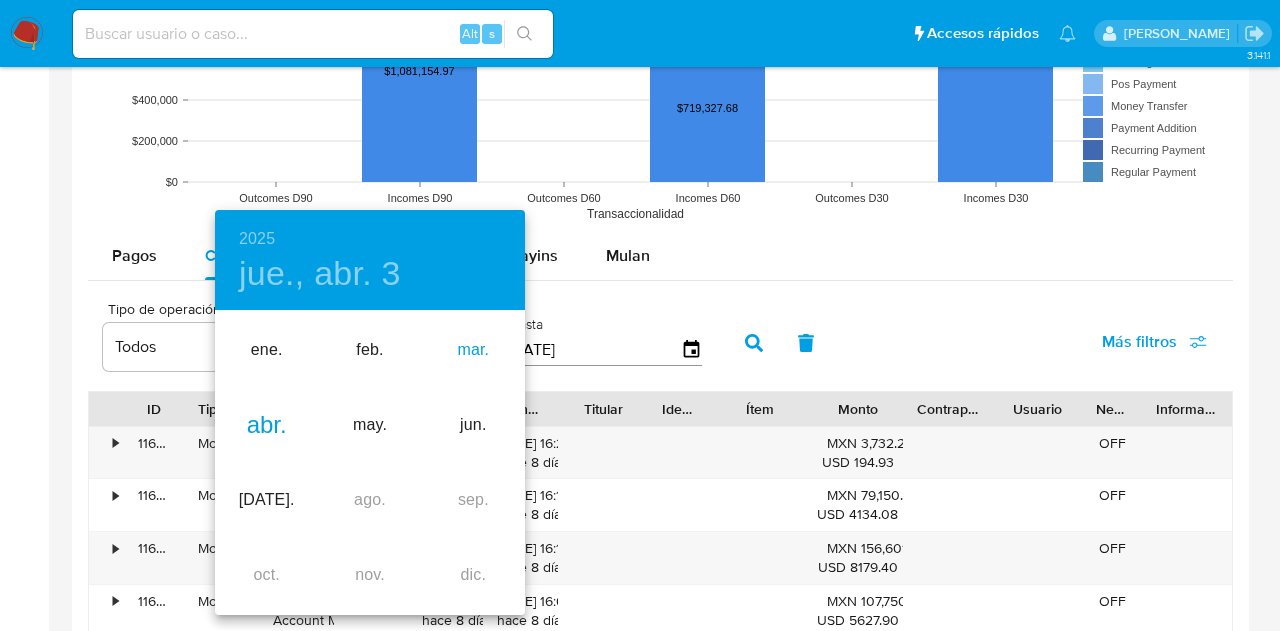 click on "mar." at bounding box center [473, 350] 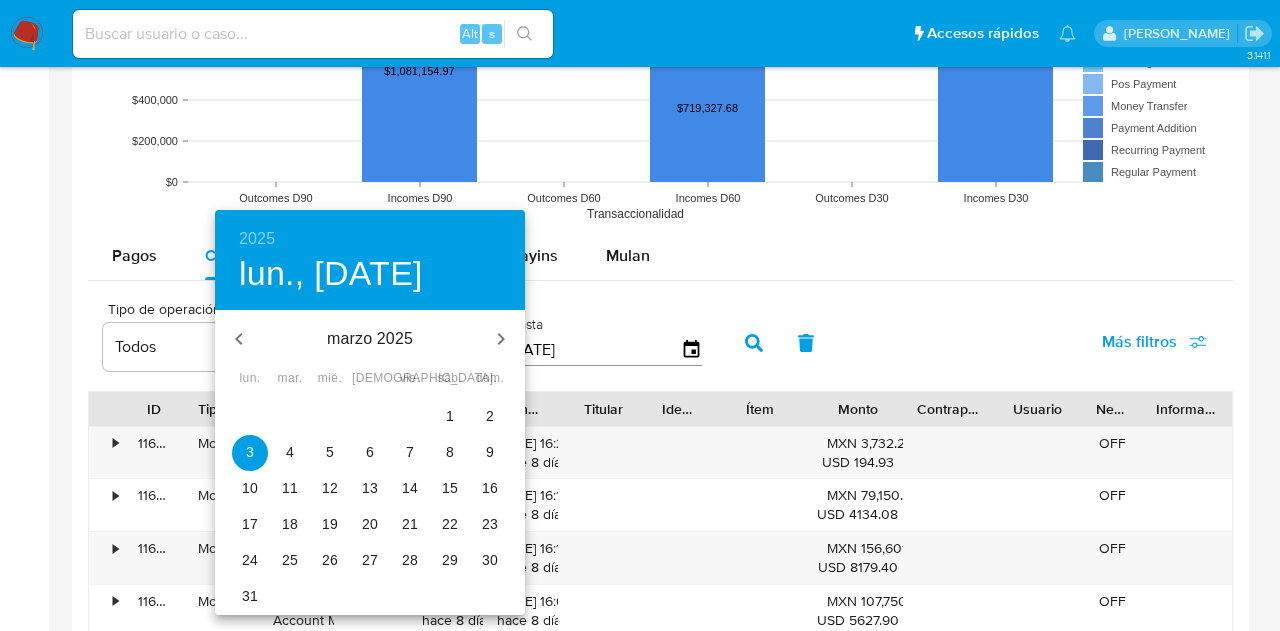 click on "1" at bounding box center [450, 416] 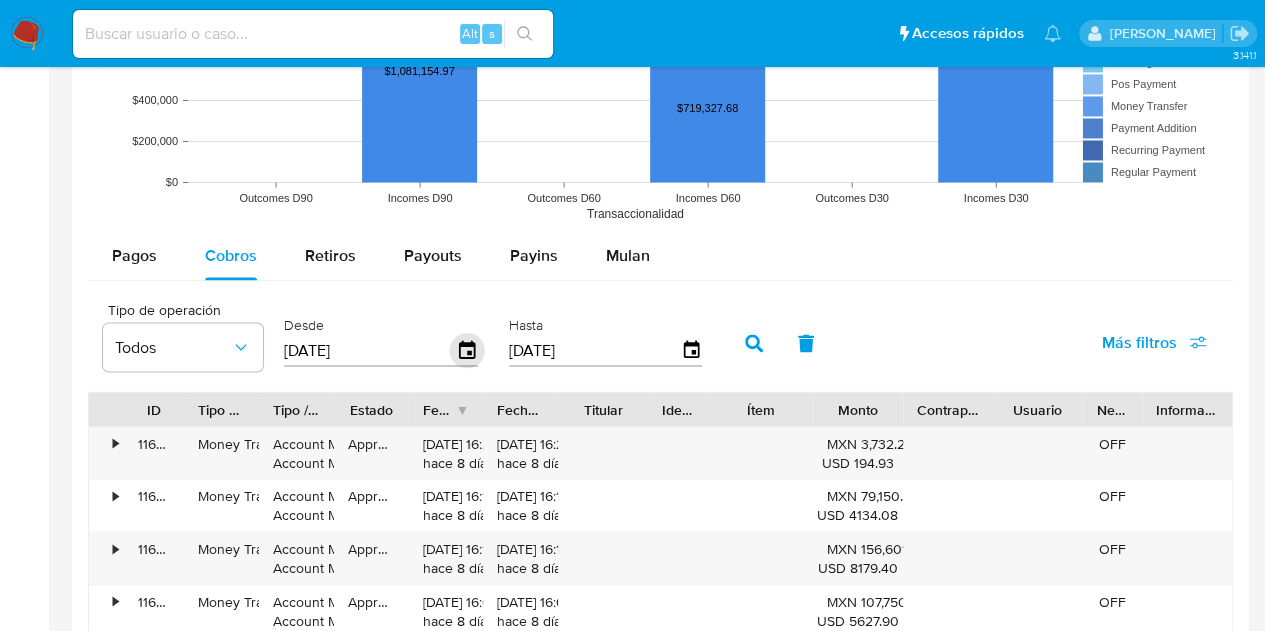 click 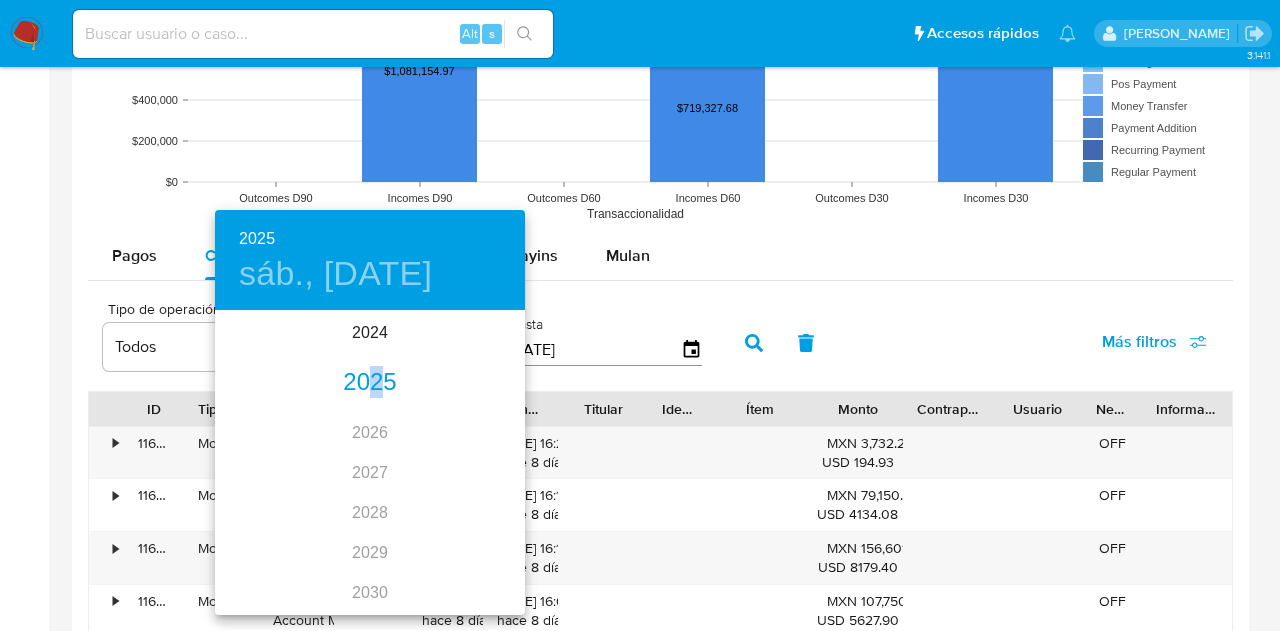 click on "2025" at bounding box center (370, 383) 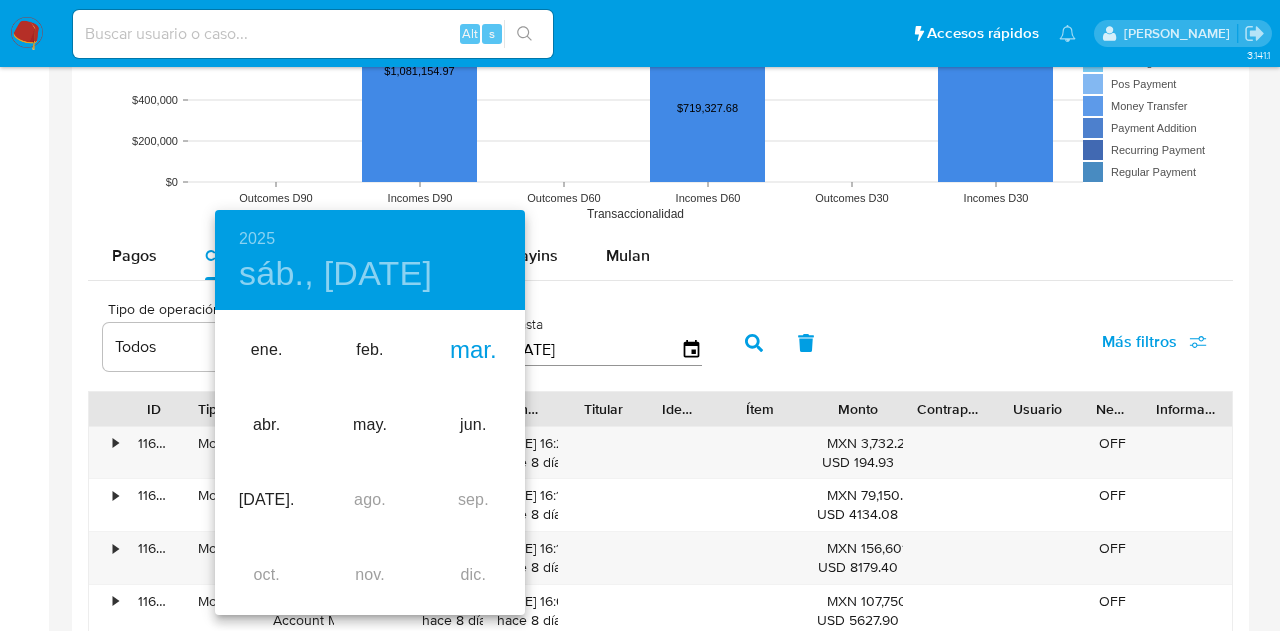 click on "mar." at bounding box center [473, 350] 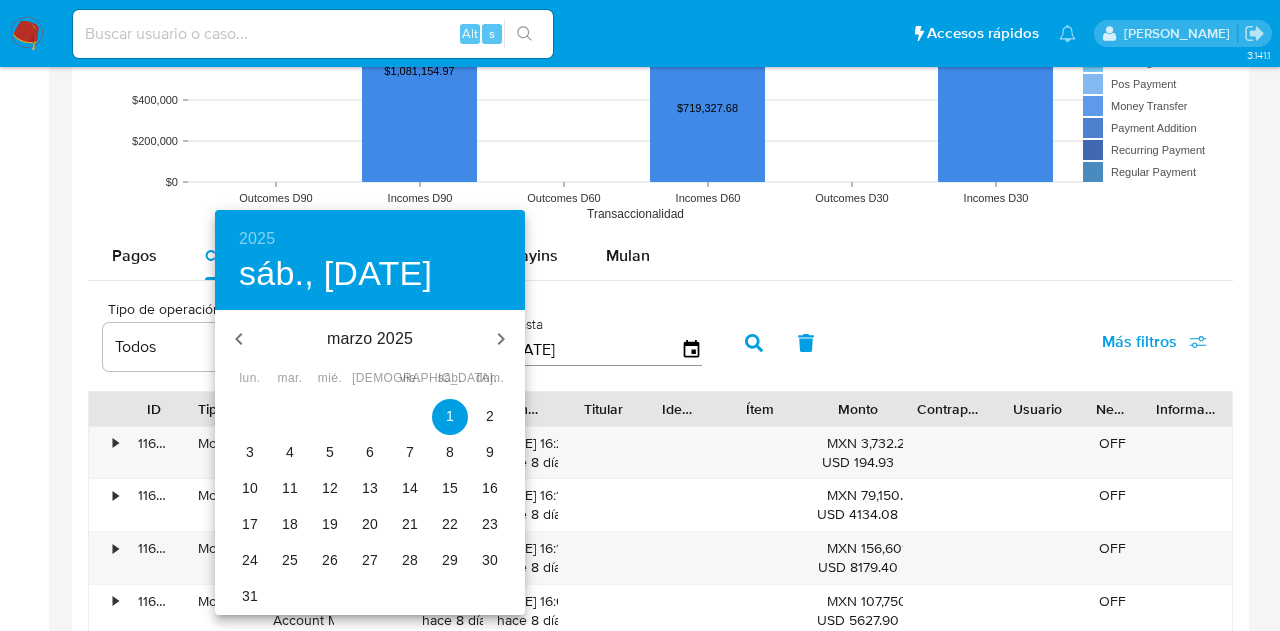 click on "31" at bounding box center [250, 596] 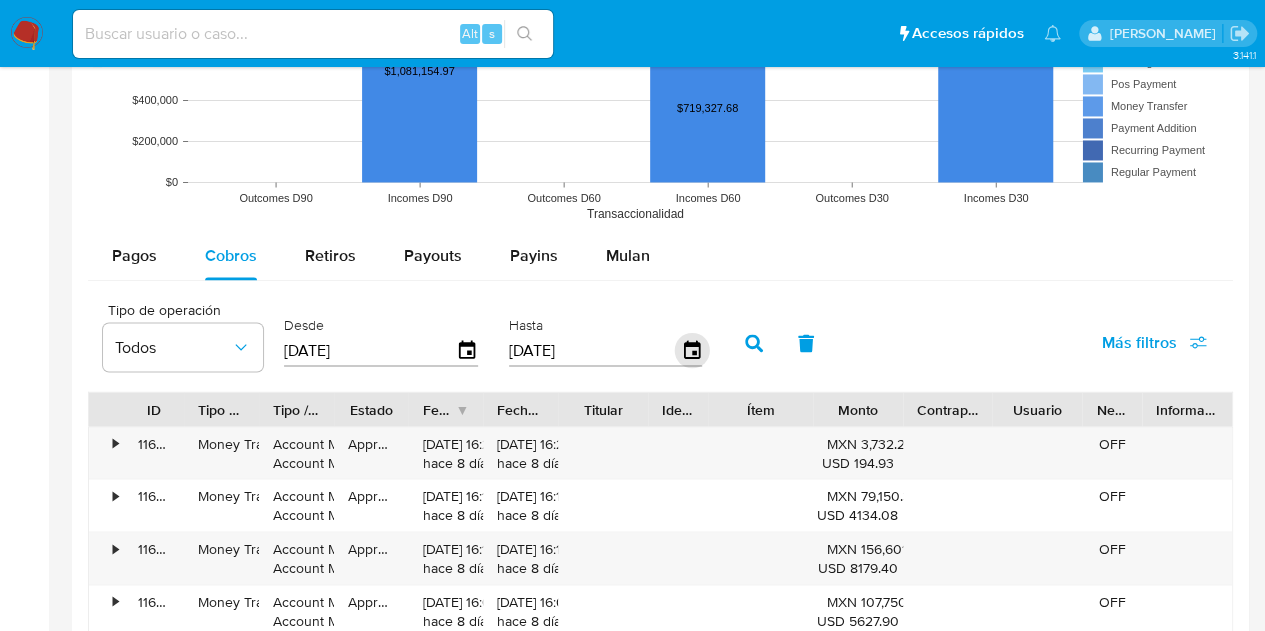click 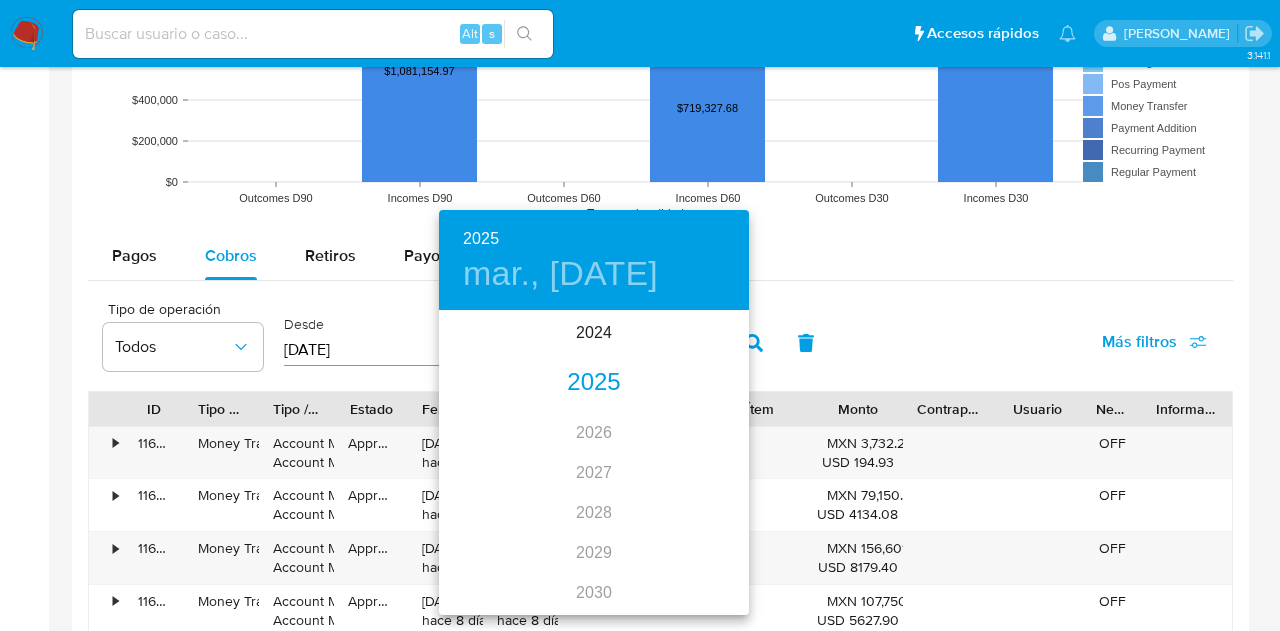 click on "2025" at bounding box center (594, 383) 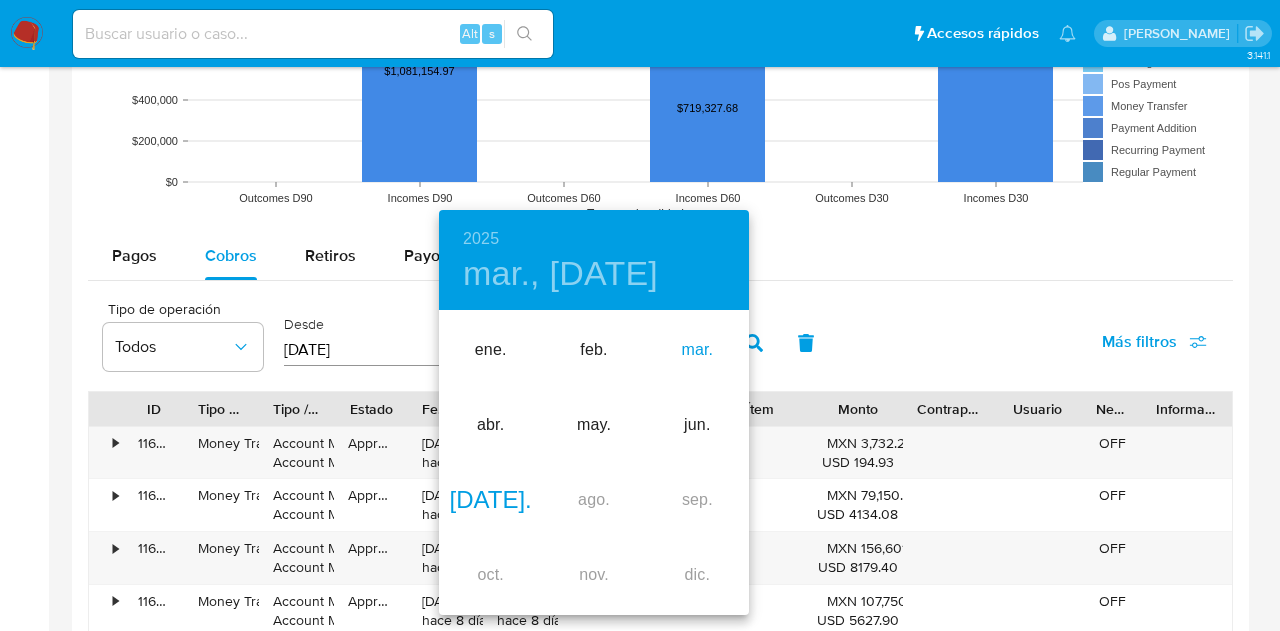 click on "mar." at bounding box center (697, 350) 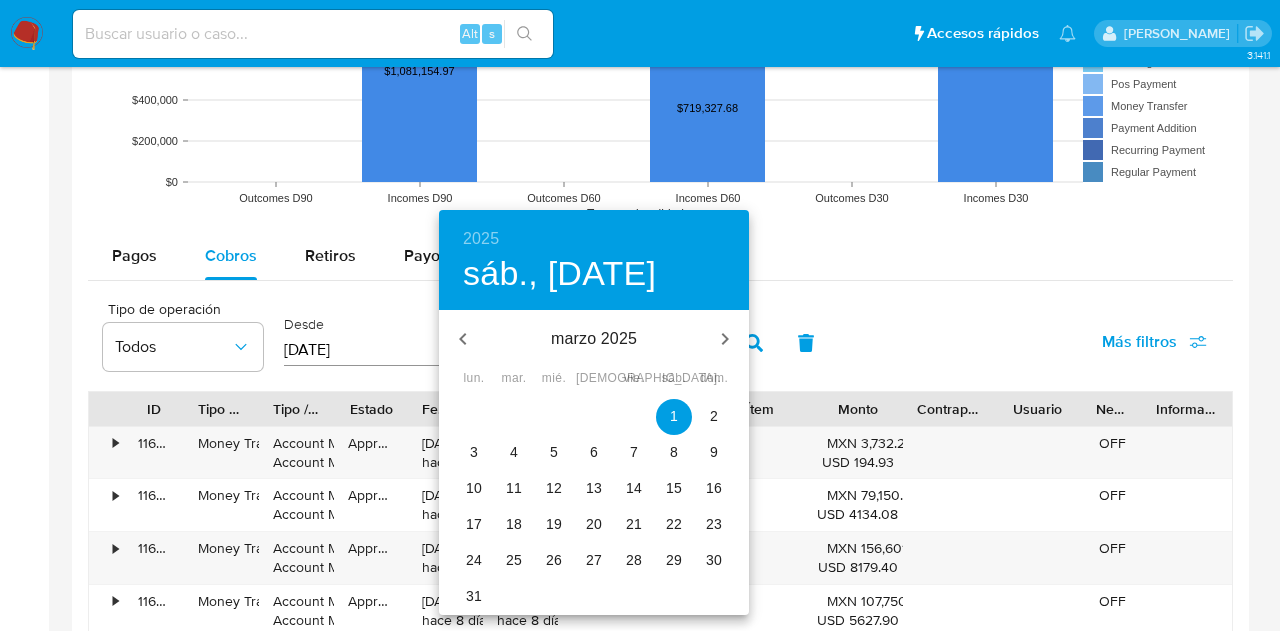 click on "1" at bounding box center (674, 416) 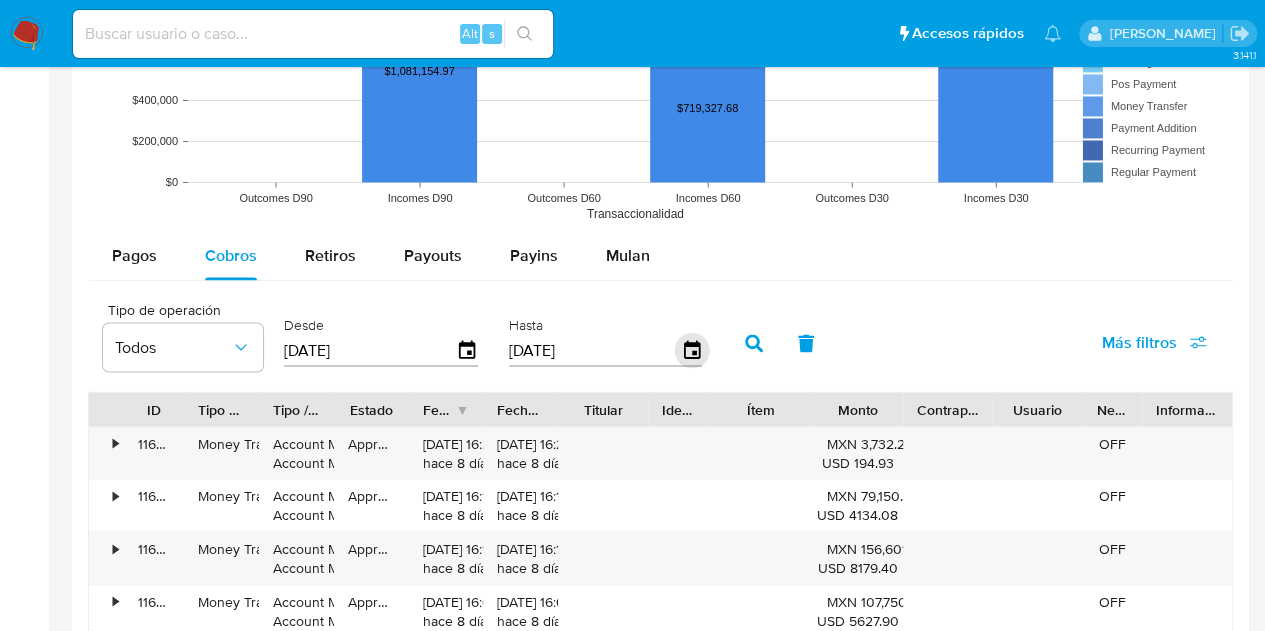 click 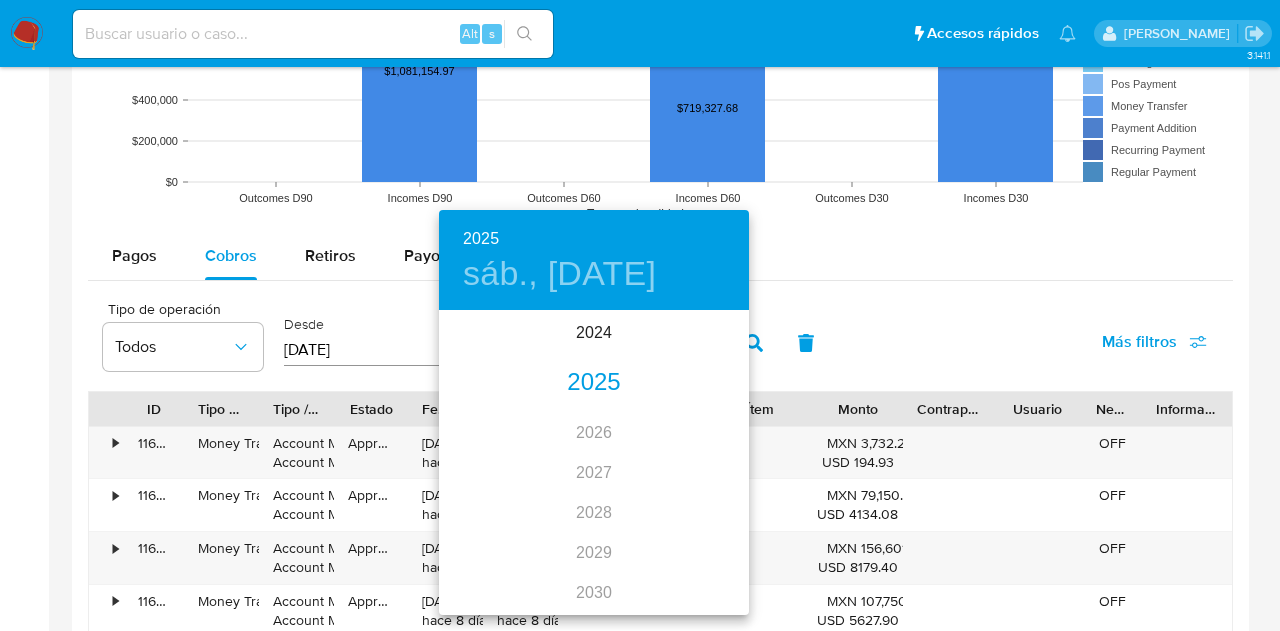 click on "2025" at bounding box center [594, 383] 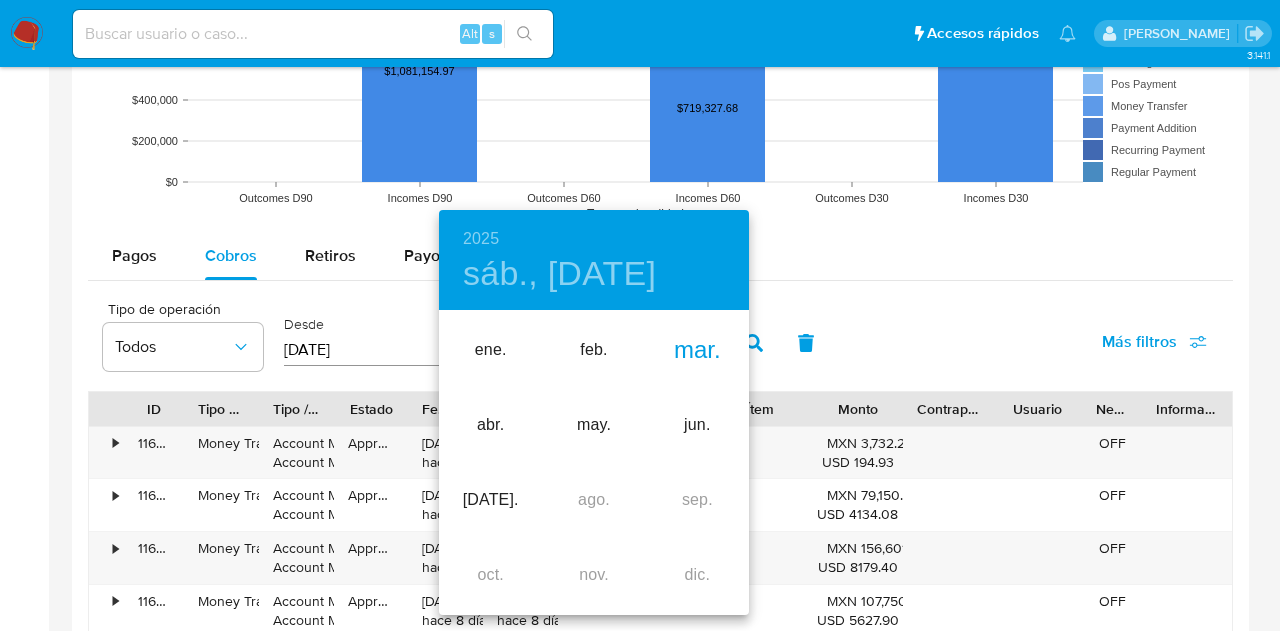 click on "mar." at bounding box center [697, 350] 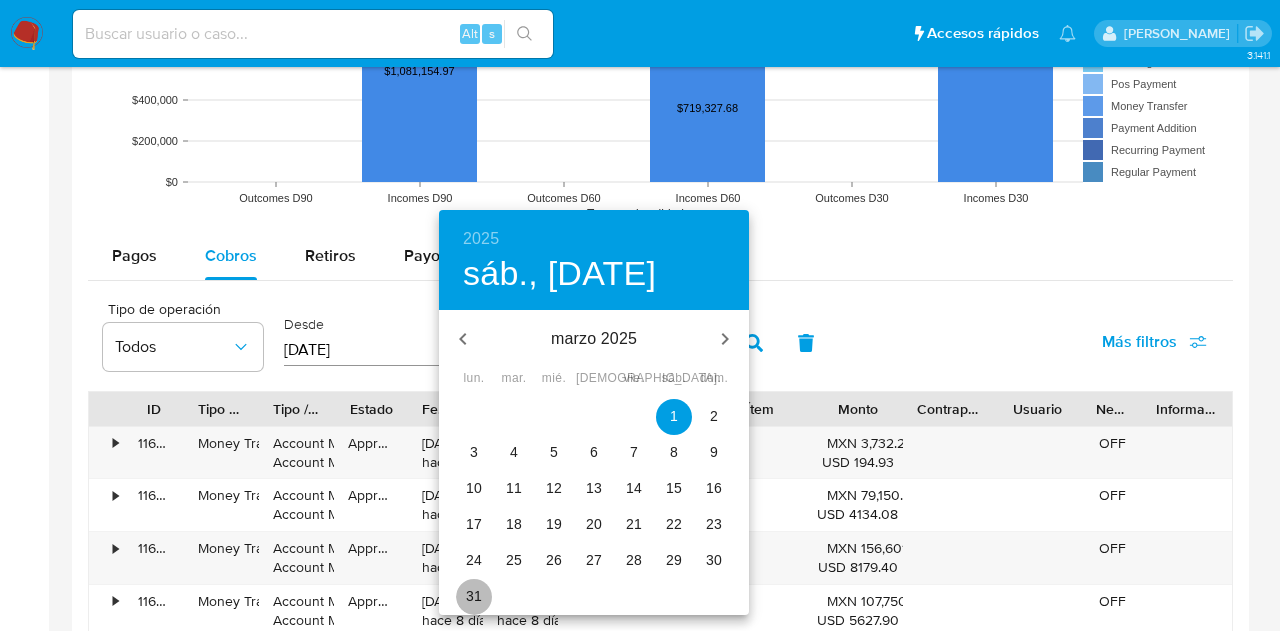 click on "31" at bounding box center (474, 597) 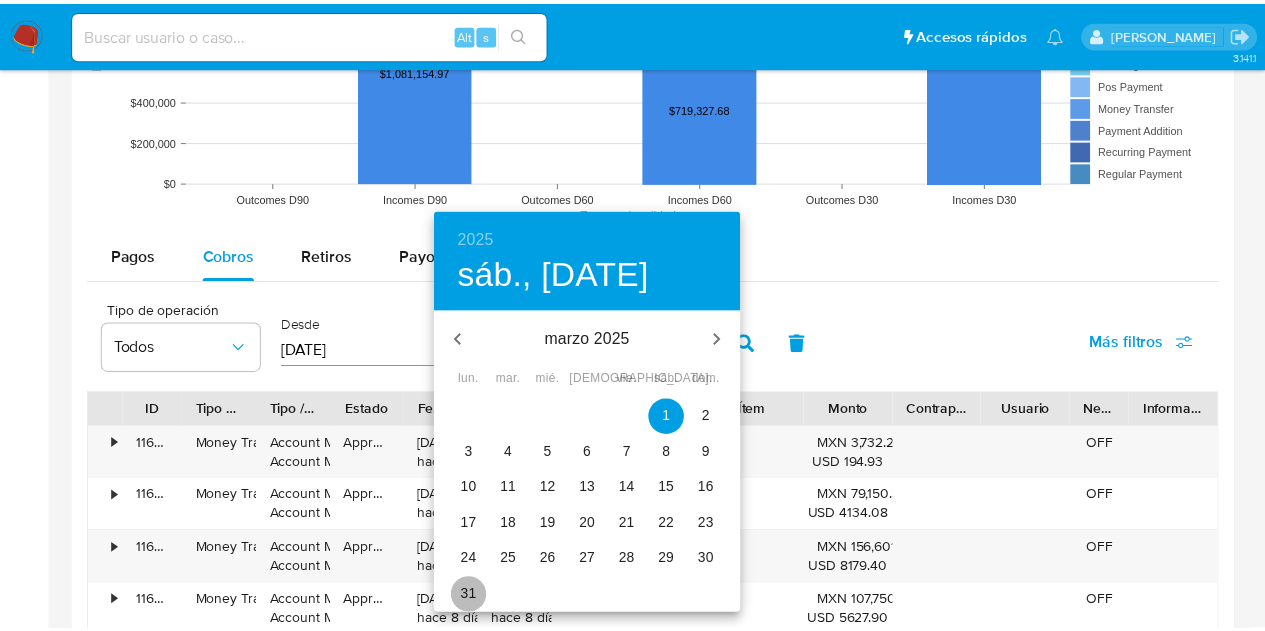 type on "31/03/2025" 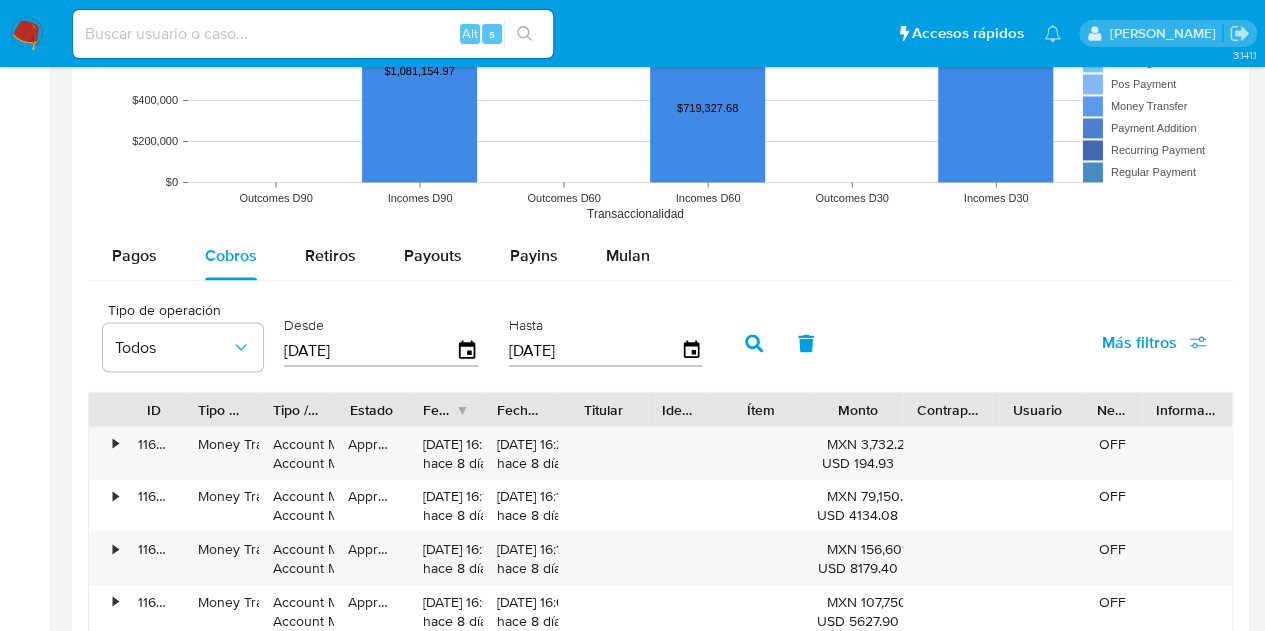 click 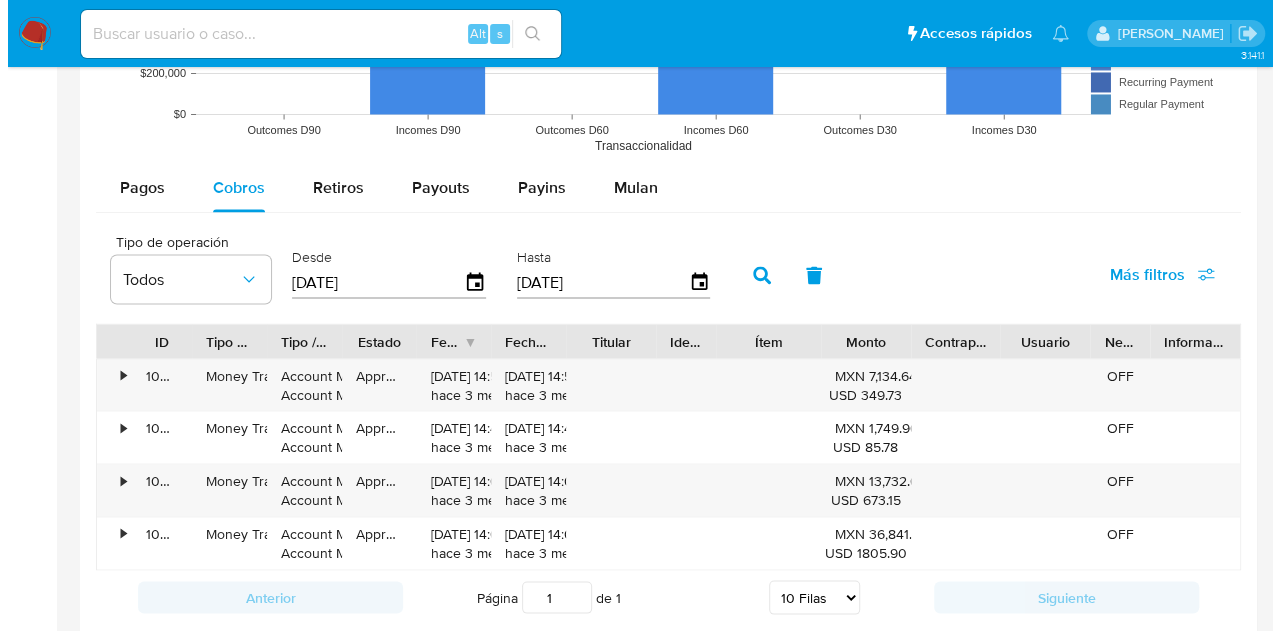 scroll, scrollTop: 1700, scrollLeft: 0, axis: vertical 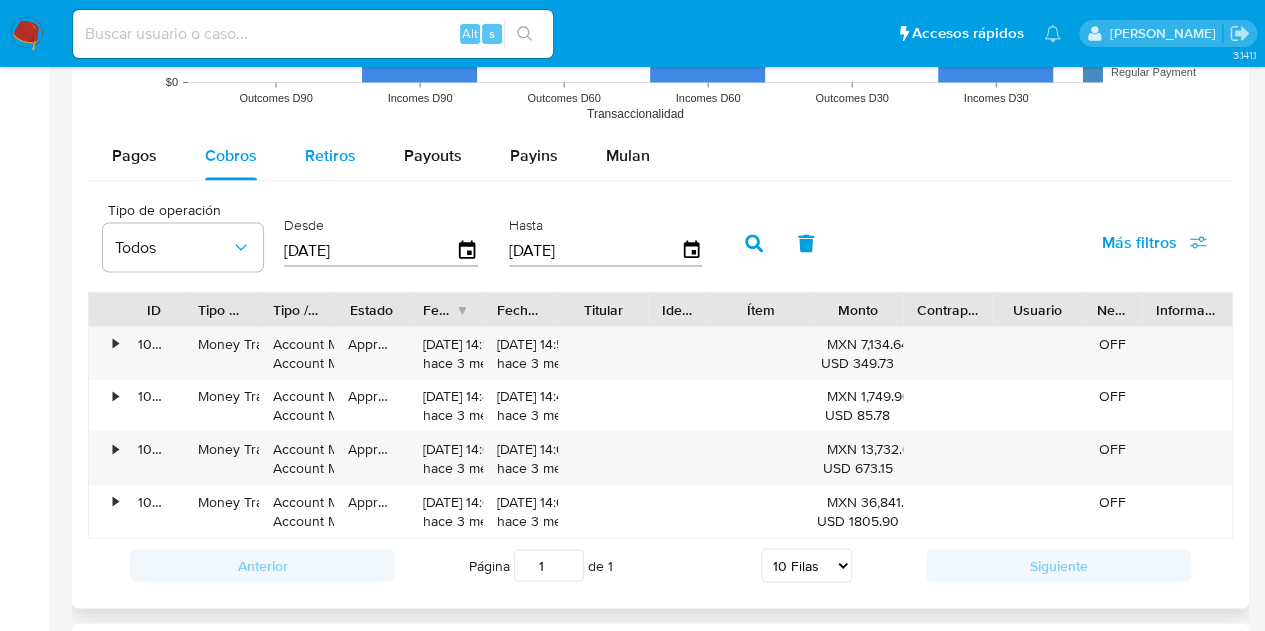 click on "Retiros" at bounding box center (330, 155) 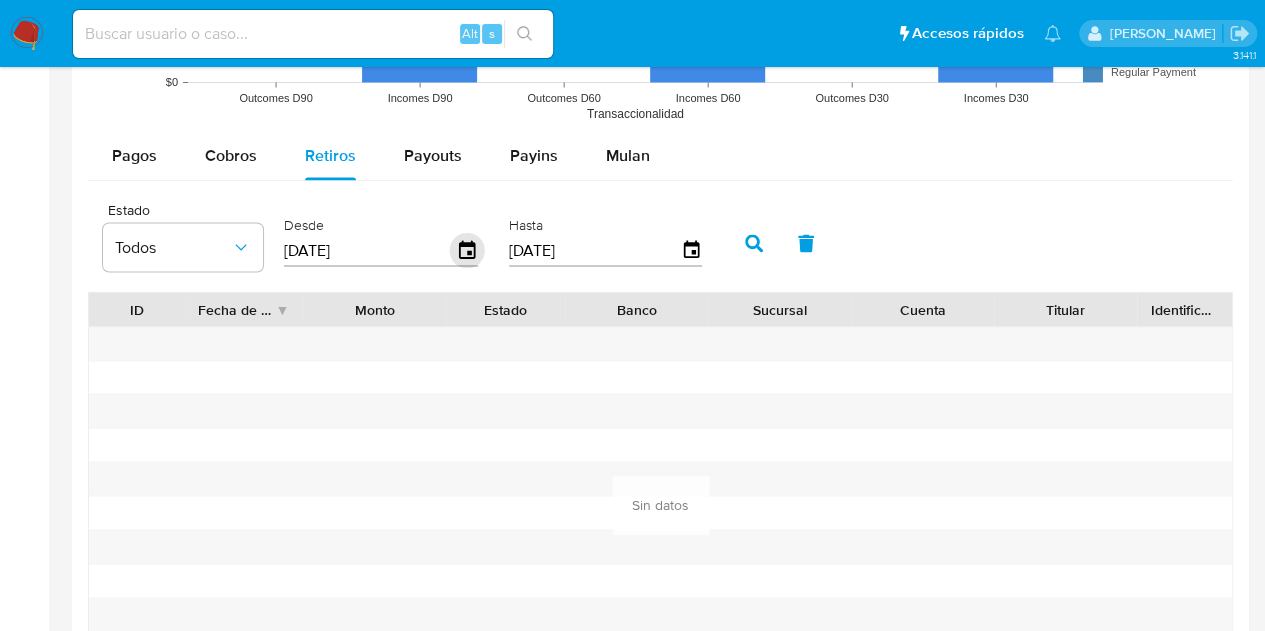 click 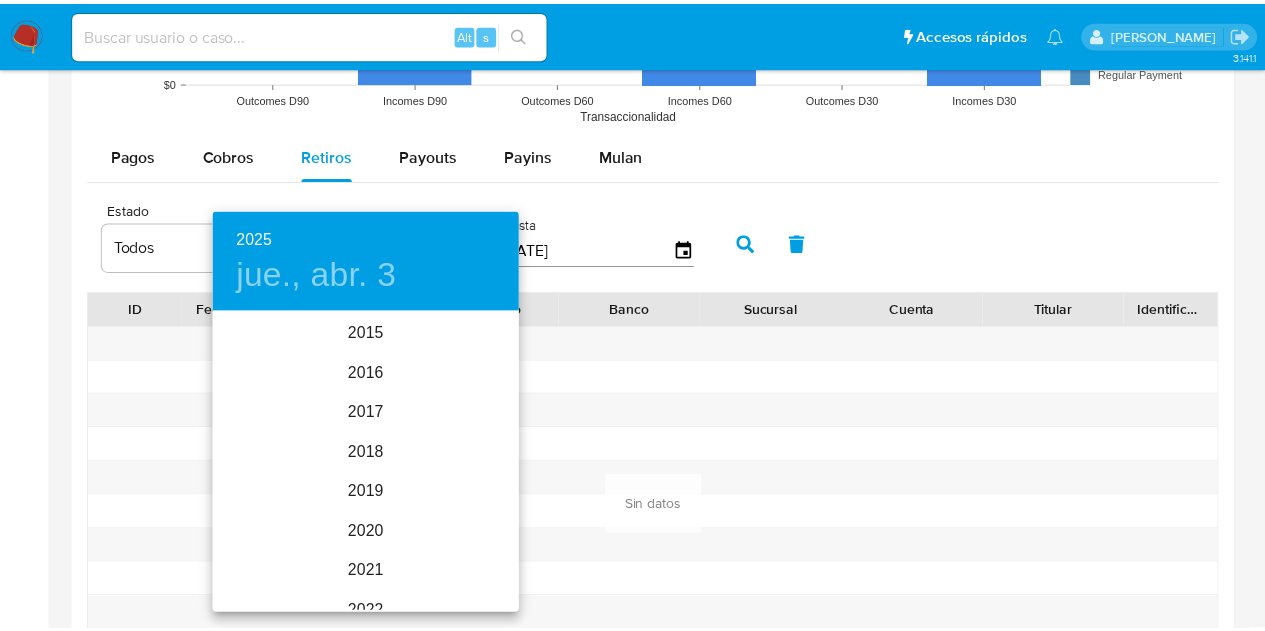 scroll, scrollTop: 280, scrollLeft: 0, axis: vertical 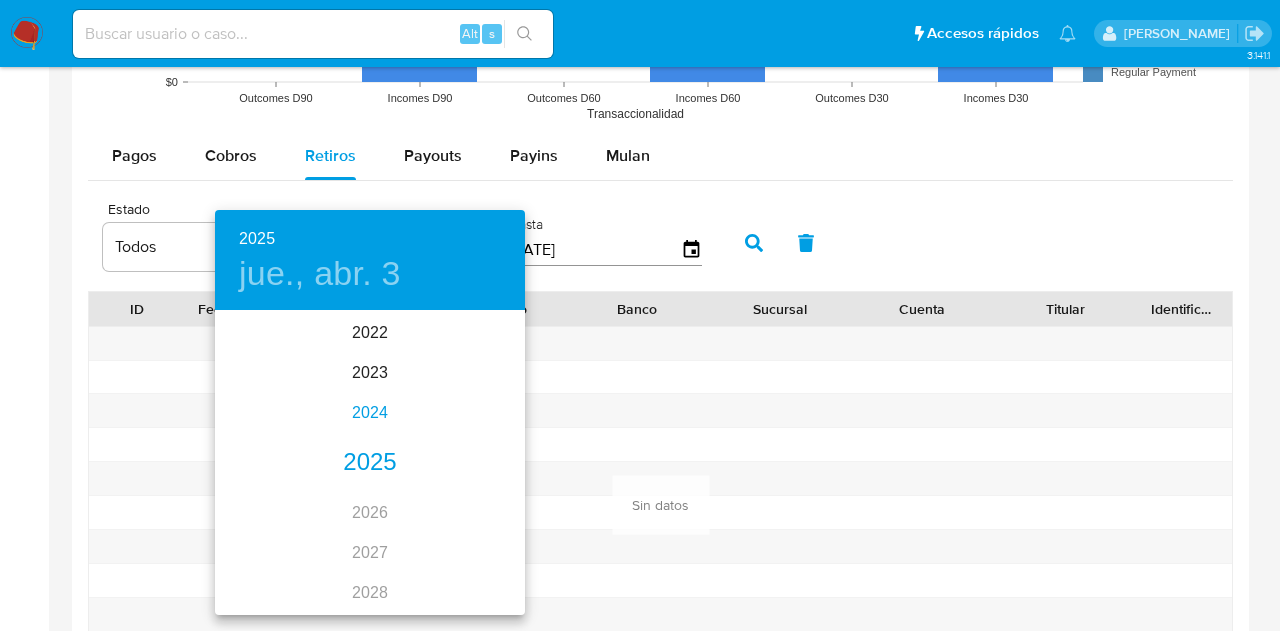 click on "2024" at bounding box center (370, 413) 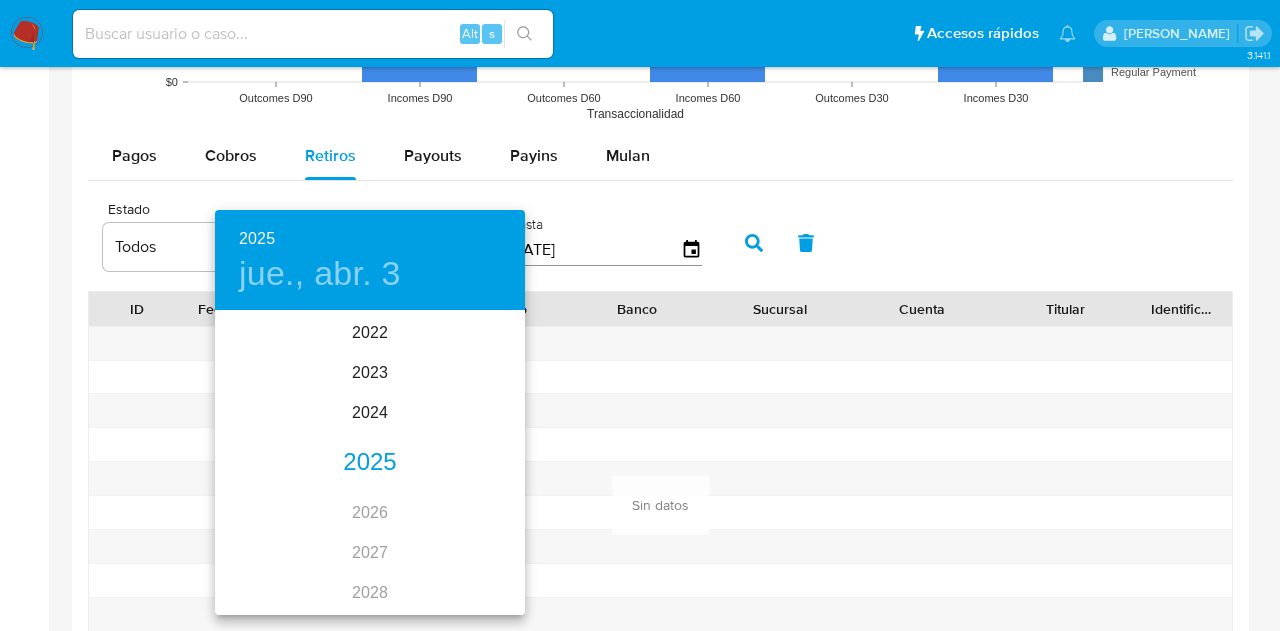 type on "03/04/2024" 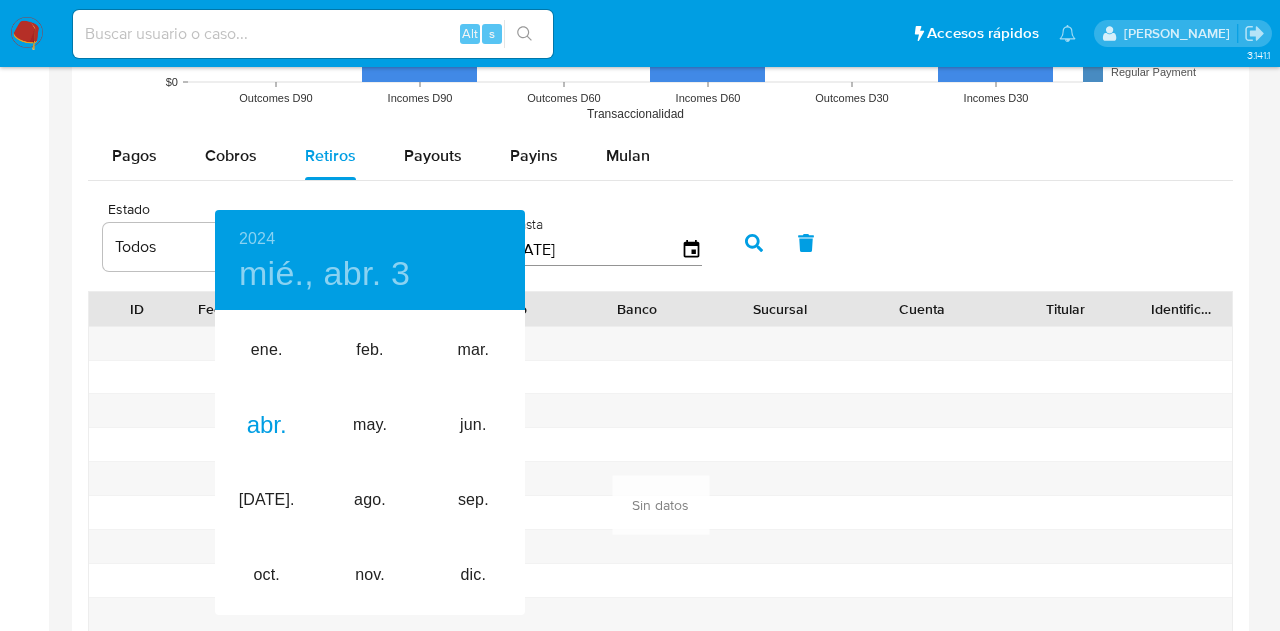 click at bounding box center [640, 315] 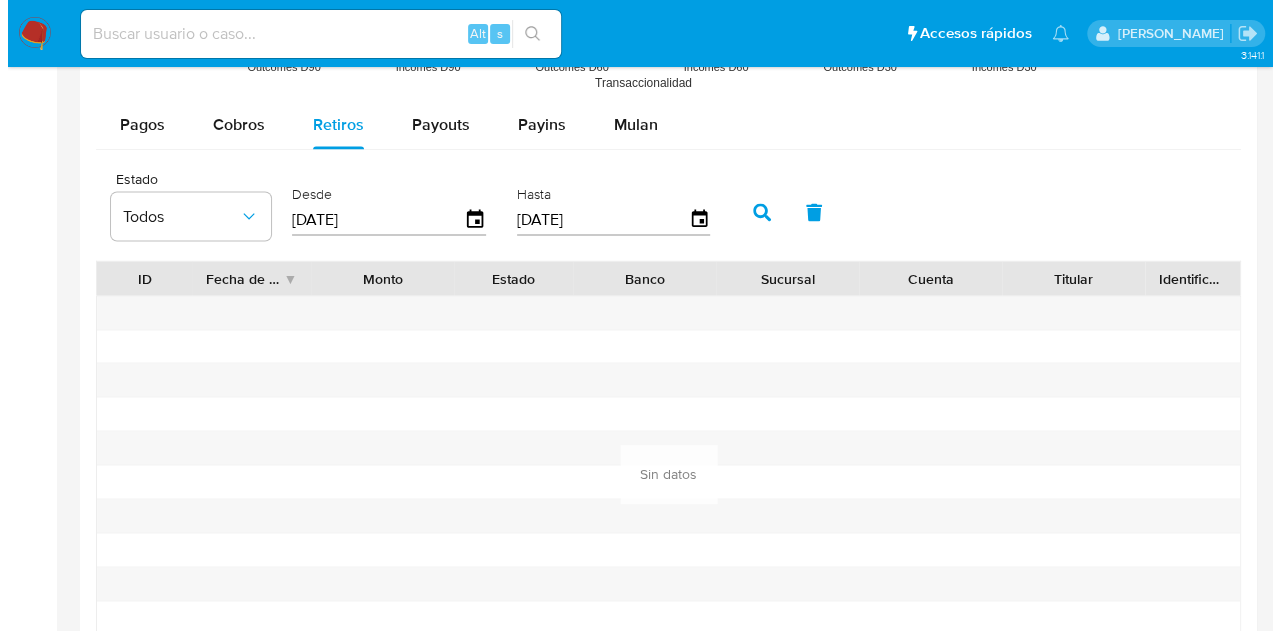 scroll, scrollTop: 1700, scrollLeft: 0, axis: vertical 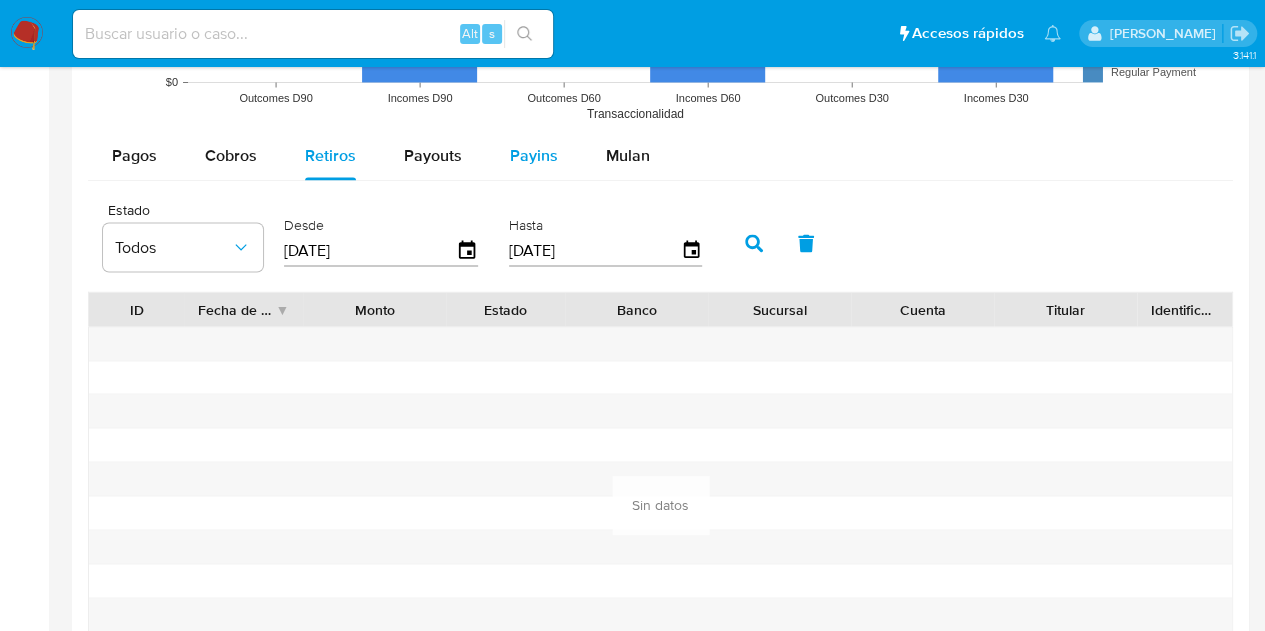 click on "Payins" at bounding box center [534, 155] 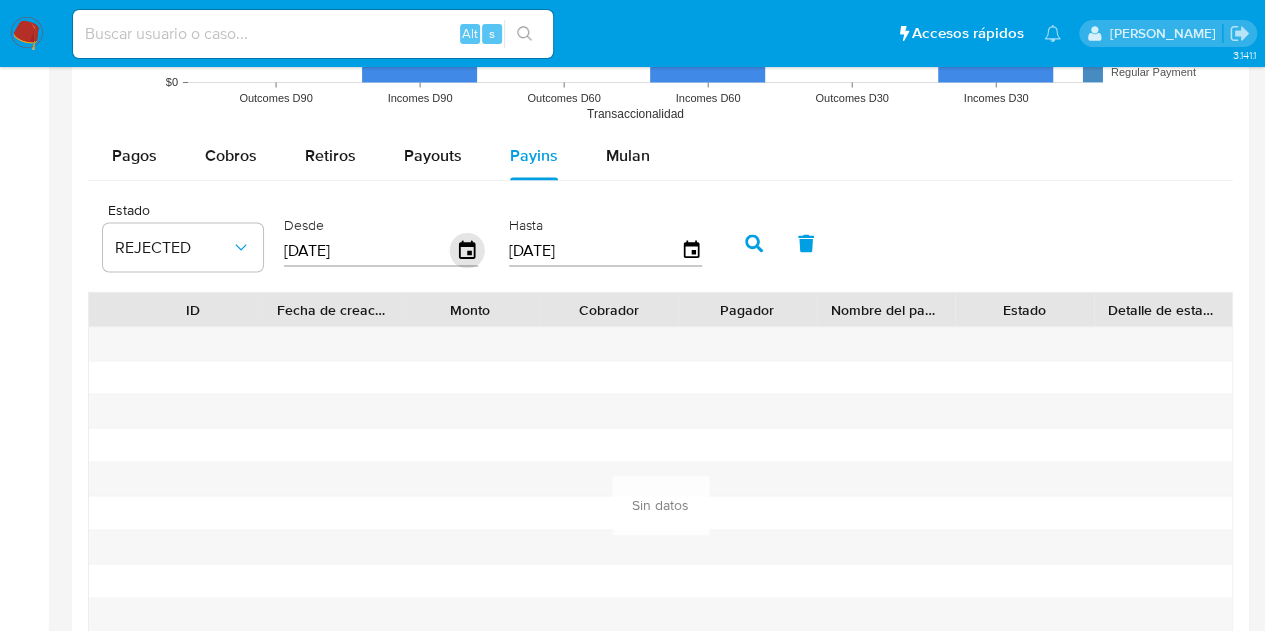 click 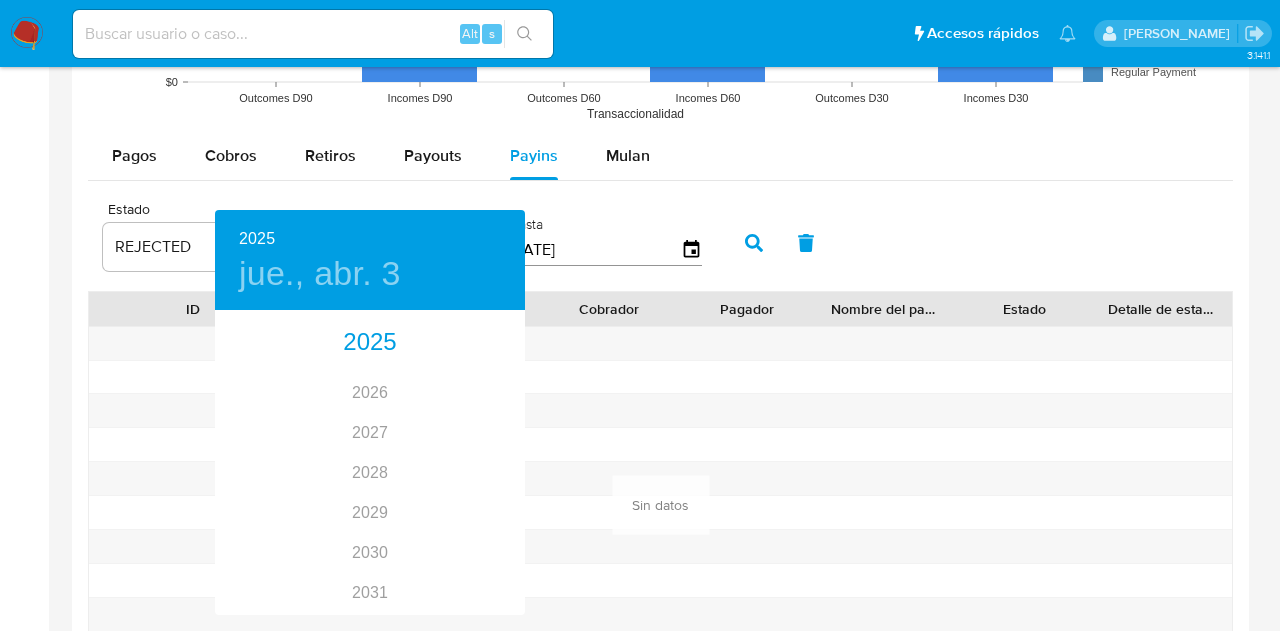 click at bounding box center [640, 315] 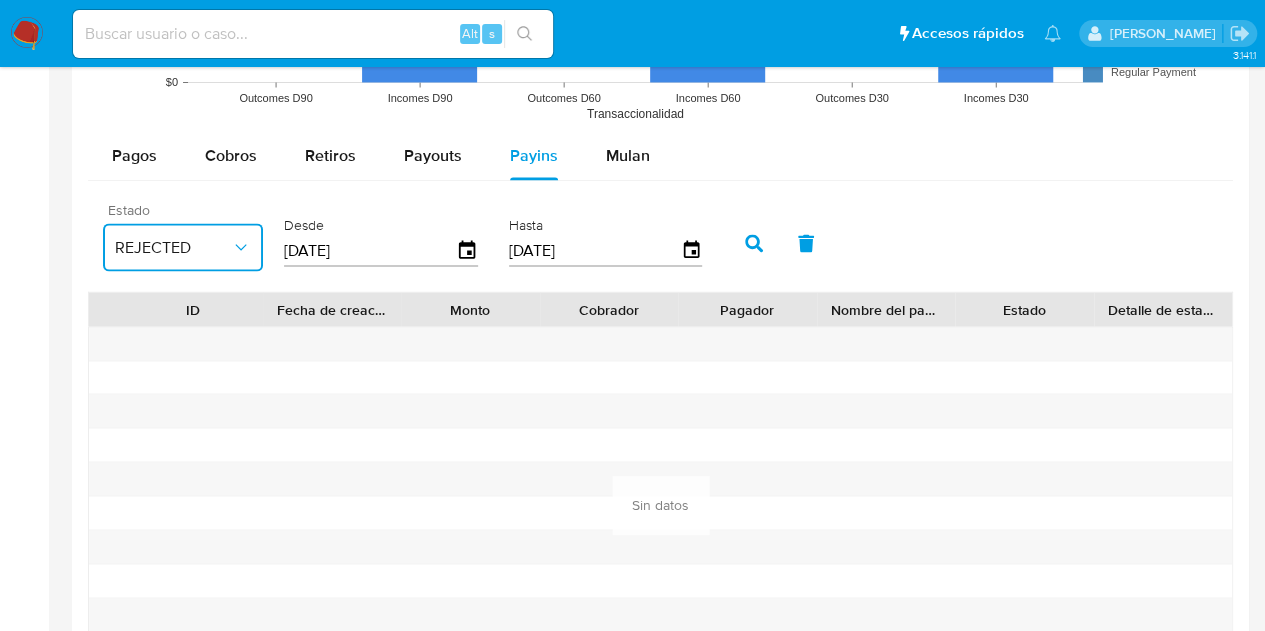 click on "REJECTED" at bounding box center (173, 247) 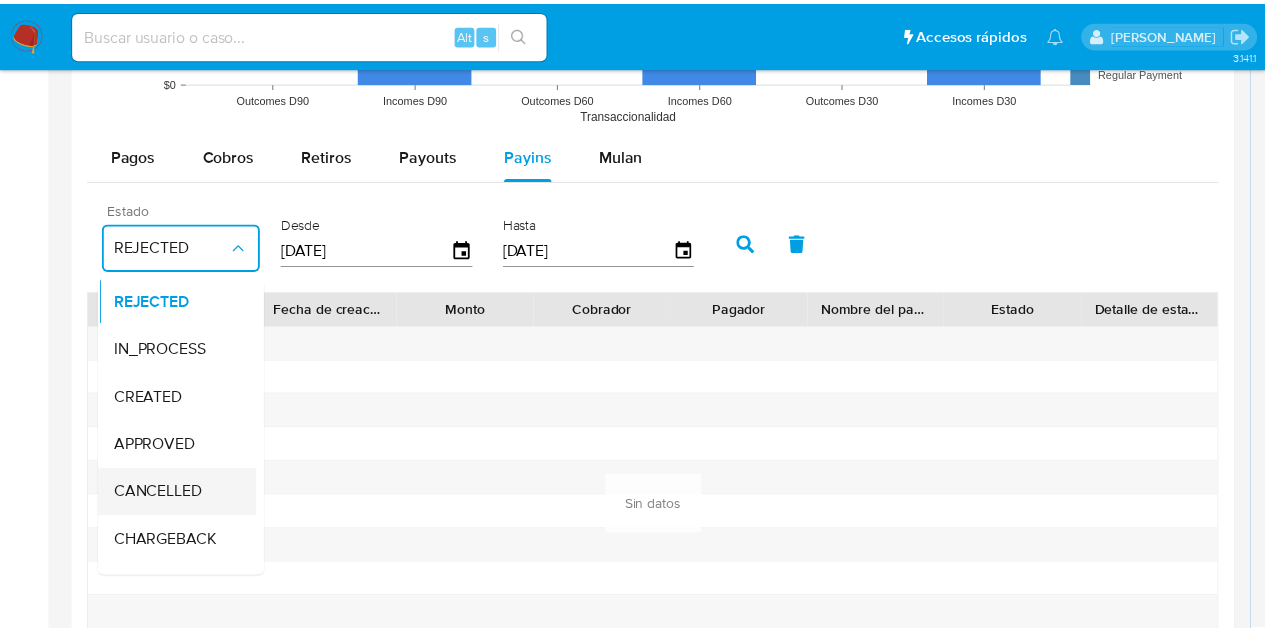 scroll, scrollTop: 147, scrollLeft: 0, axis: vertical 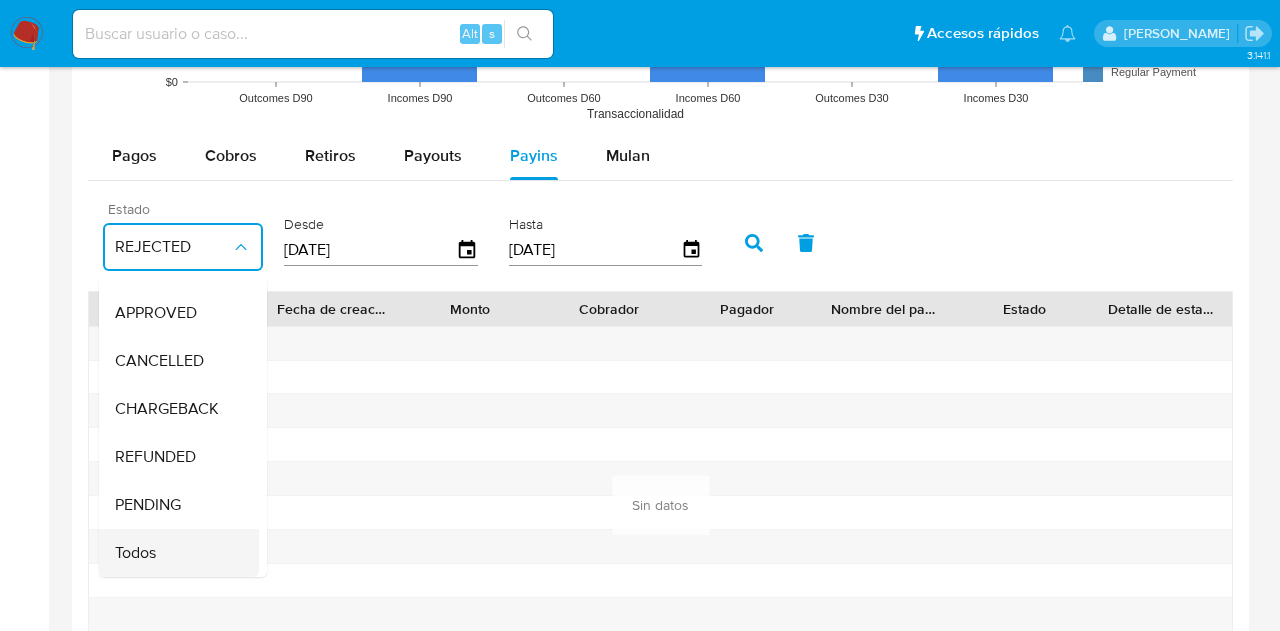 click on "Todos" at bounding box center [173, 553] 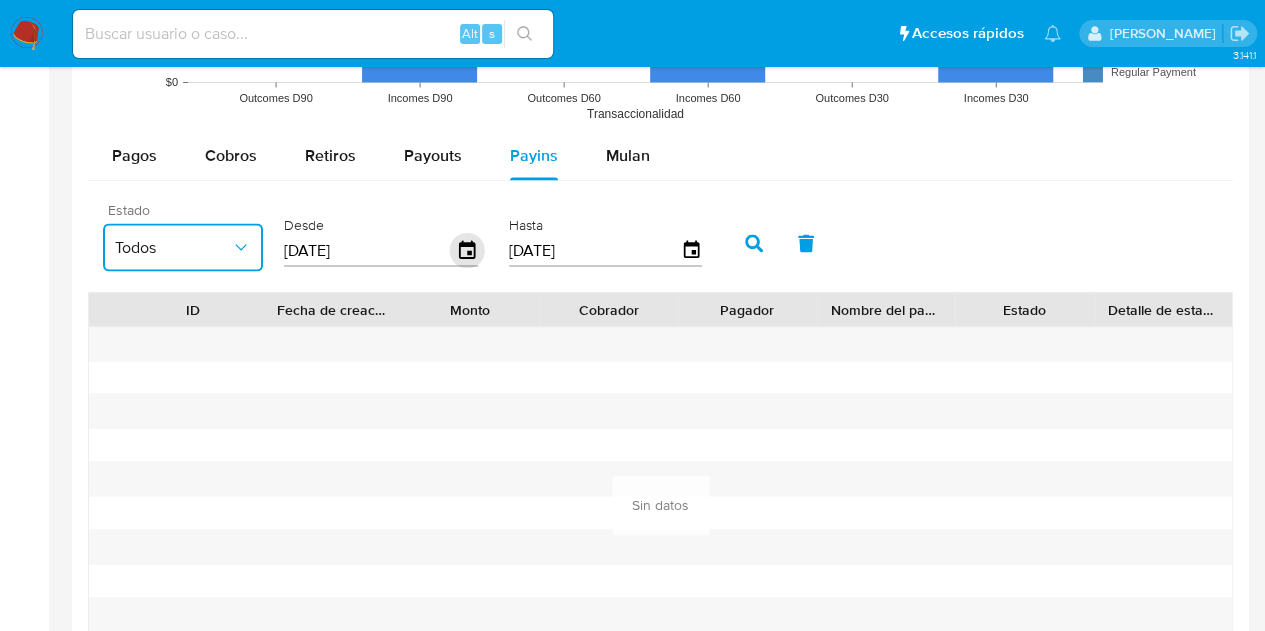 click 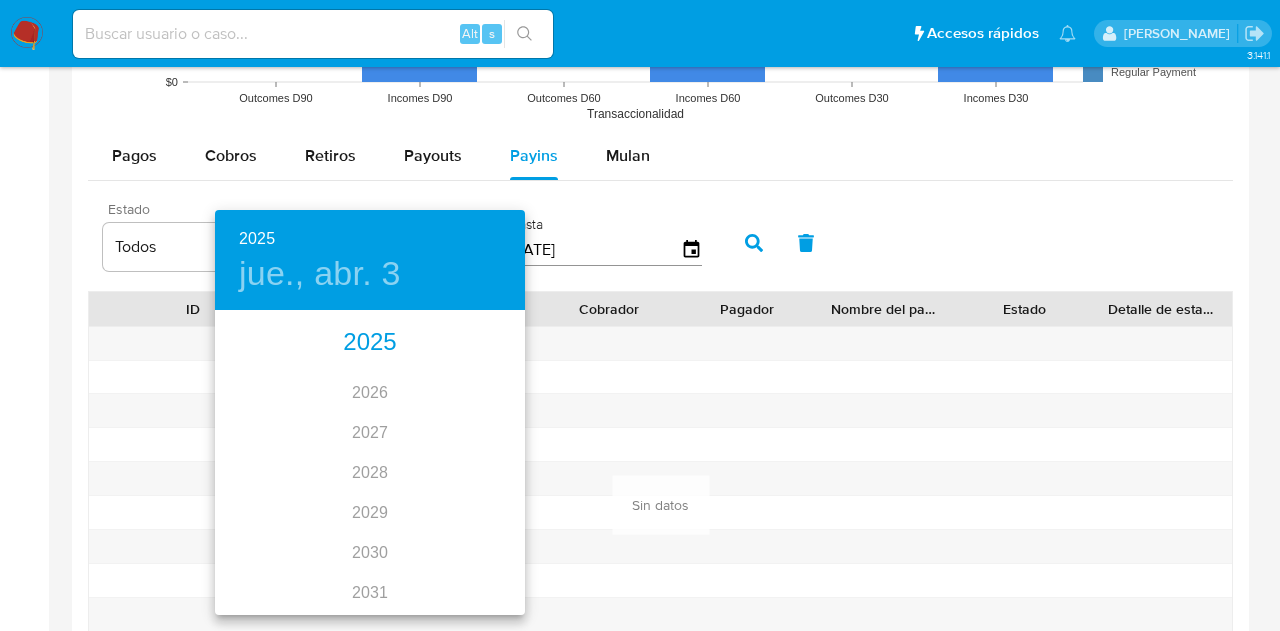 click on "2025" at bounding box center [370, 343] 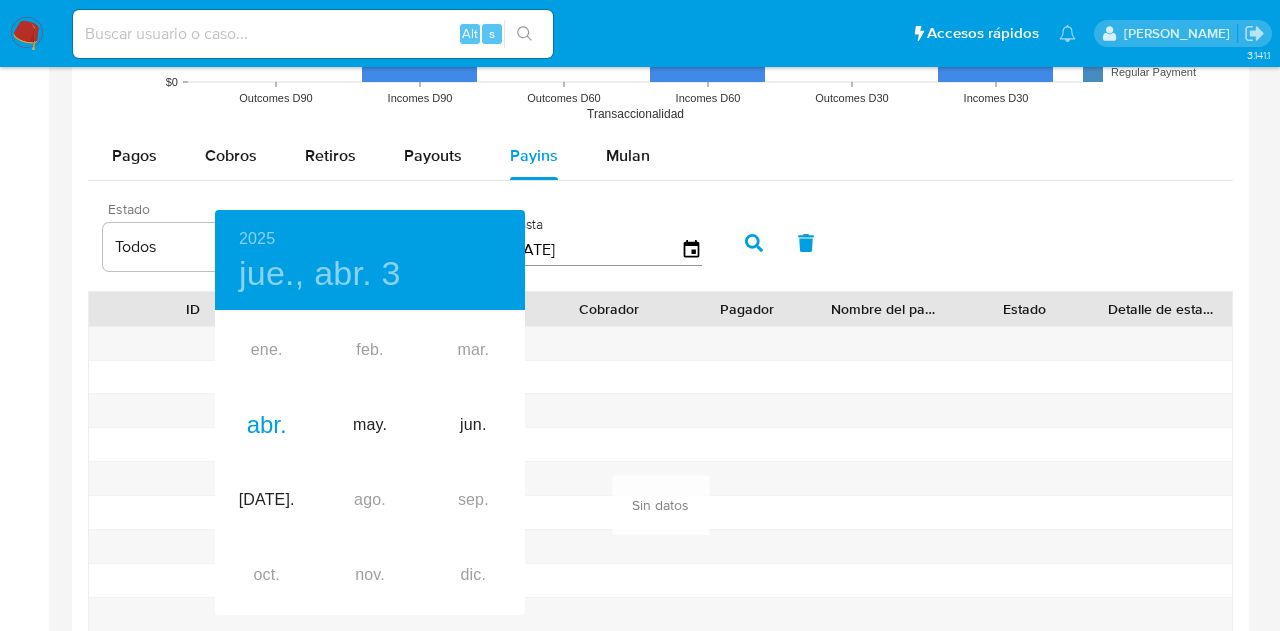 click on "ene. feb. mar. abr. may. jun. jul. ago. sep. oct. nov. dic." at bounding box center (370, 463) 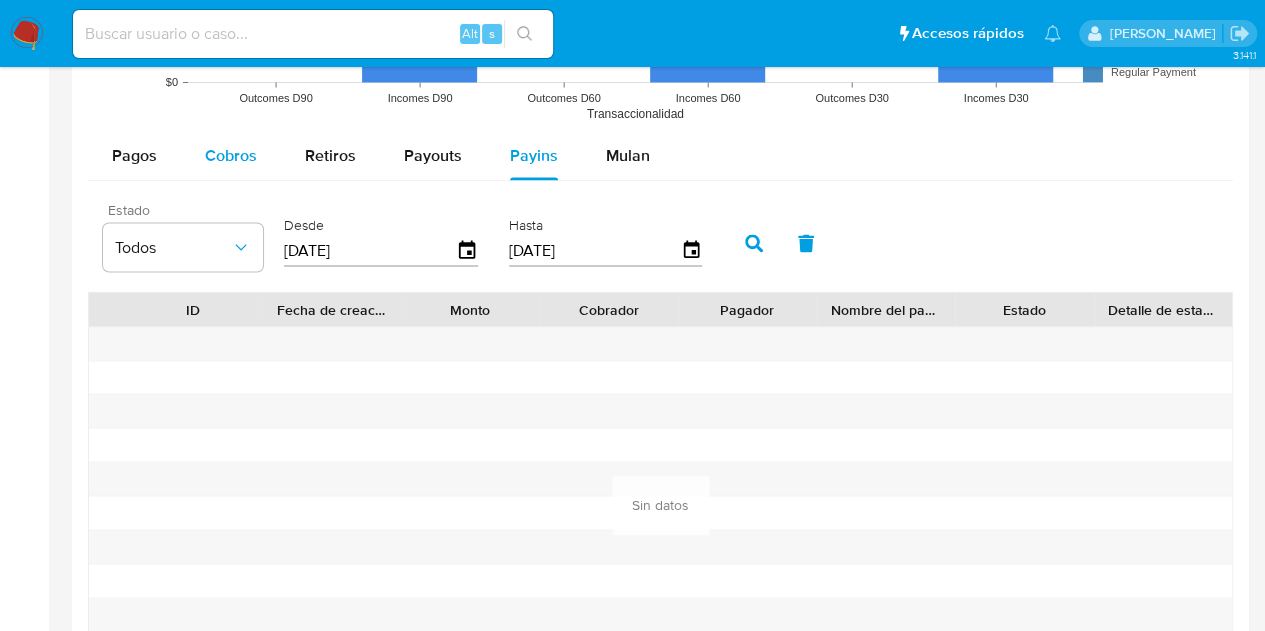 click on "Cobros" at bounding box center [231, 155] 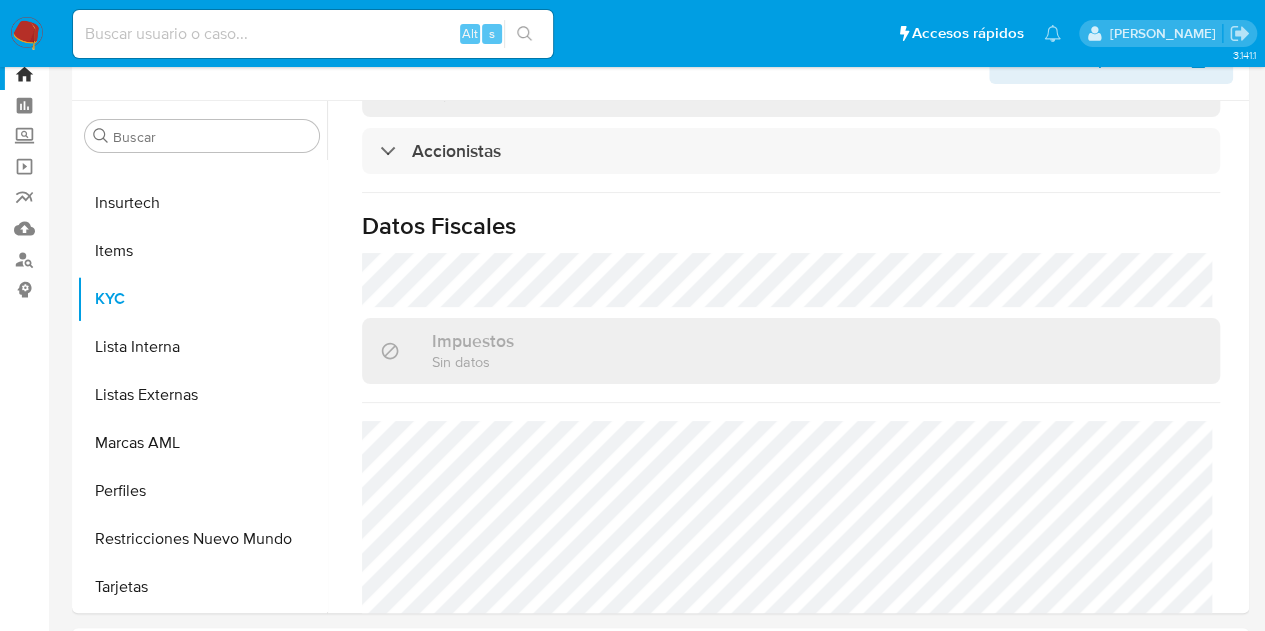 scroll, scrollTop: 0, scrollLeft: 0, axis: both 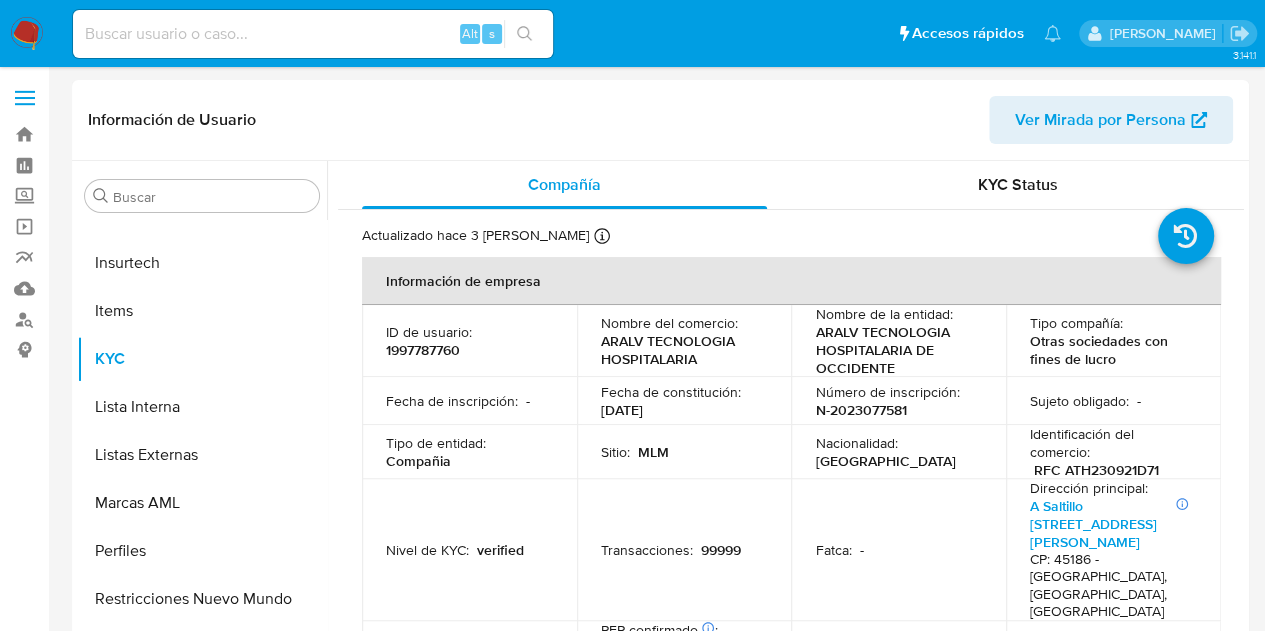 select on "10" 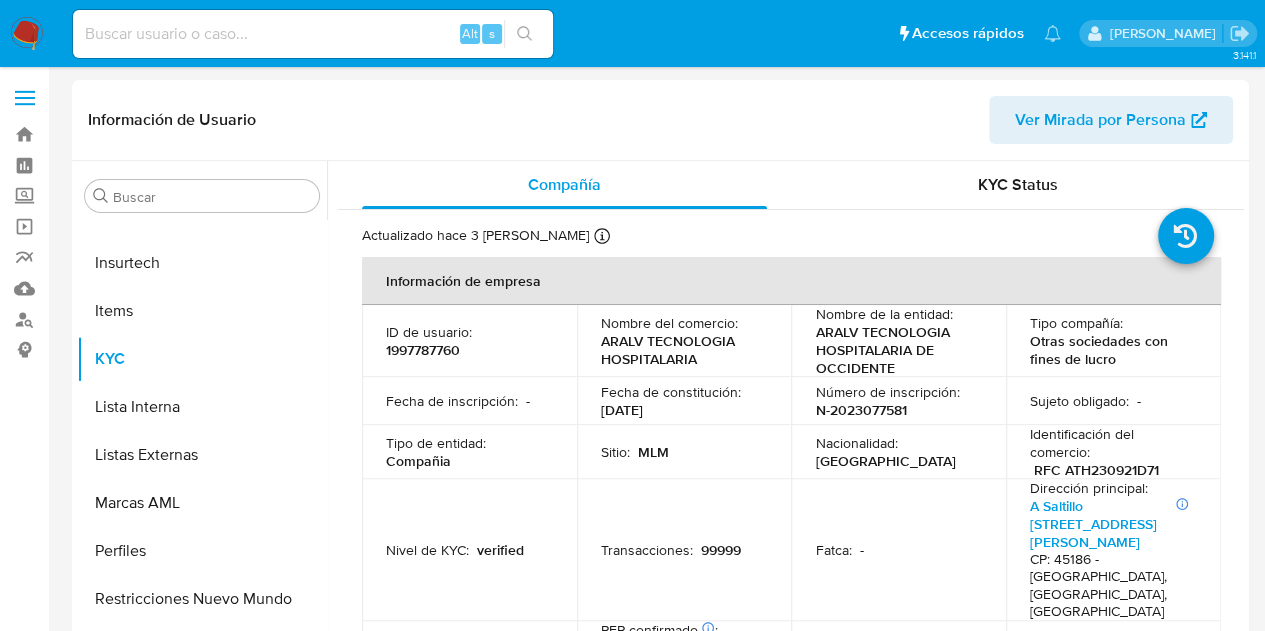 click at bounding box center (313, 34) 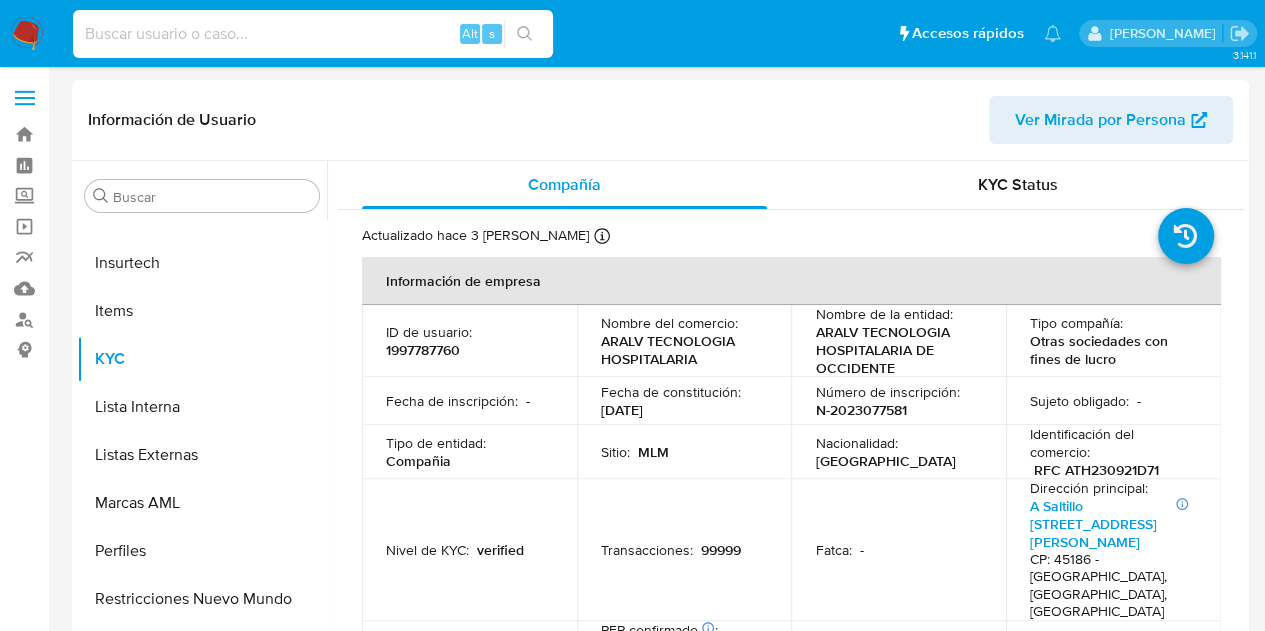 paste on "1997787760" 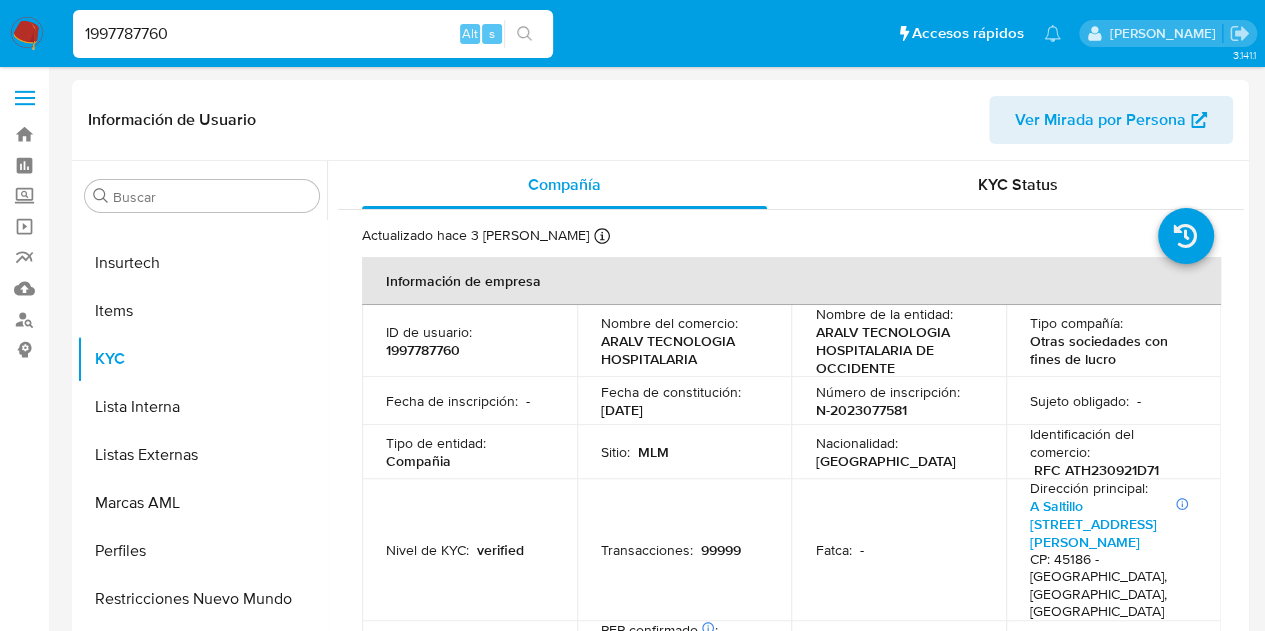type on "1997787760" 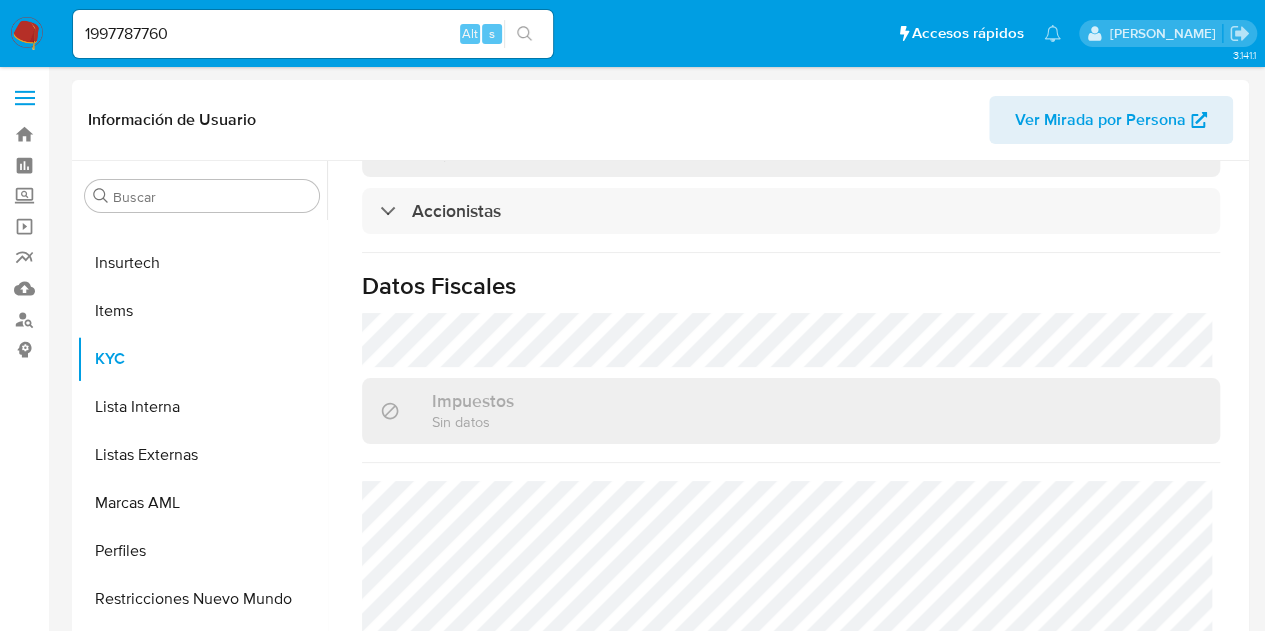 scroll, scrollTop: 0, scrollLeft: 0, axis: both 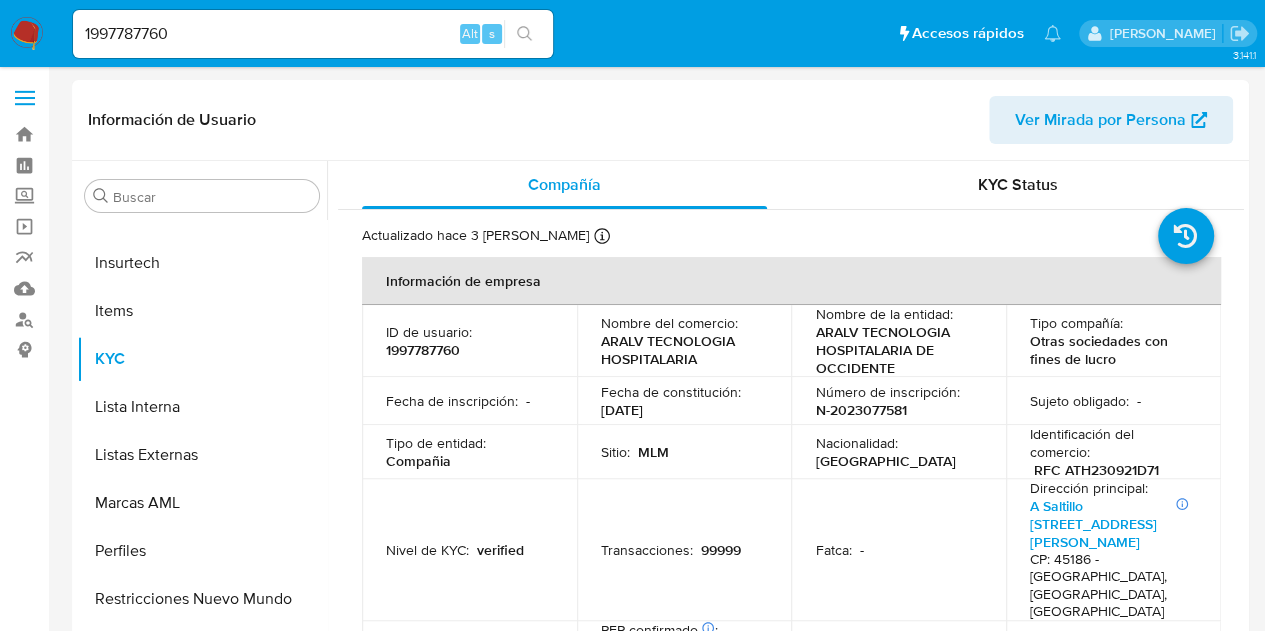 click on "1997787760" at bounding box center (313, 34) 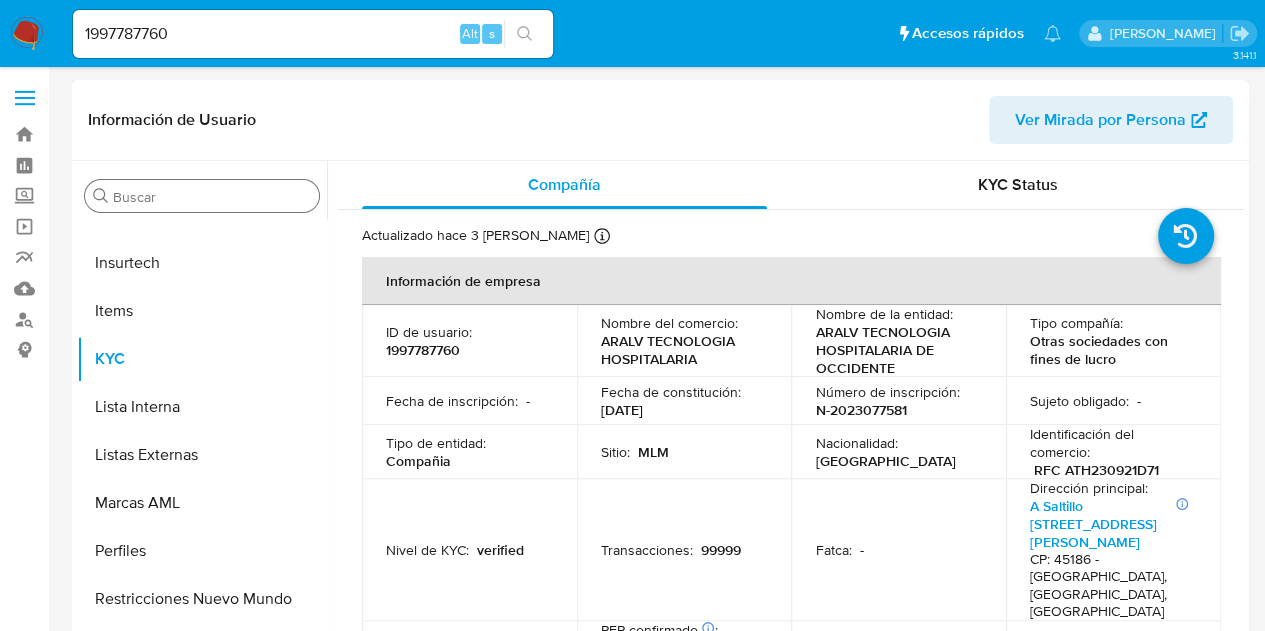 click on "Buscar" at bounding box center [212, 197] 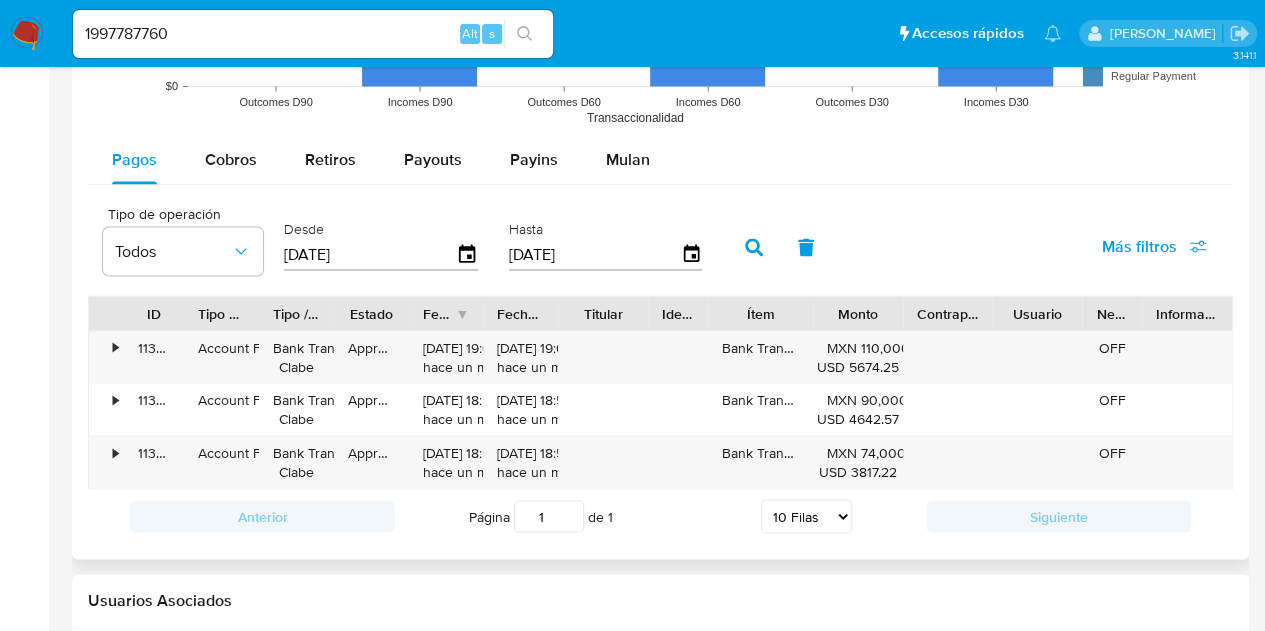 scroll, scrollTop: 1700, scrollLeft: 0, axis: vertical 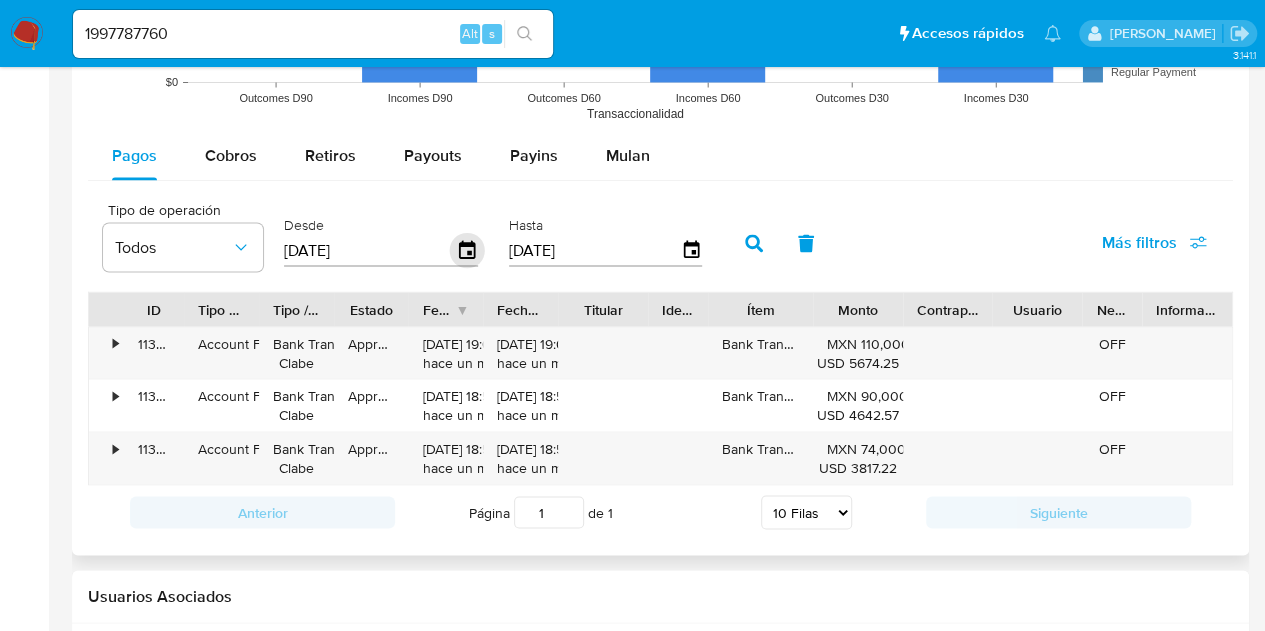 click 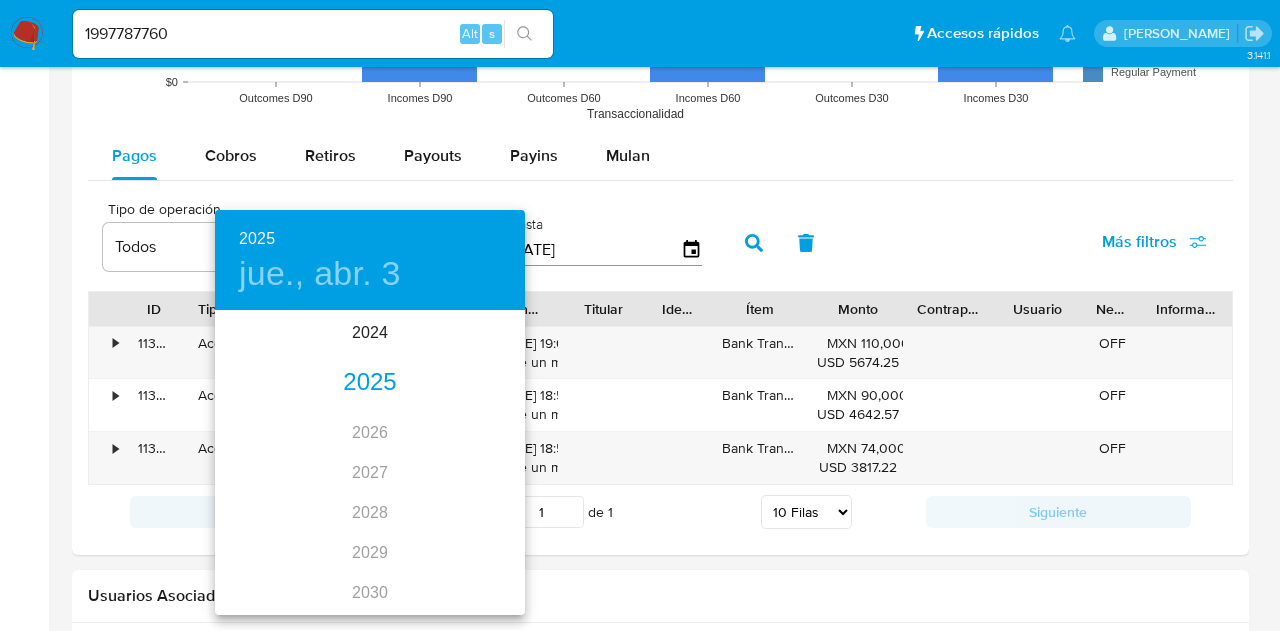 click on "2025" at bounding box center [370, 383] 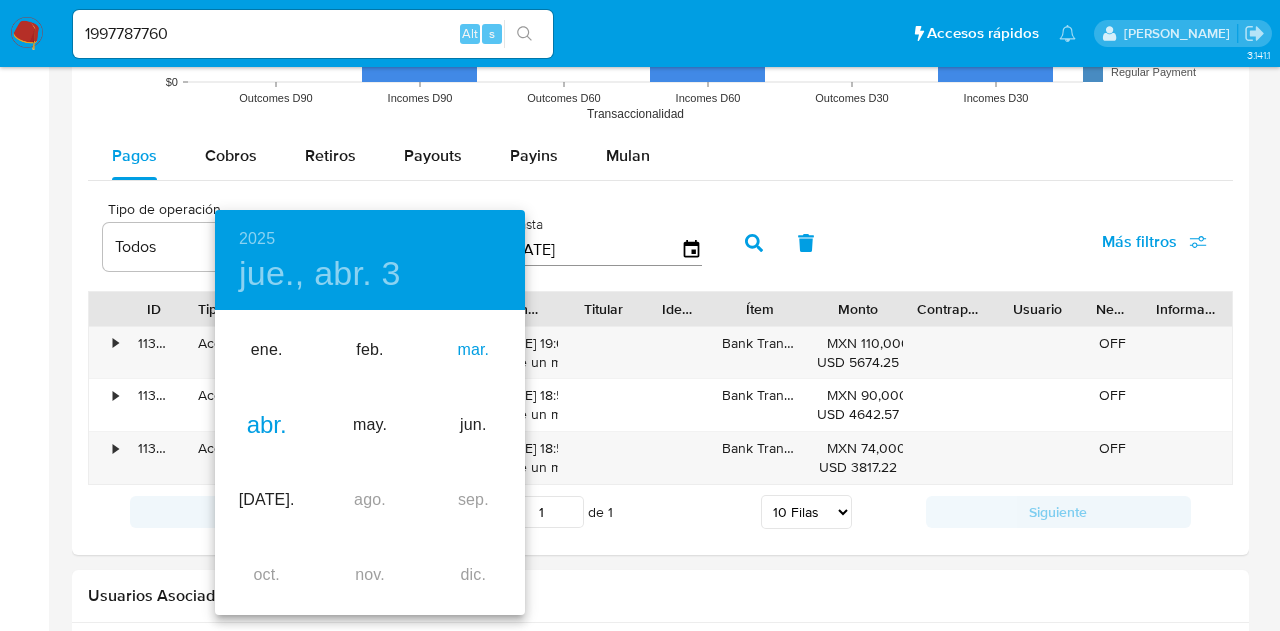 click on "mar." at bounding box center [473, 350] 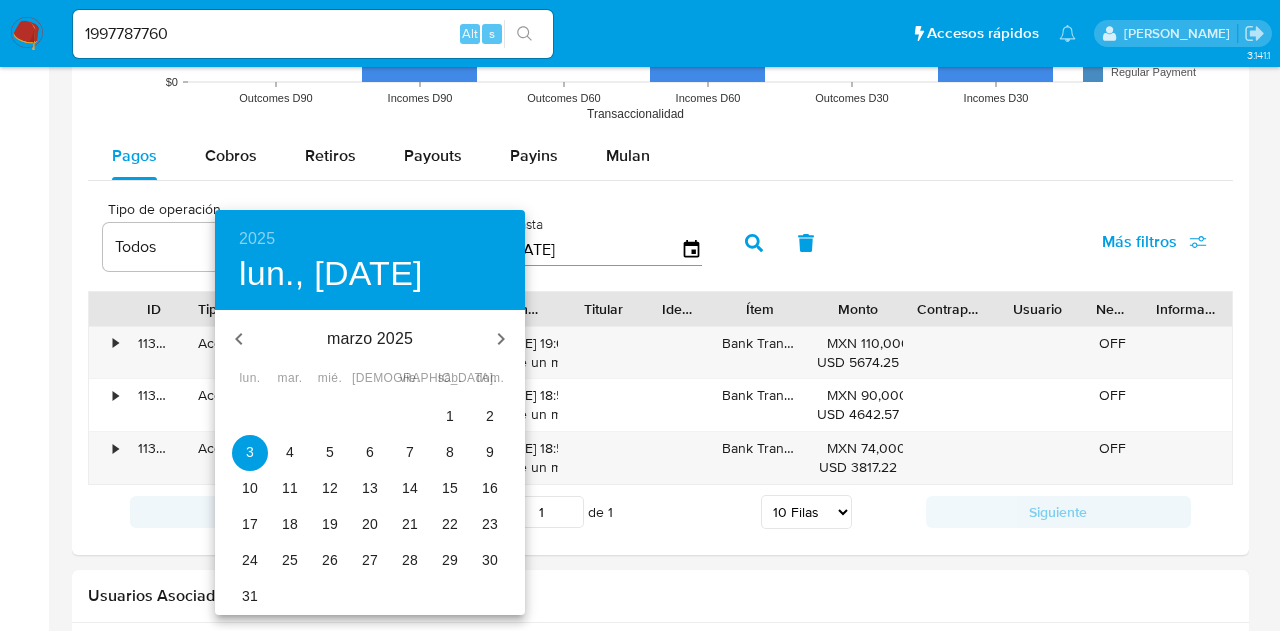 click on "1" at bounding box center [450, 416] 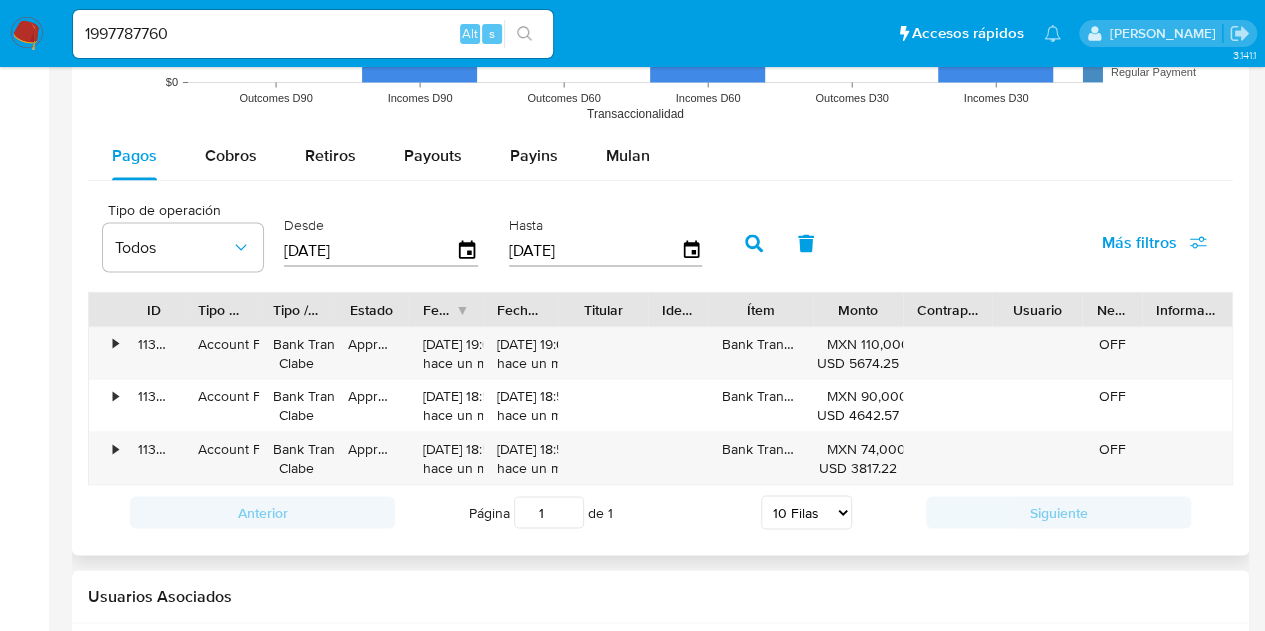 click on "[DATE]" at bounding box center [595, 250] 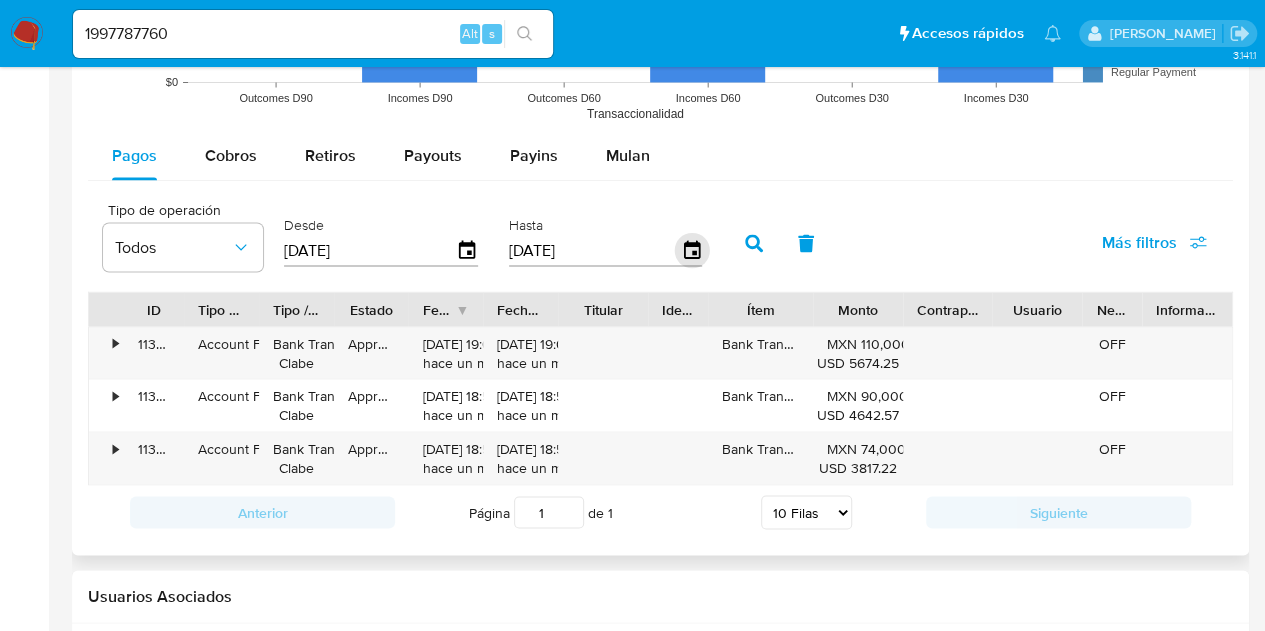 click 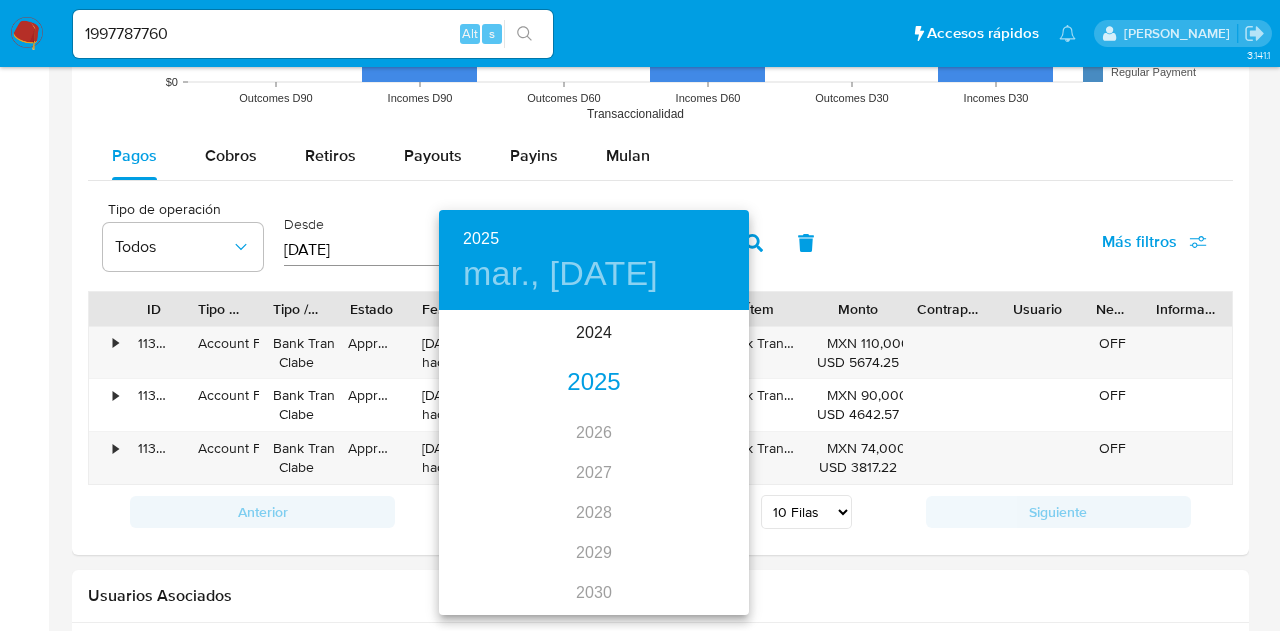 click on "2025" at bounding box center (594, 383) 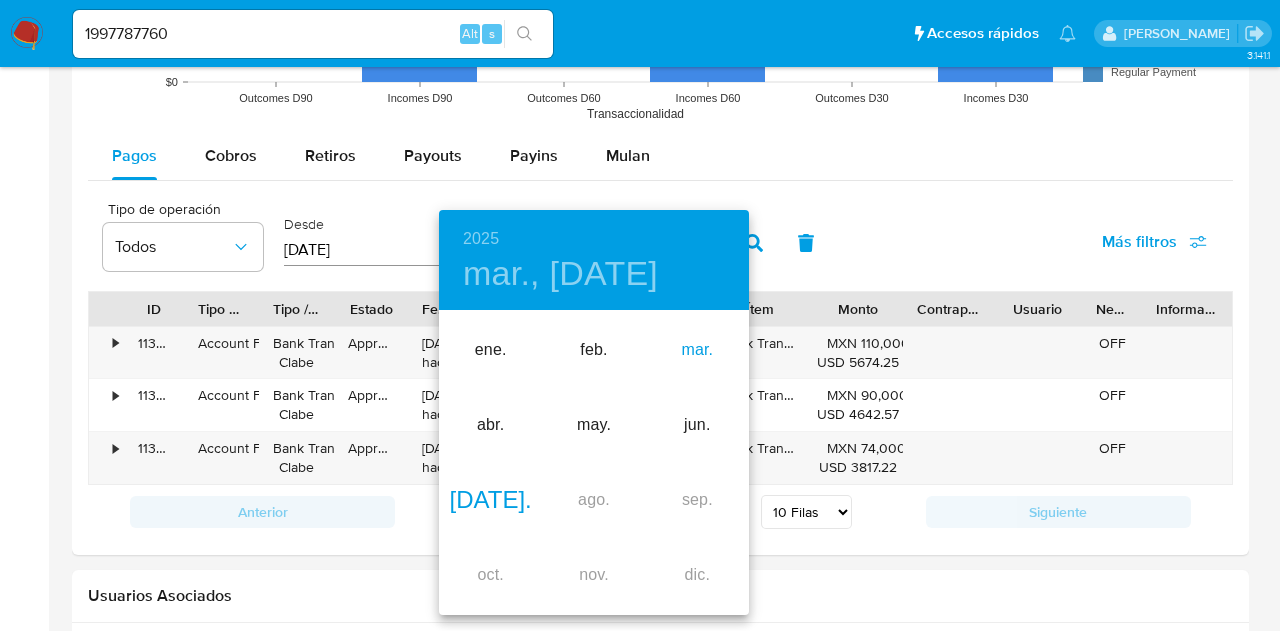 click on "mar." at bounding box center [697, 350] 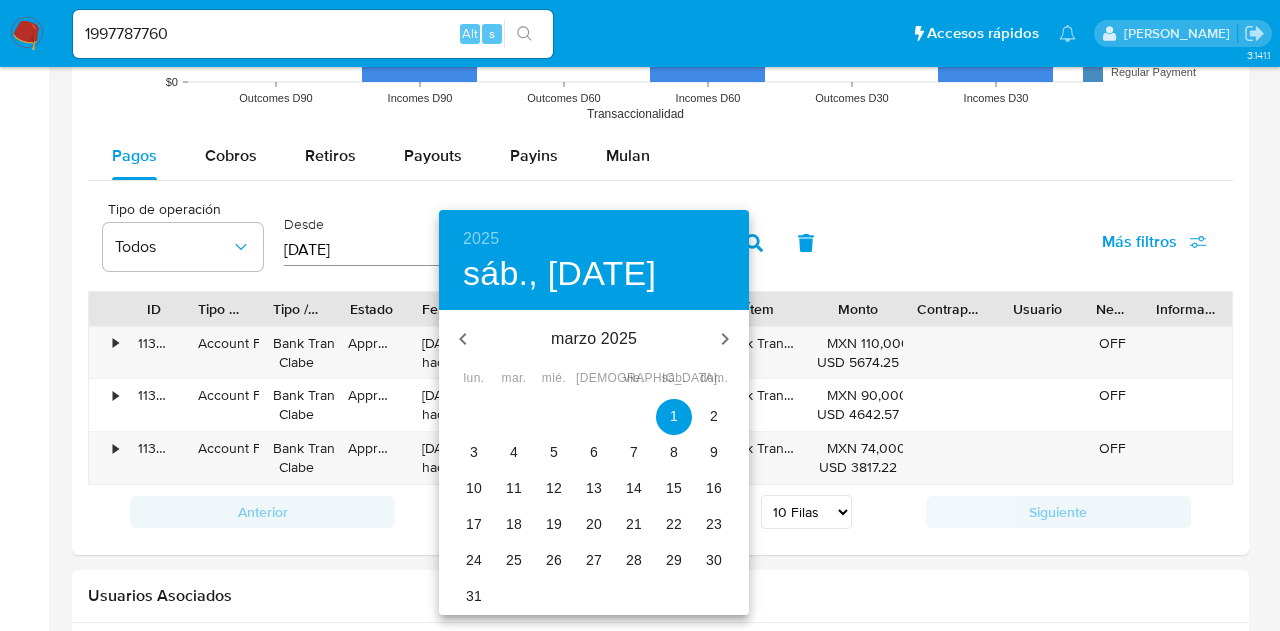 click on "31" at bounding box center [474, 596] 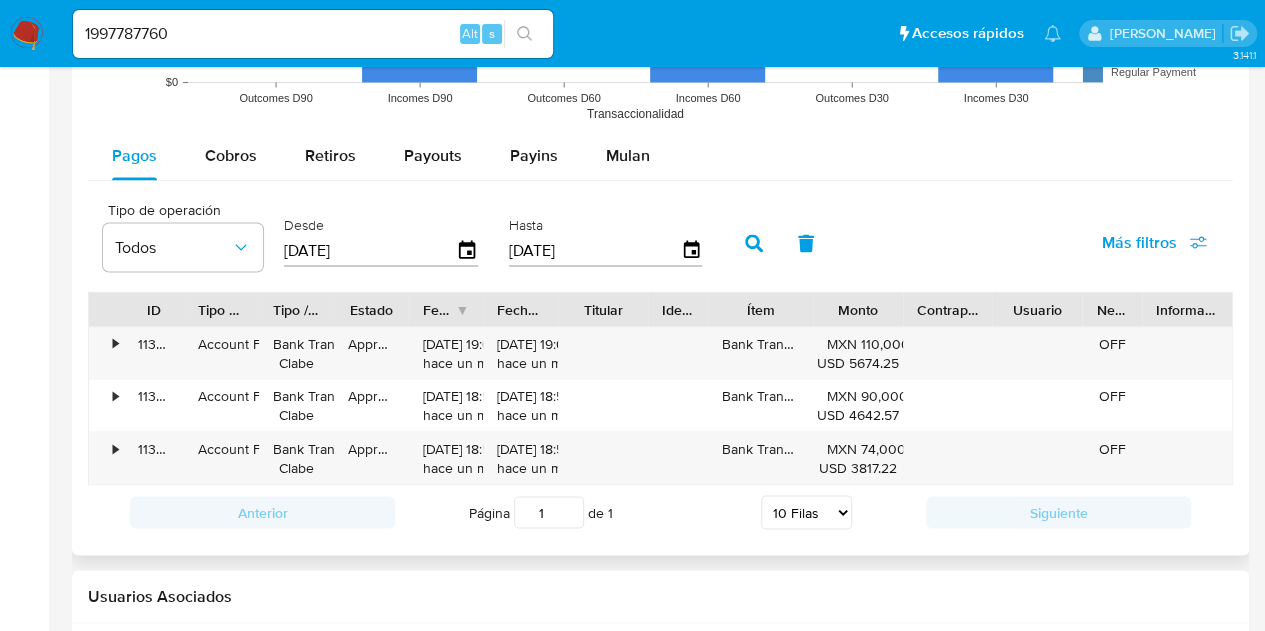 click on "Tipo de operación Todos Desde 01/03/2025 Hasta 31/03/2025 Más filtros" at bounding box center [660, 241] 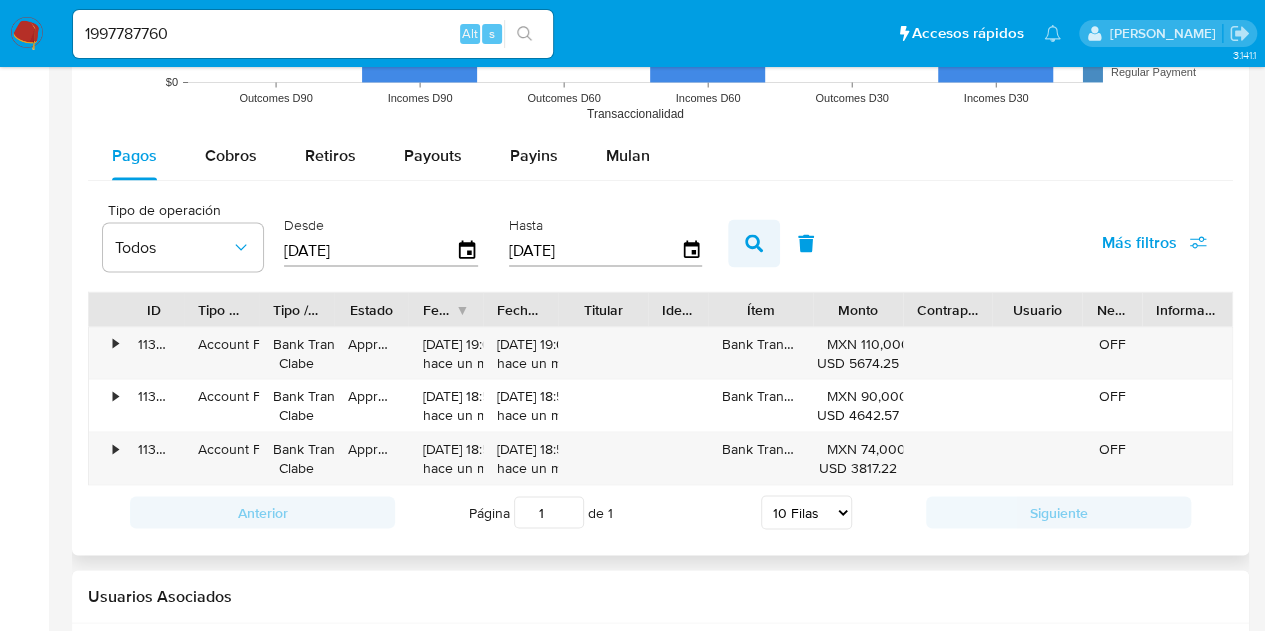 drag, startPoint x: 719, startPoint y: 244, endPoint x: 735, endPoint y: 241, distance: 16.27882 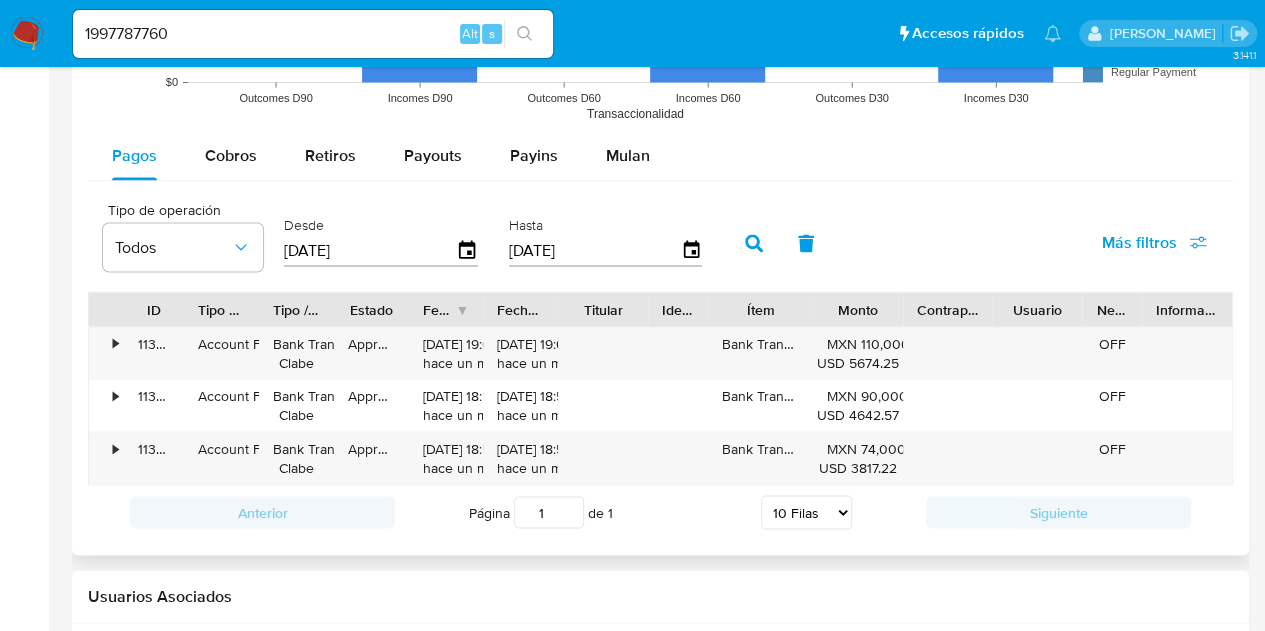 click 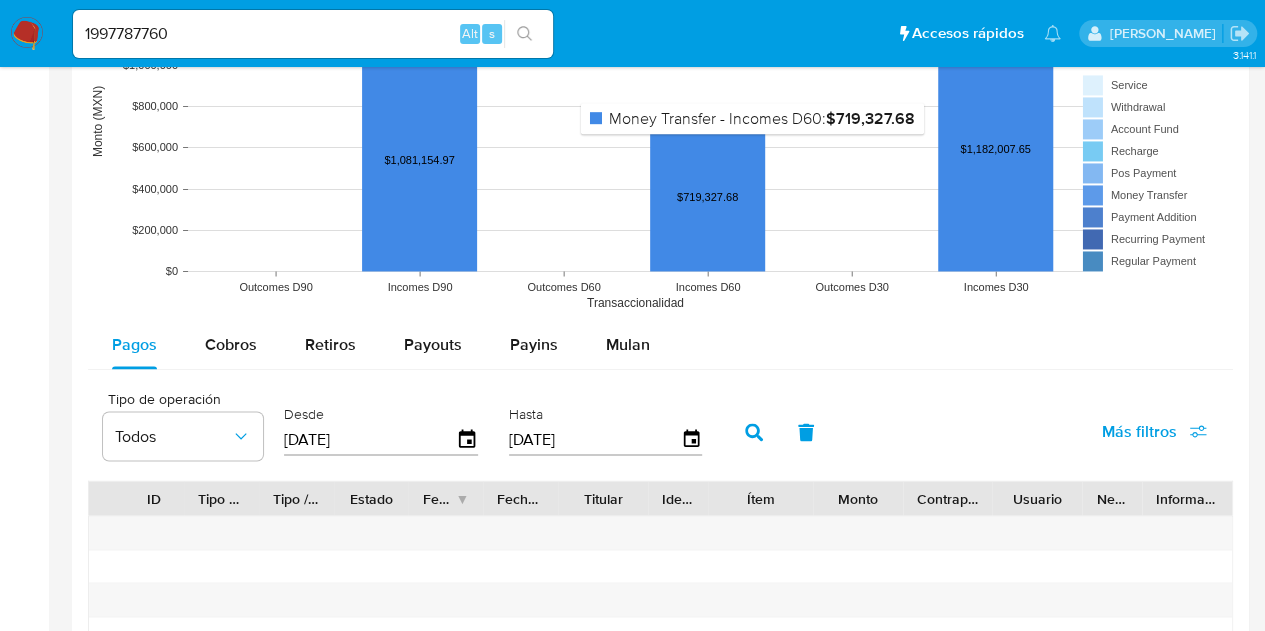 scroll, scrollTop: 1600, scrollLeft: 0, axis: vertical 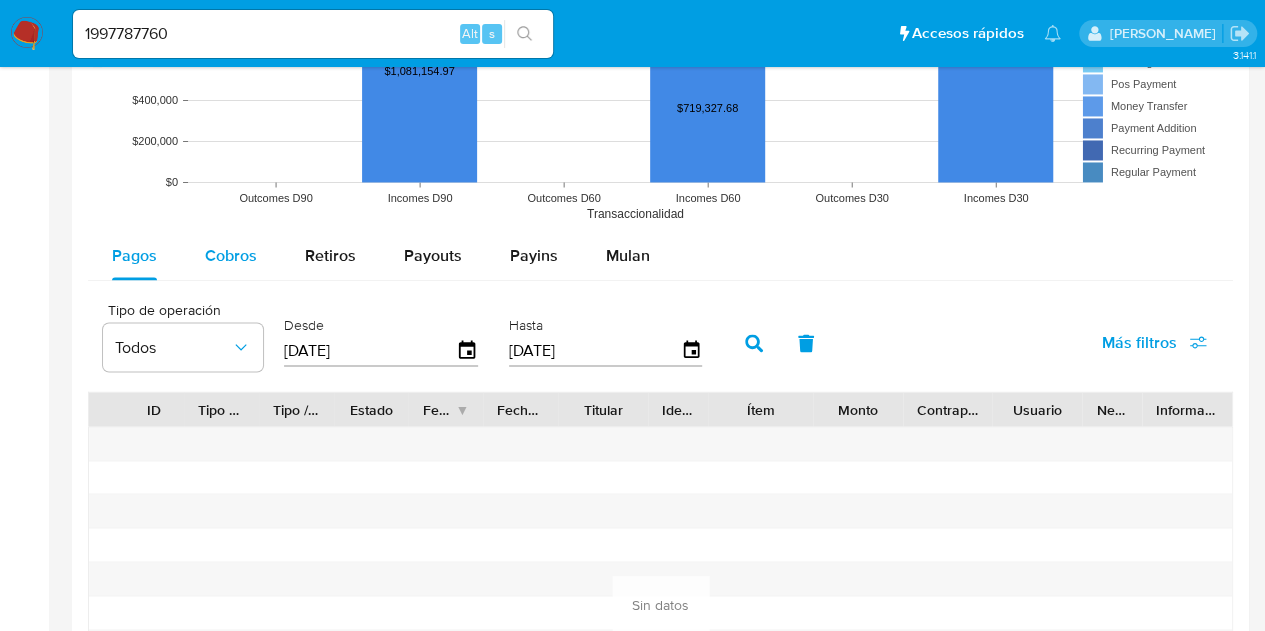 click on "Cobros" at bounding box center (231, 256) 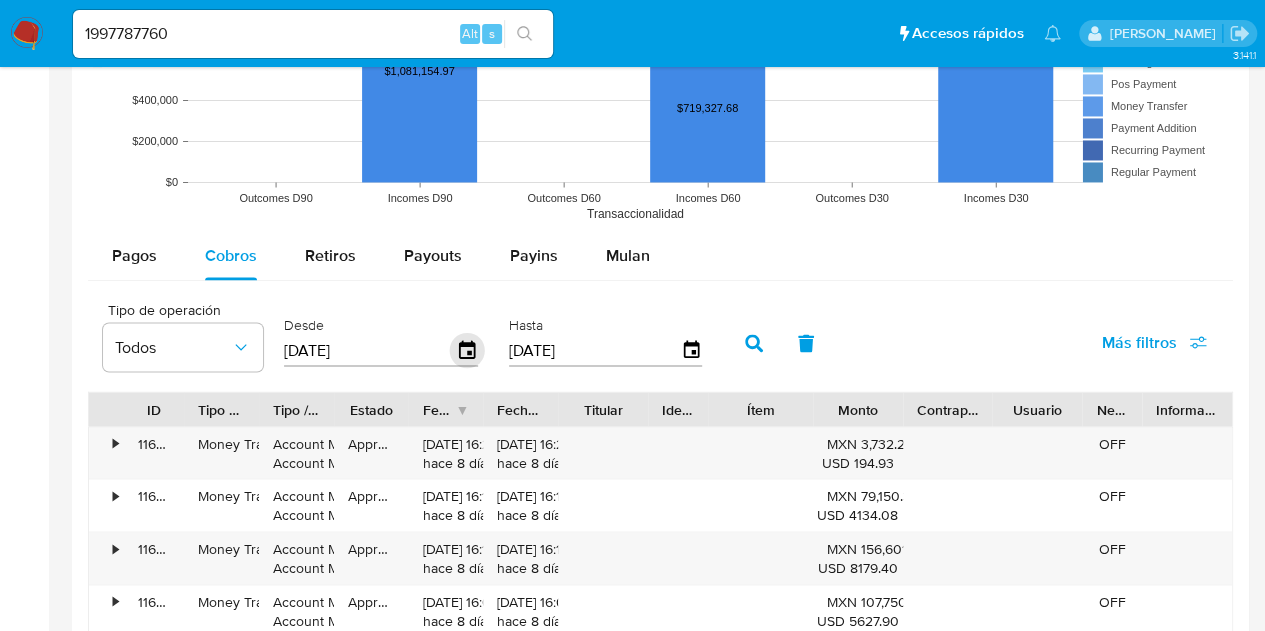 click 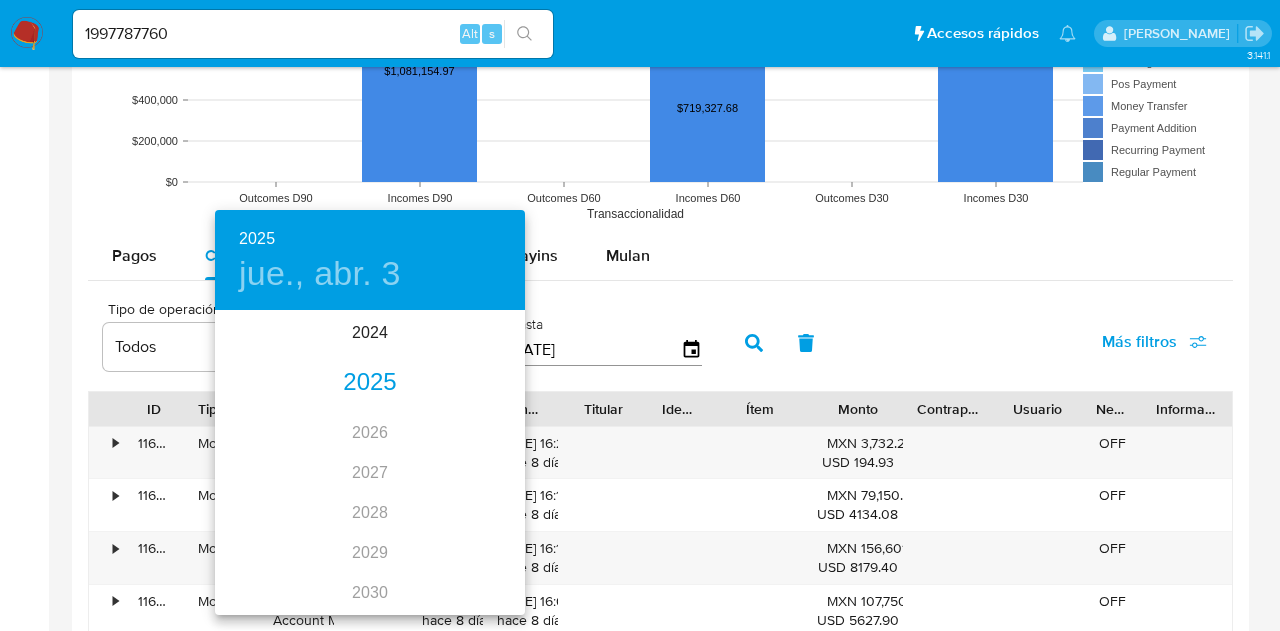 click on "2025" at bounding box center (370, 383) 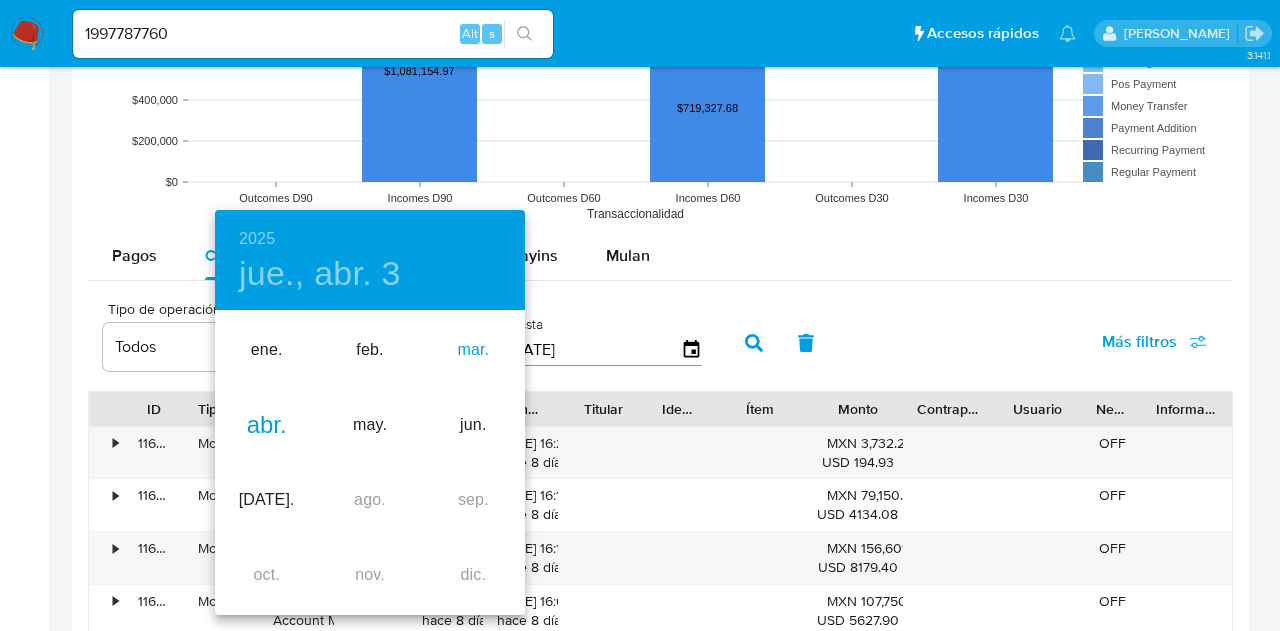 click on "mar." at bounding box center (473, 350) 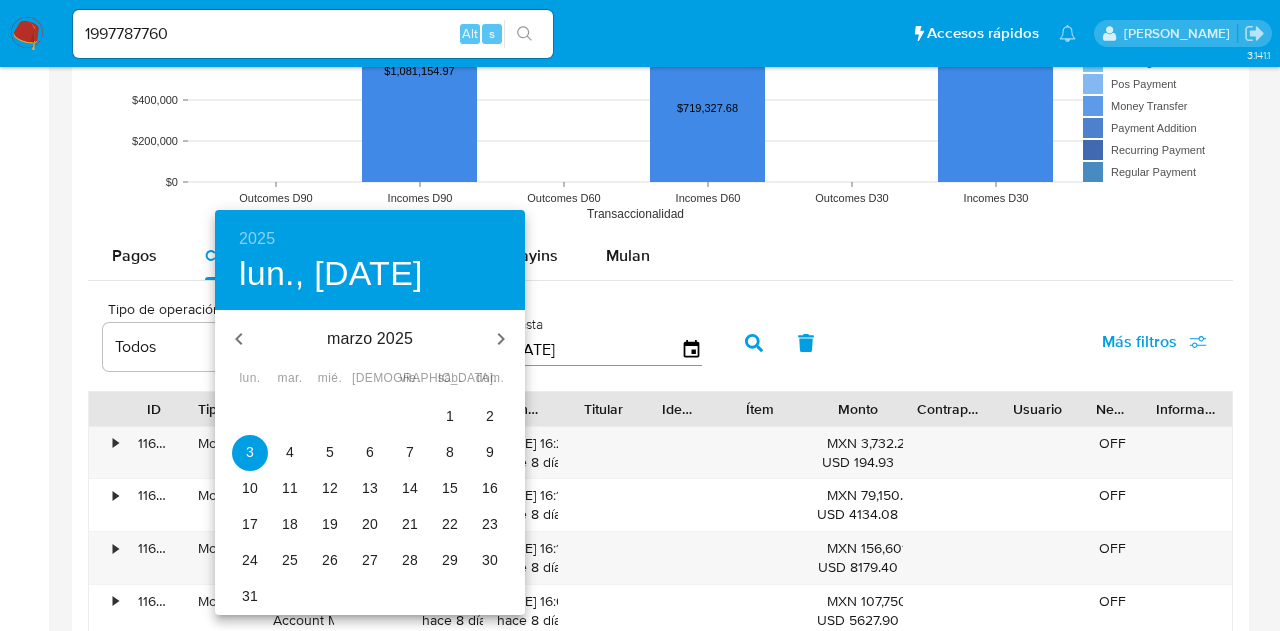 click on "1" at bounding box center [450, 416] 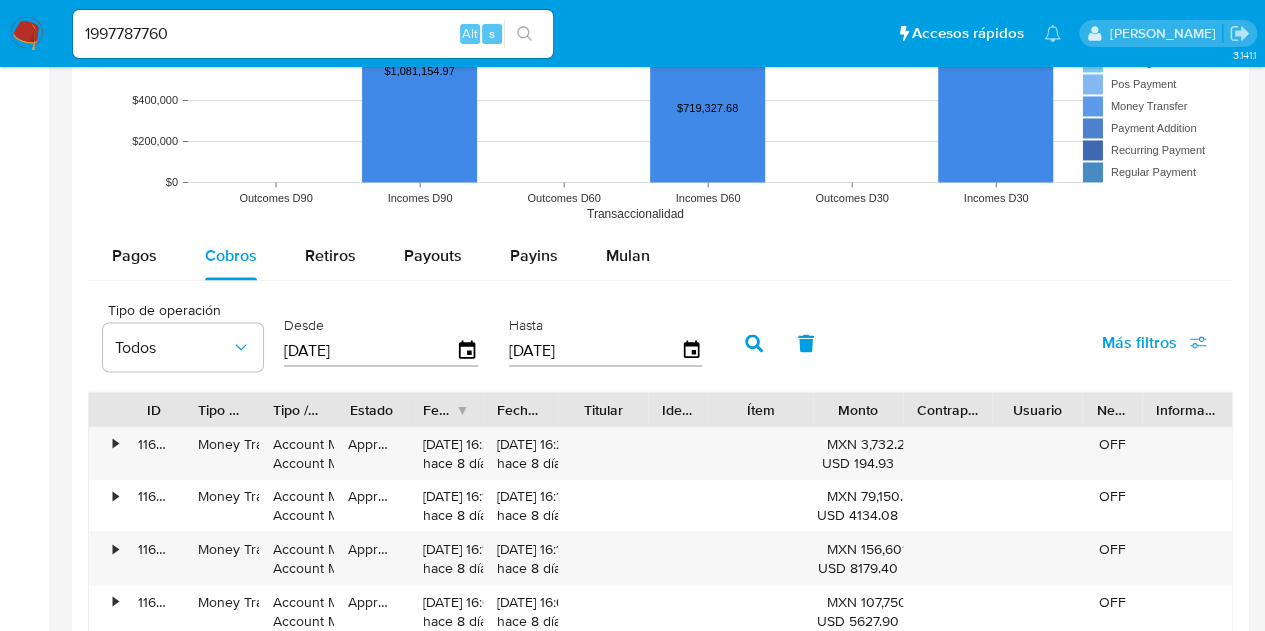 click on "[DATE]" at bounding box center [595, 350] 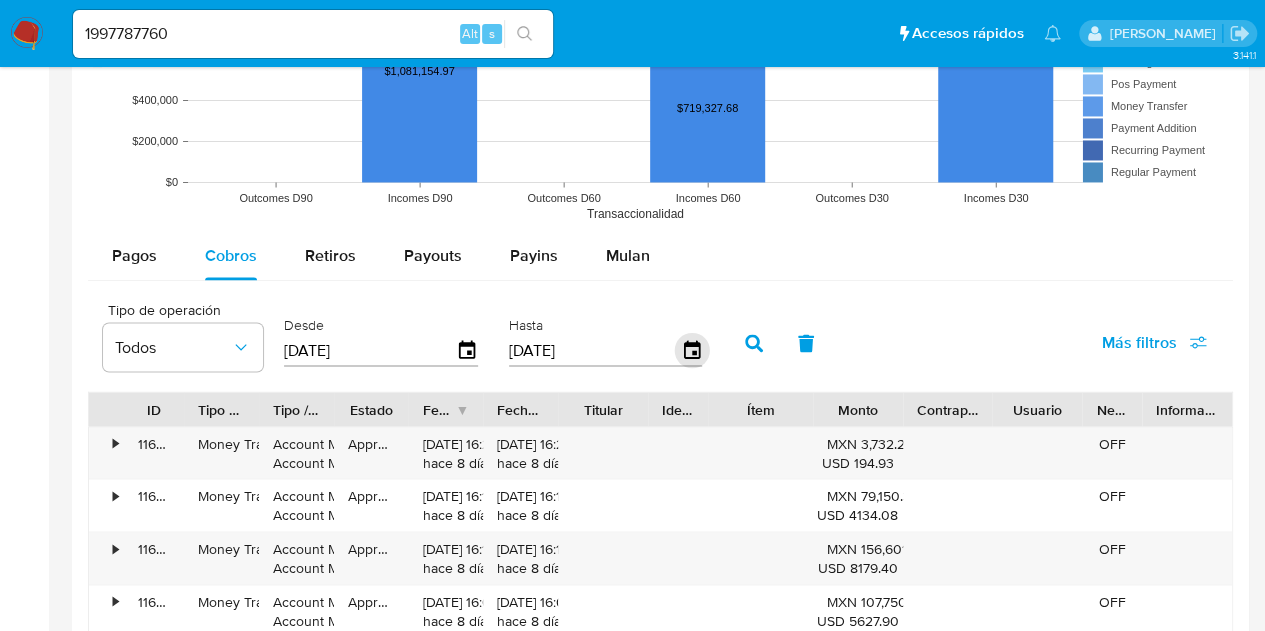 click 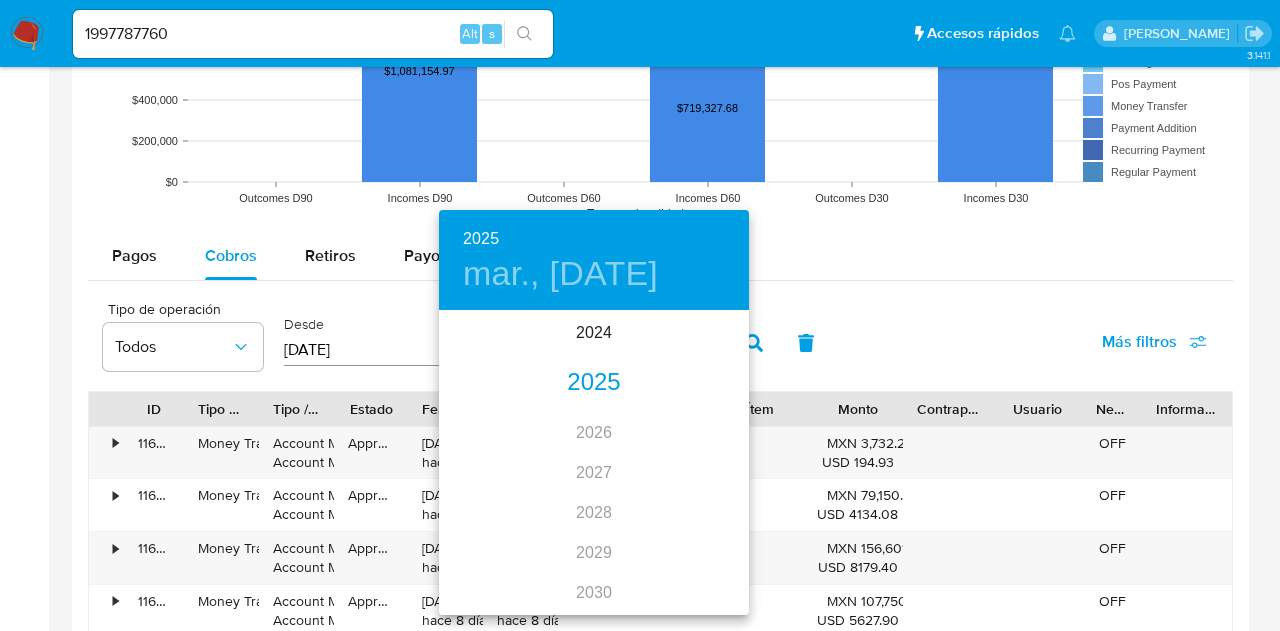 click on "2025" at bounding box center (594, 383) 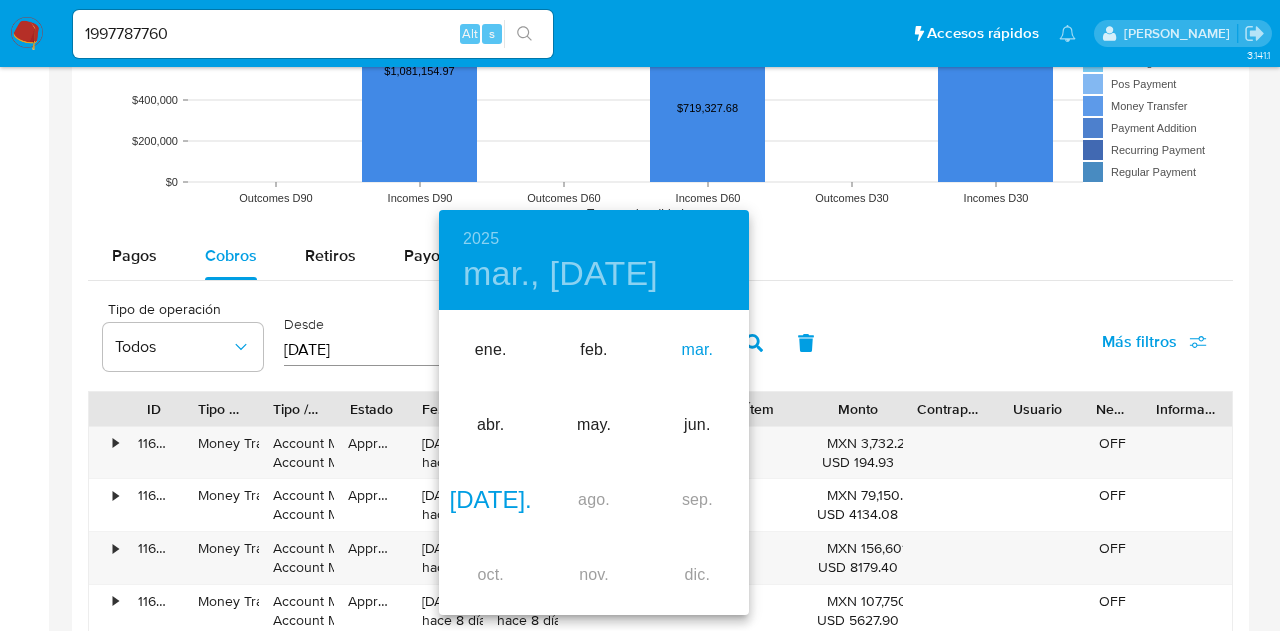 click on "mar." at bounding box center [697, 350] 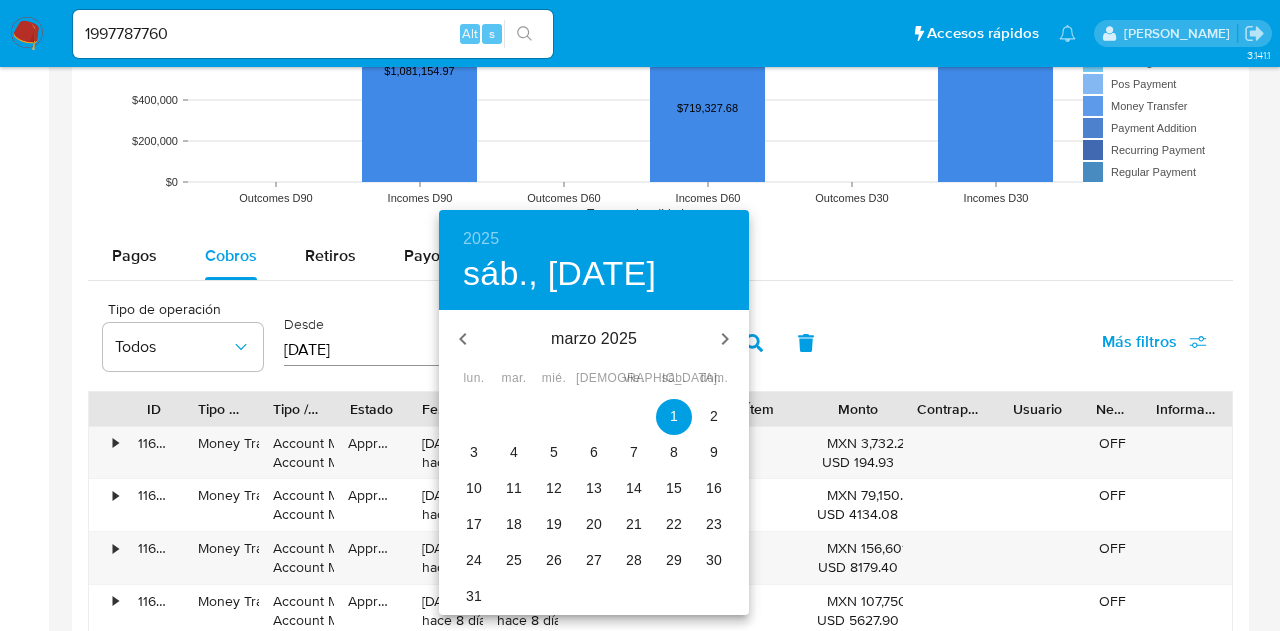 click on "1" at bounding box center (674, 416) 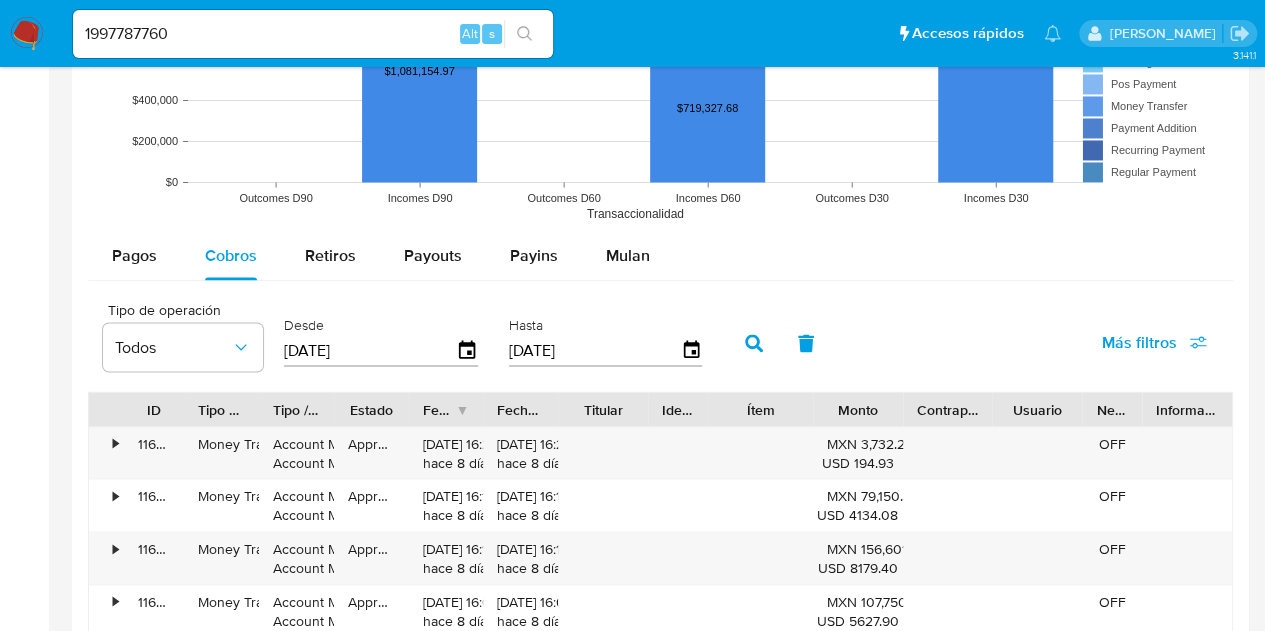 click 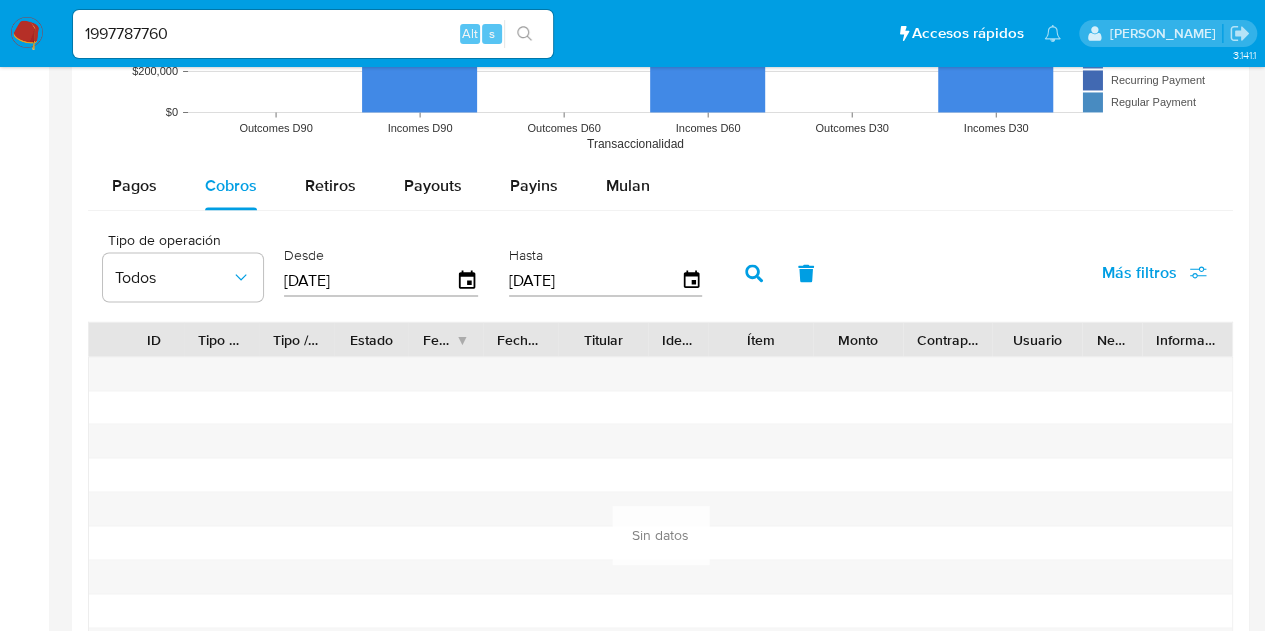 scroll, scrollTop: 1700, scrollLeft: 0, axis: vertical 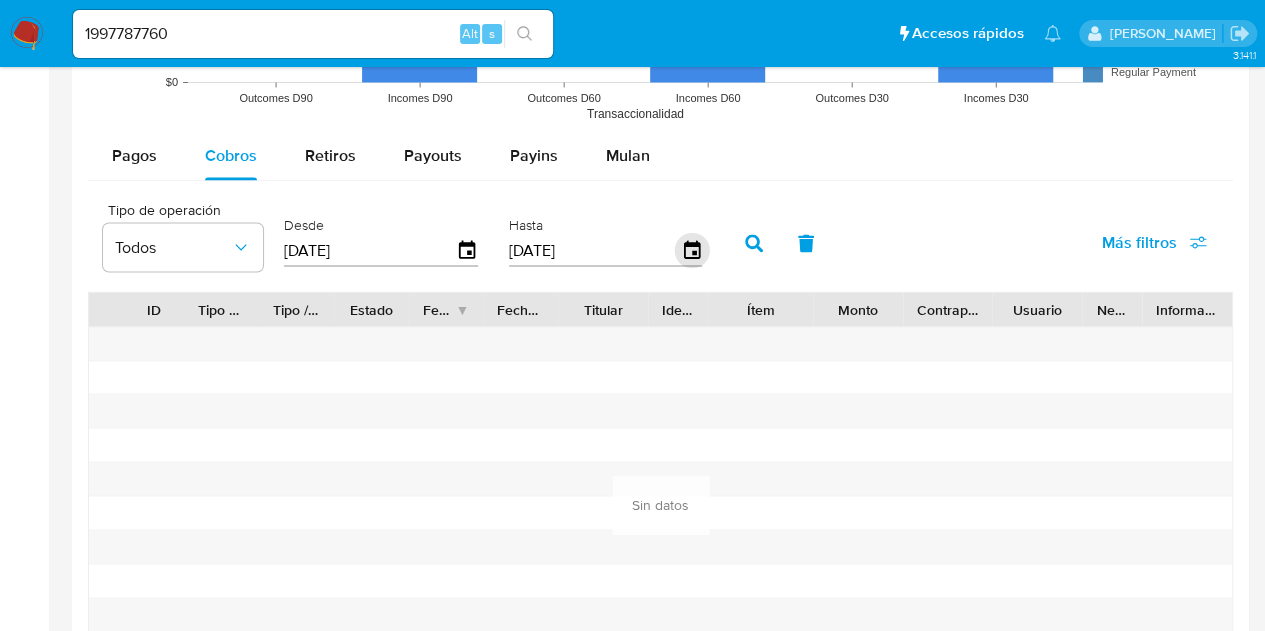 click 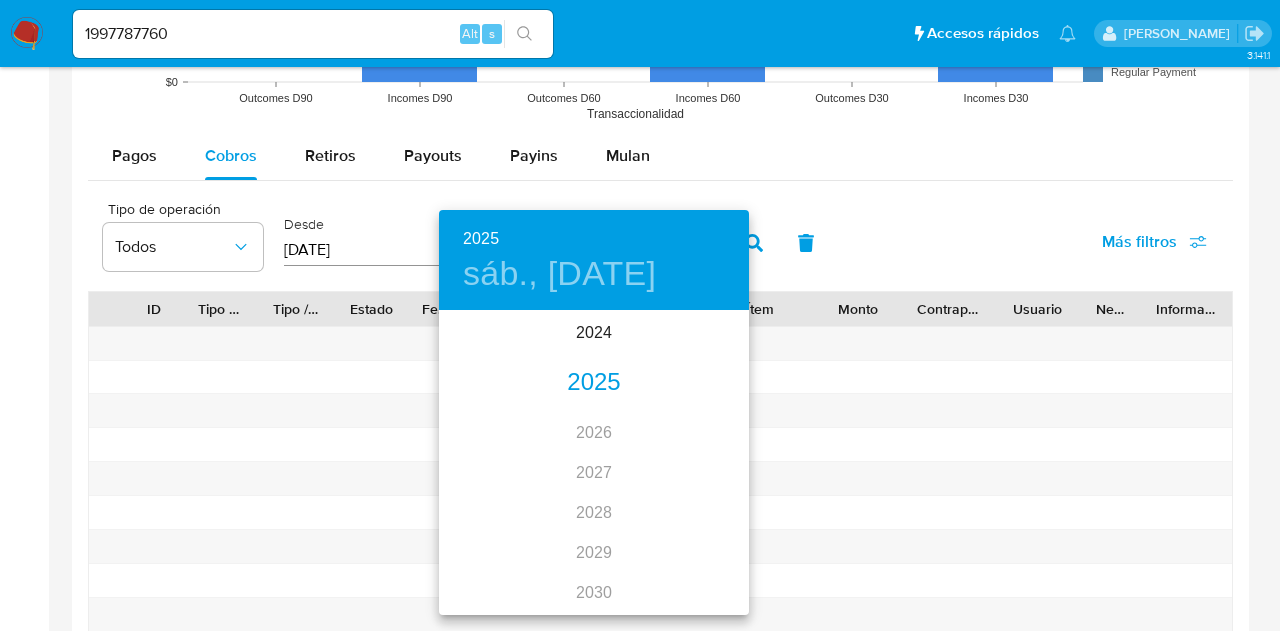 click on "2025" at bounding box center [594, 383] 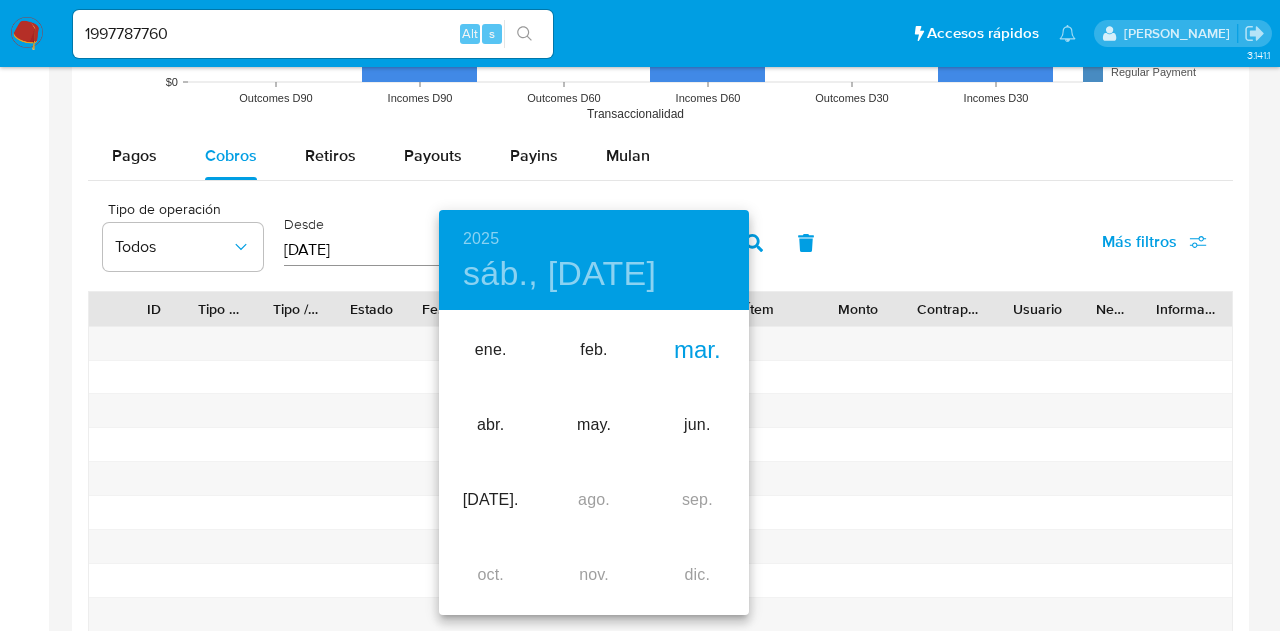 click on "mar." at bounding box center [697, 350] 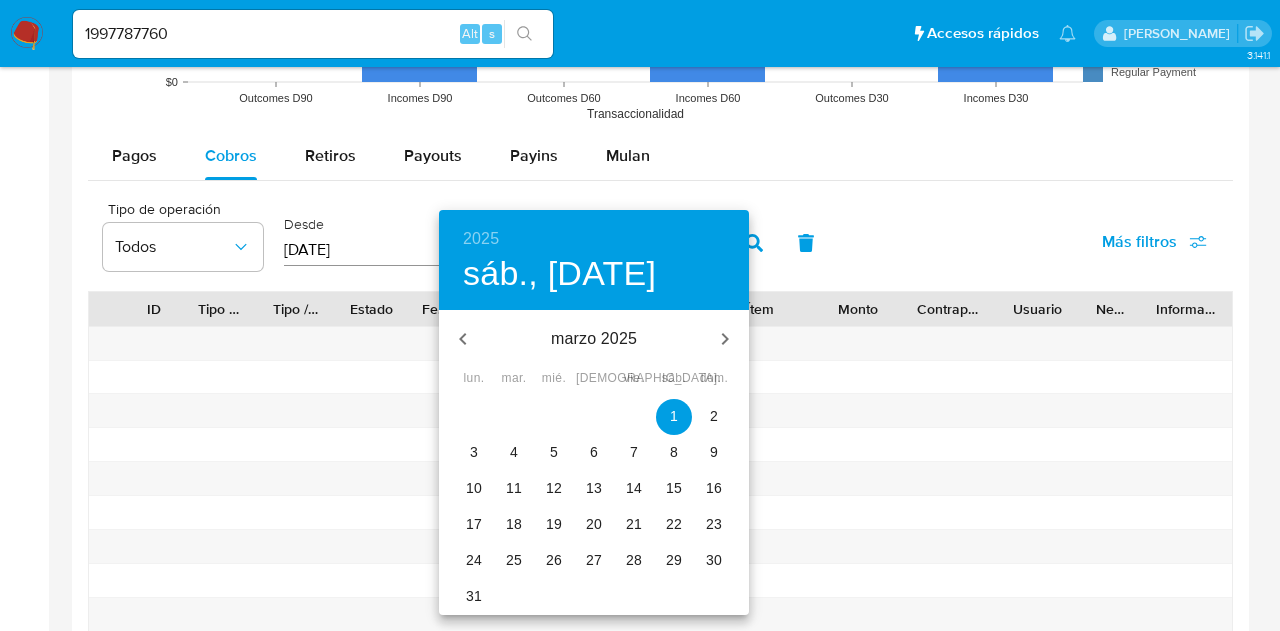 click on "31" at bounding box center (474, 596) 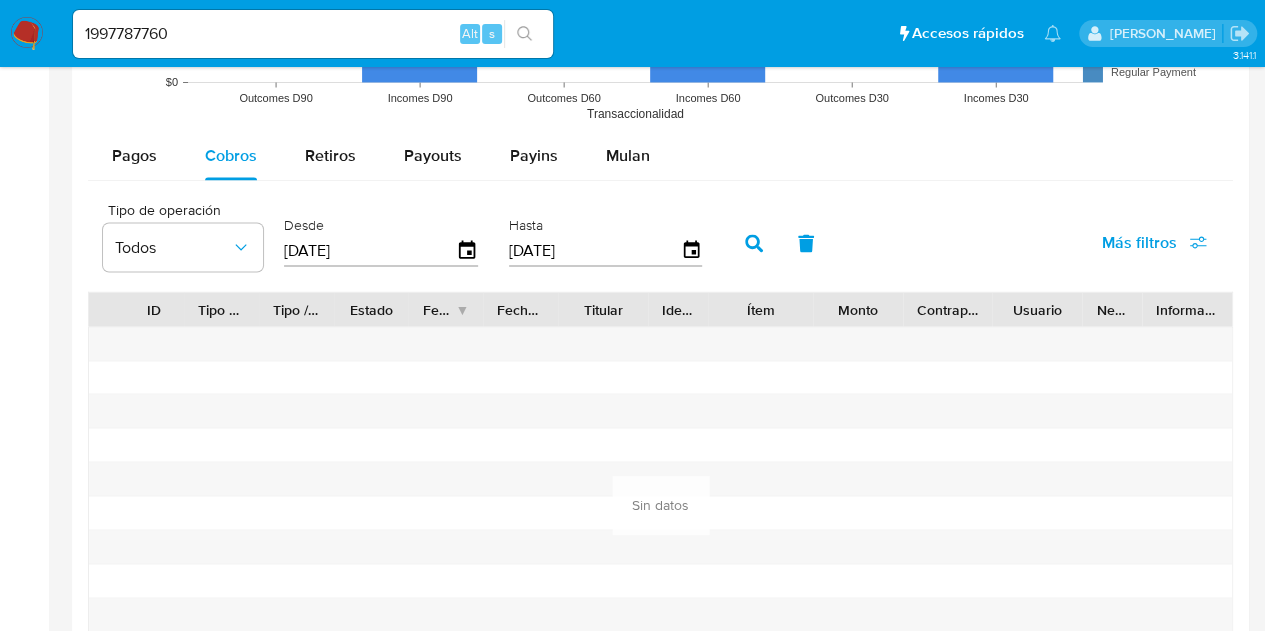 click at bounding box center (754, 243) 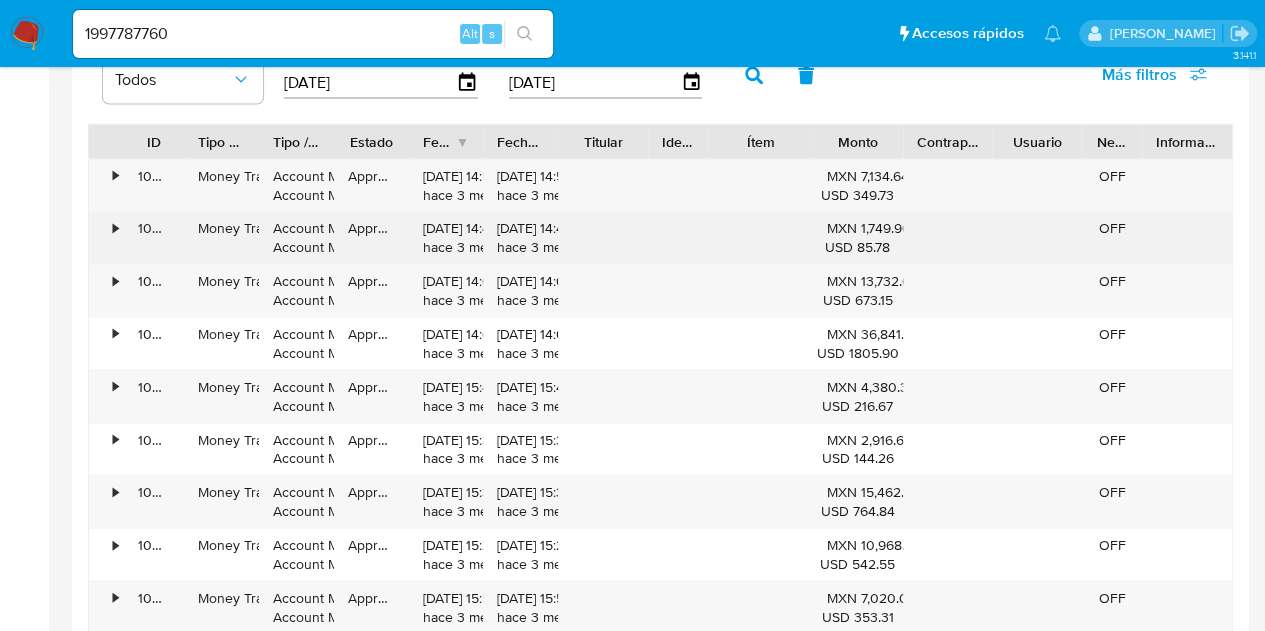 scroll, scrollTop: 1900, scrollLeft: 0, axis: vertical 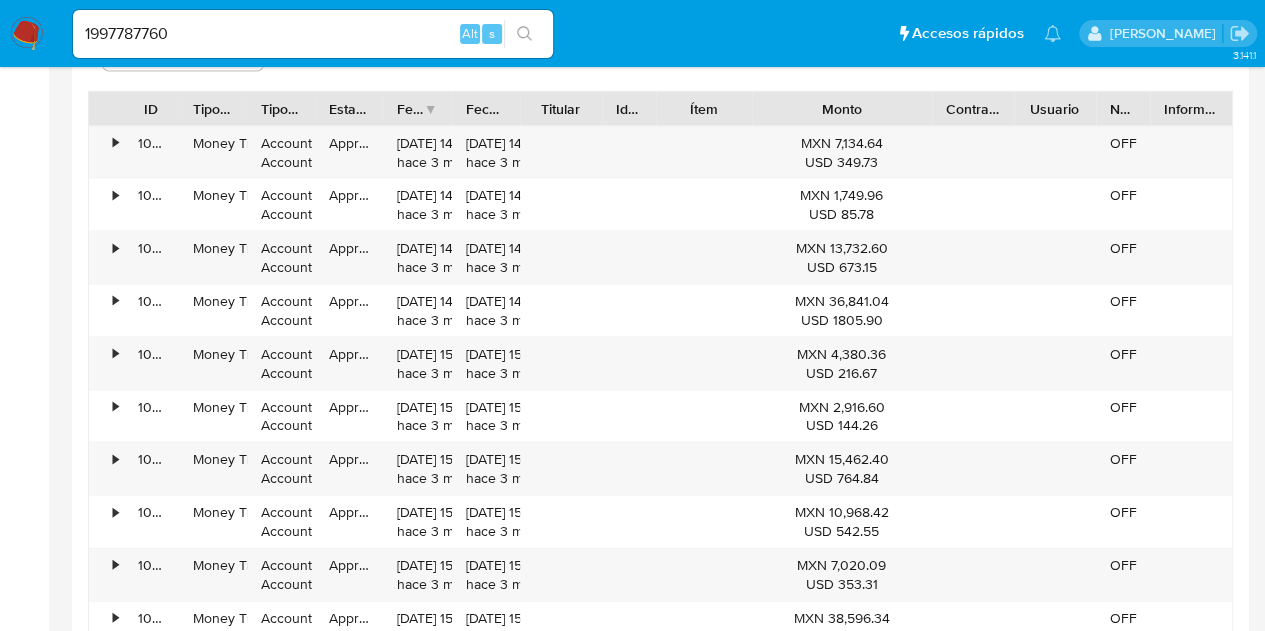 drag, startPoint x: 906, startPoint y: 111, endPoint x: 996, endPoint y: 116, distance: 90.13878 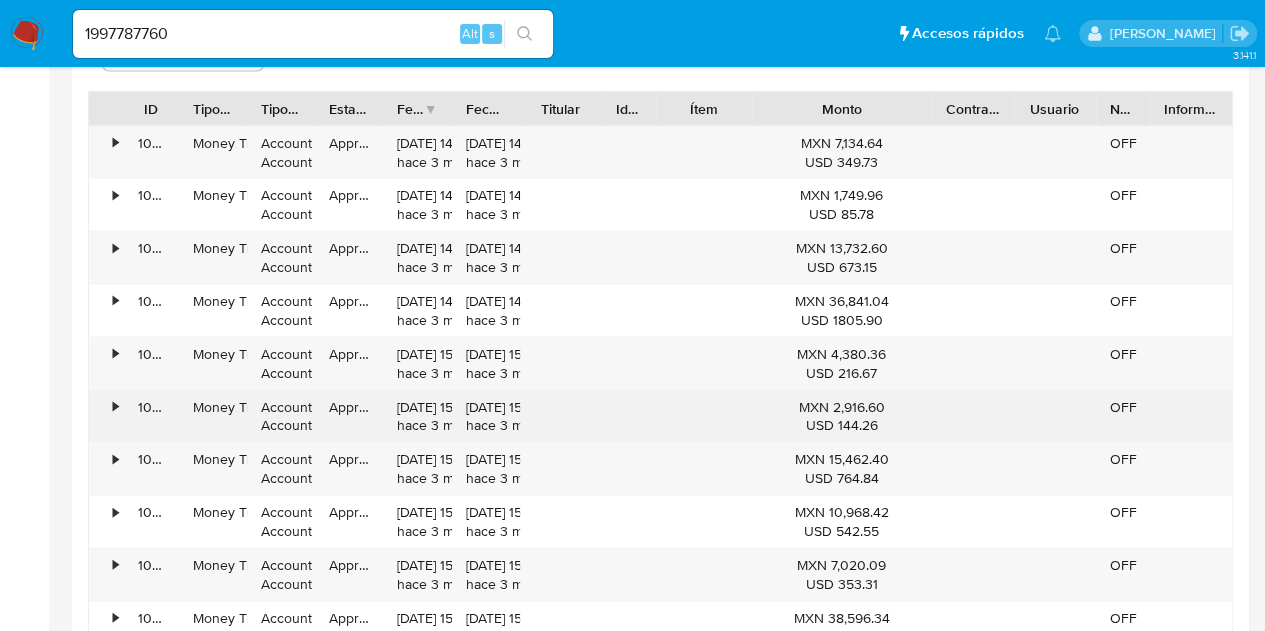 scroll, scrollTop: 1800, scrollLeft: 0, axis: vertical 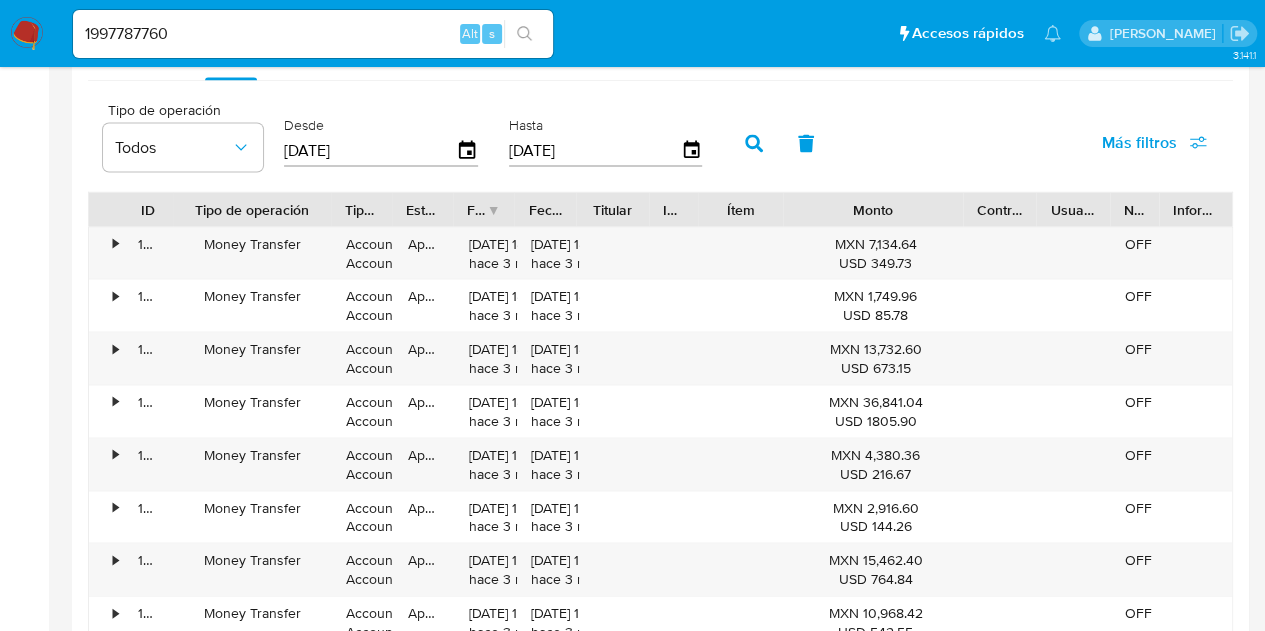 drag, startPoint x: 254, startPoint y: 199, endPoint x: 336, endPoint y: 217, distance: 83.95237 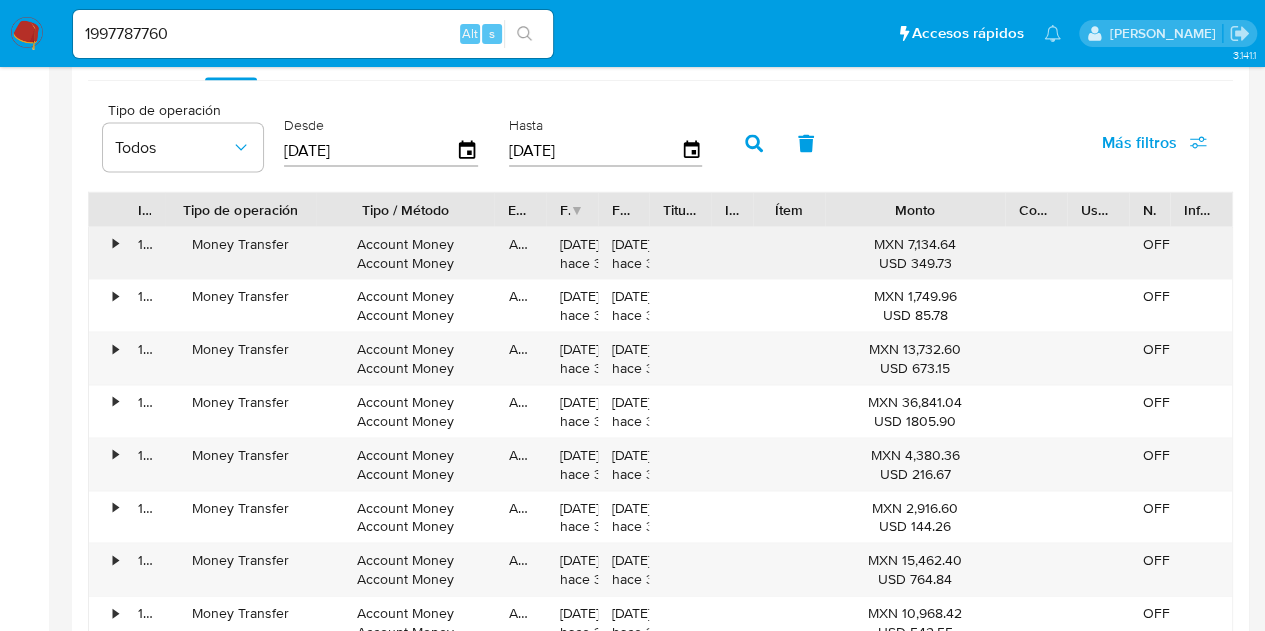 drag, startPoint x: 386, startPoint y: 204, endPoint x: 491, endPoint y: 241, distance: 111.32835 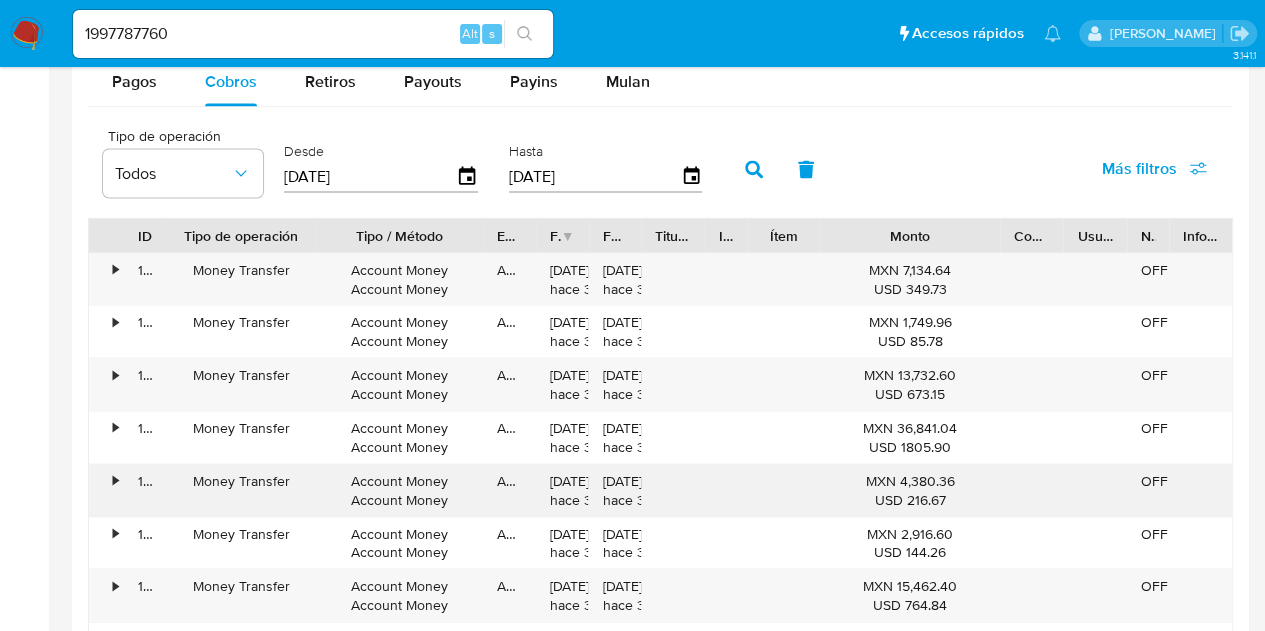 scroll, scrollTop: 1800, scrollLeft: 0, axis: vertical 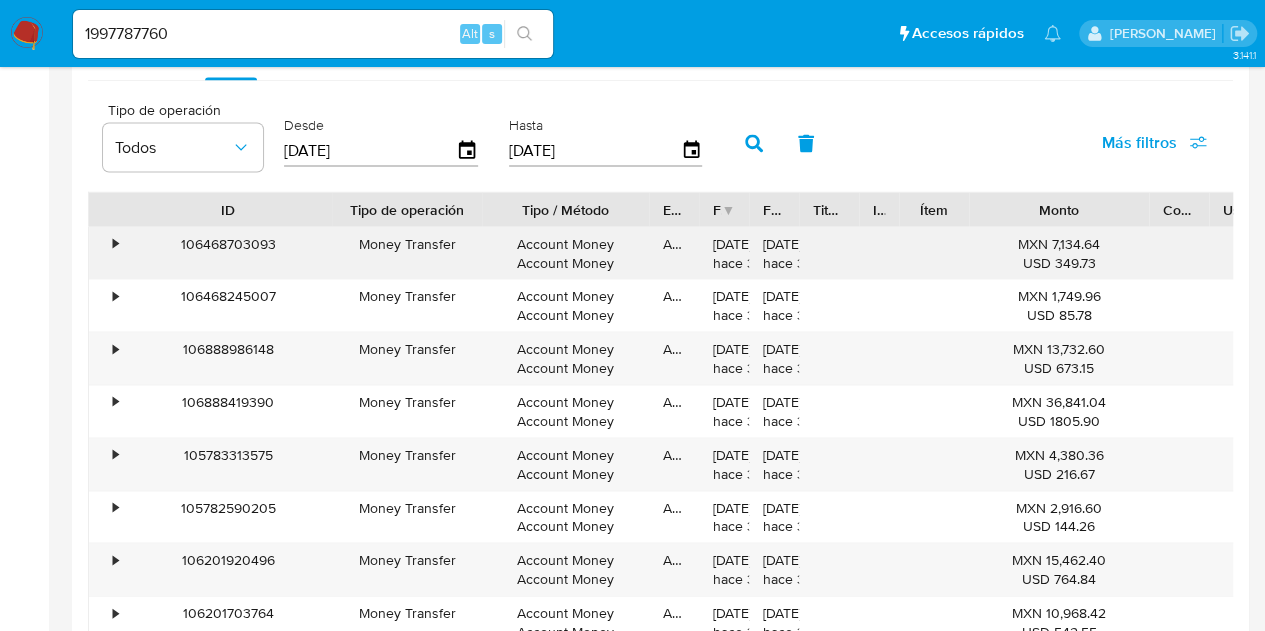 drag, startPoint x: 164, startPoint y: 215, endPoint x: 240, endPoint y: 247, distance: 82.46211 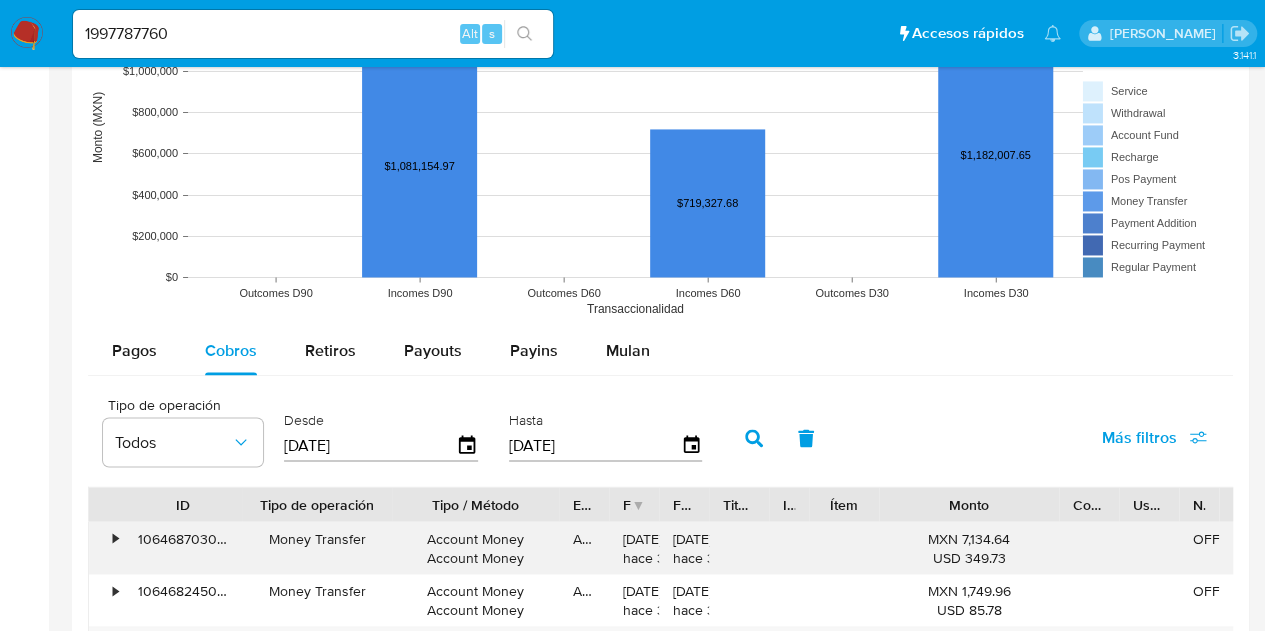 scroll, scrollTop: 1500, scrollLeft: 0, axis: vertical 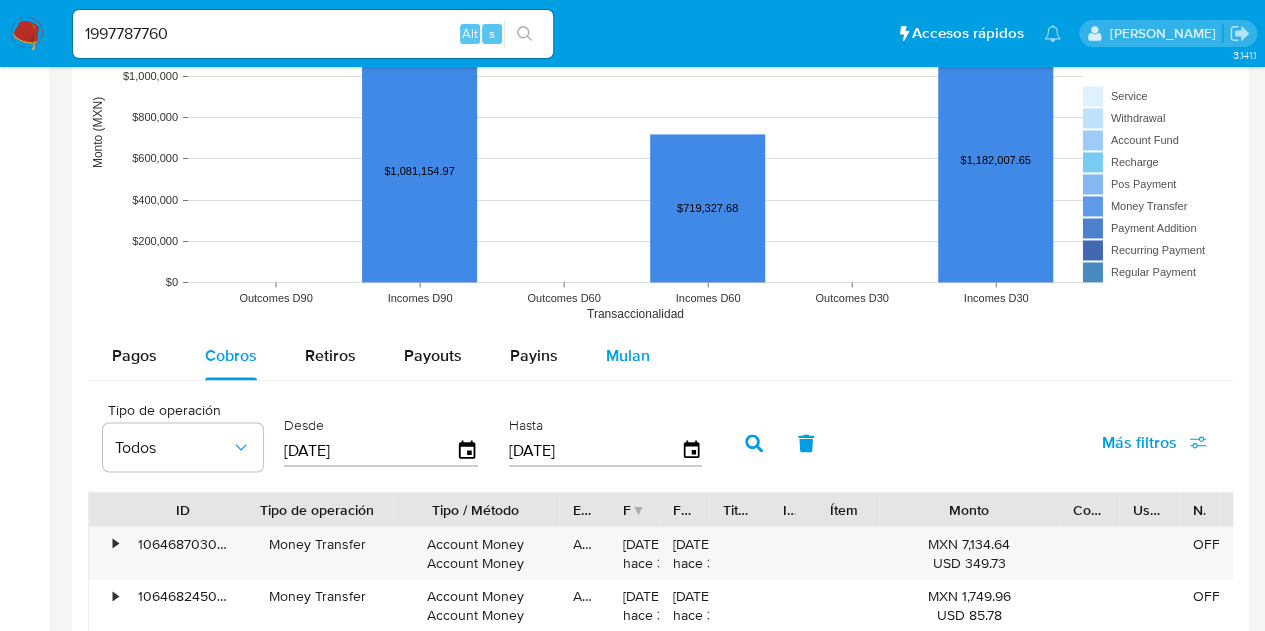 click on "Mulan" at bounding box center (628, 356) 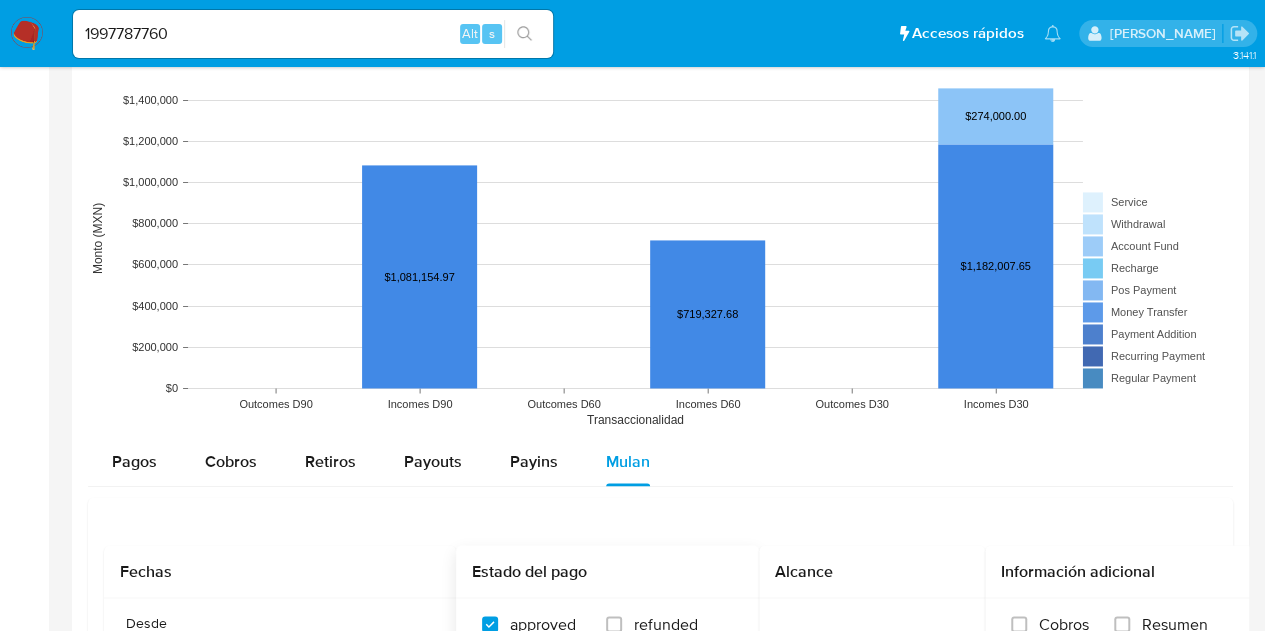 scroll, scrollTop: 1500, scrollLeft: 0, axis: vertical 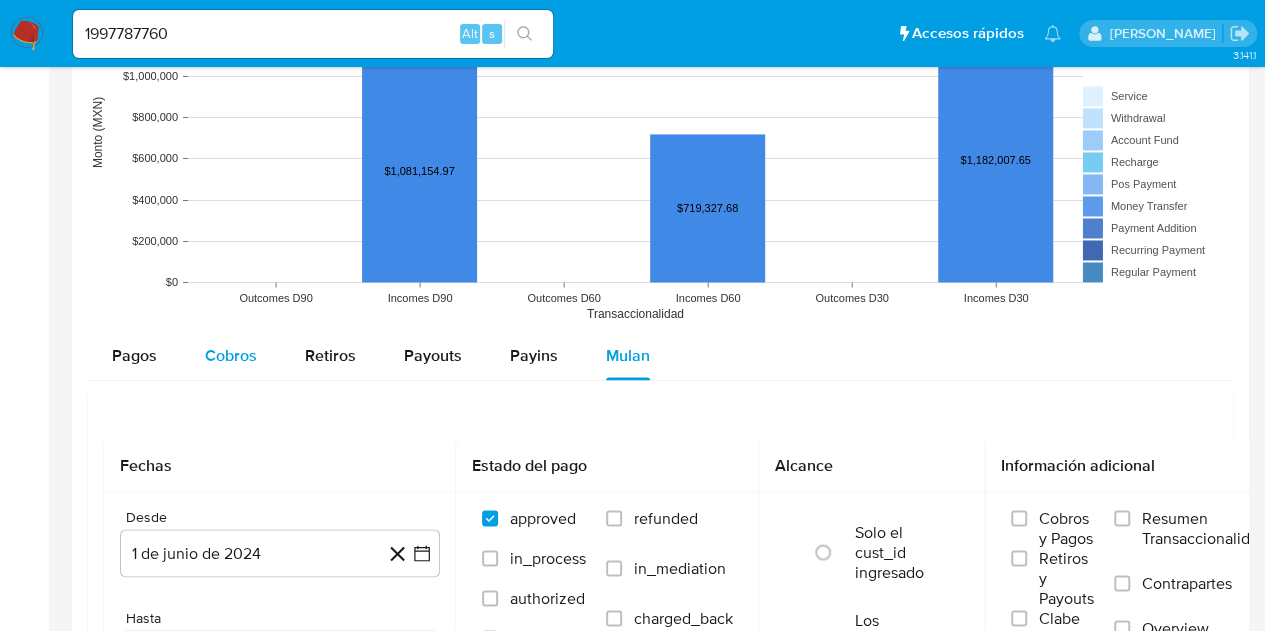 click on "Cobros" at bounding box center [231, 356] 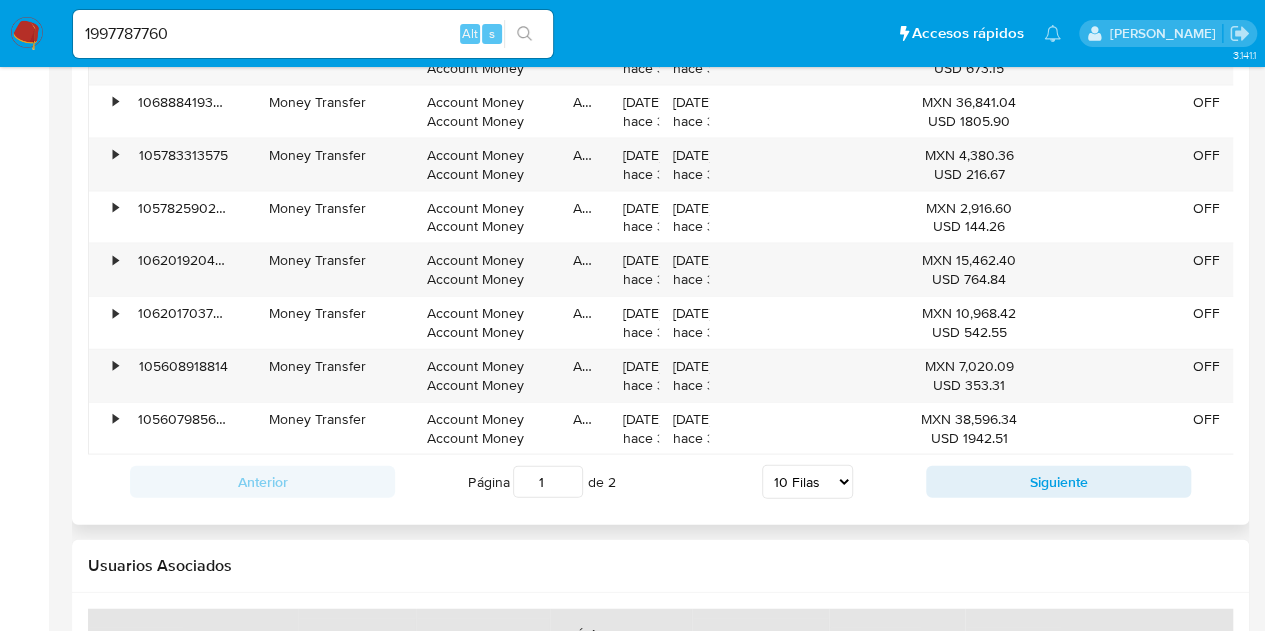 scroll, scrollTop: 2100, scrollLeft: 0, axis: vertical 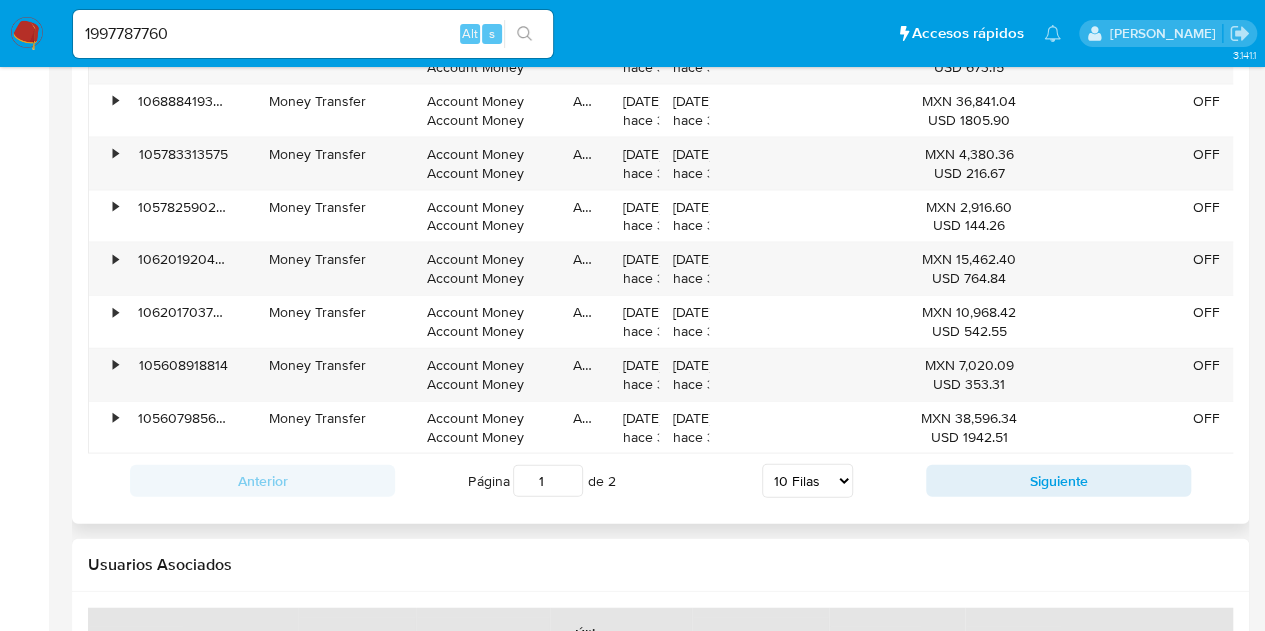 click on "5   Filas 10   Filas 20   Filas 25   Filas 50   Filas 100   Filas" at bounding box center (807, 481) 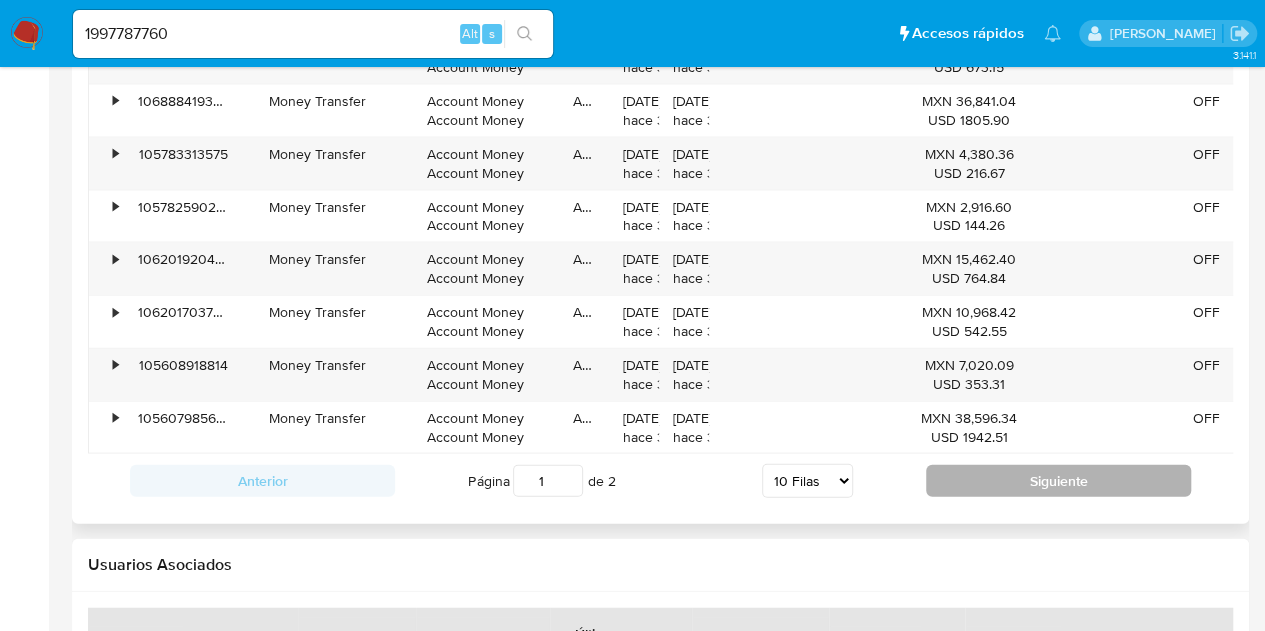 click on "Siguiente" at bounding box center [1058, 481] 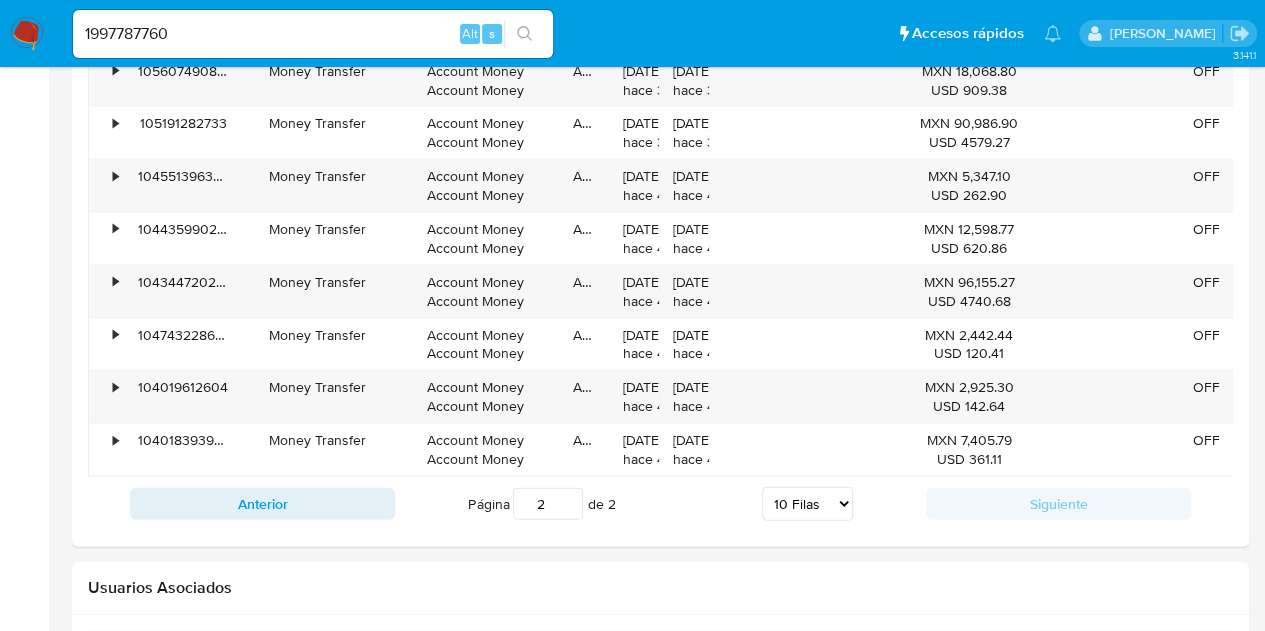 scroll, scrollTop: 2000, scrollLeft: 0, axis: vertical 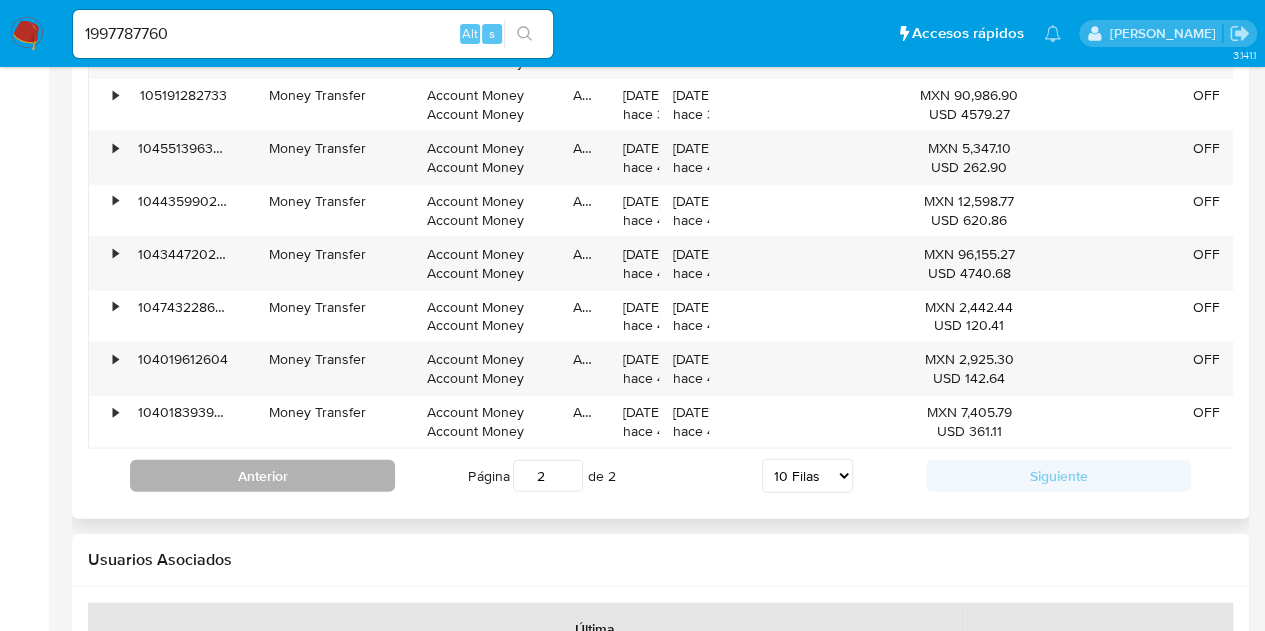 click on "Anterior" at bounding box center [262, 476] 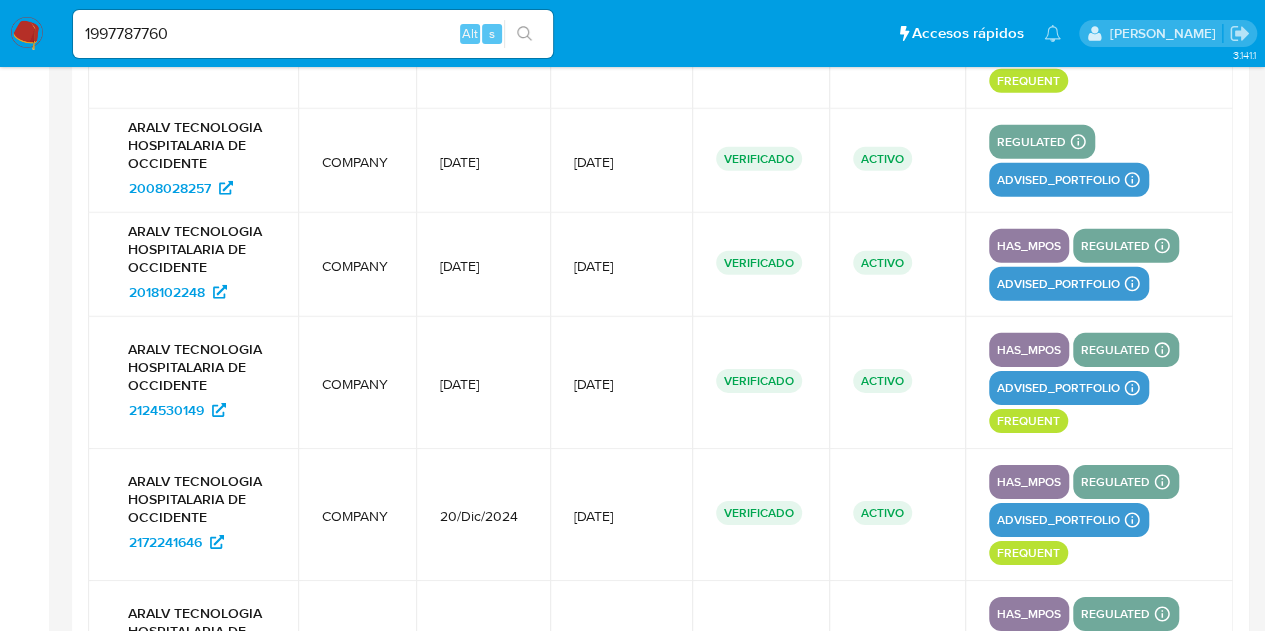 scroll, scrollTop: 2947, scrollLeft: 0, axis: vertical 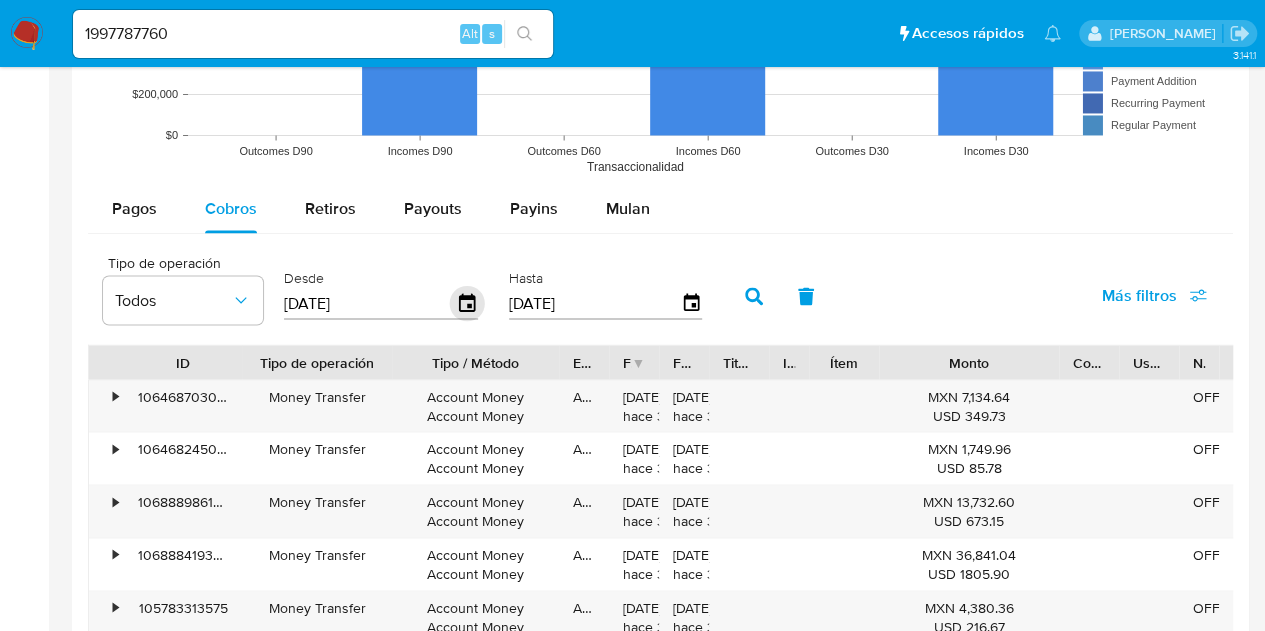 click 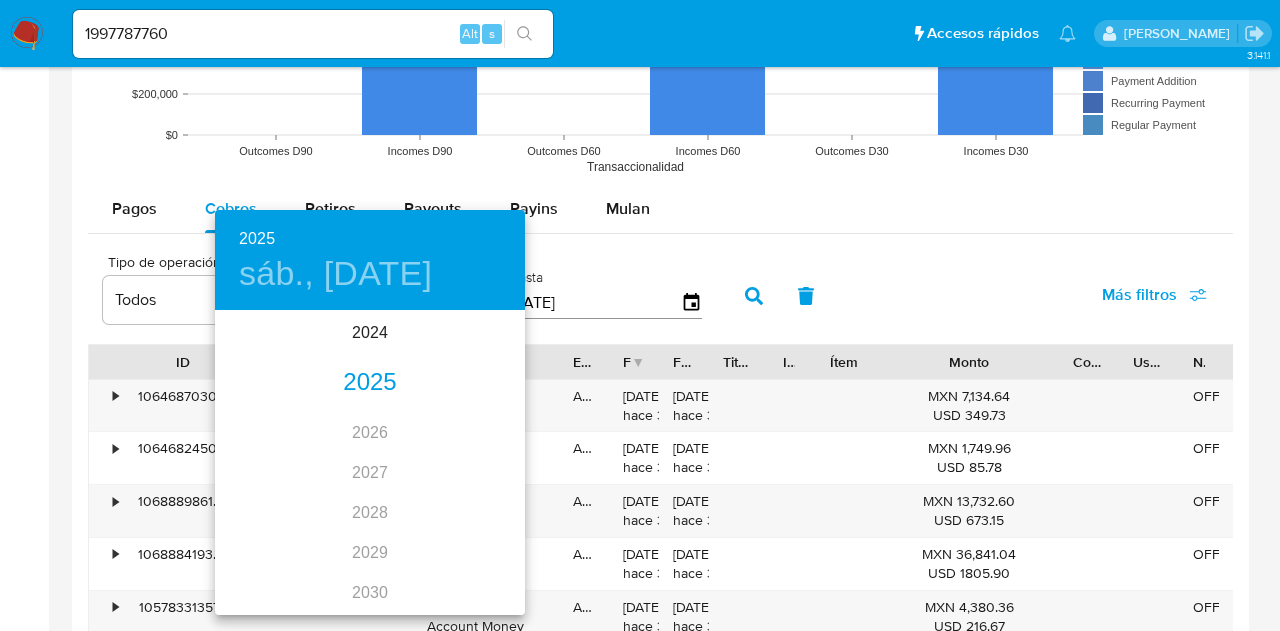 click on "2025" at bounding box center (370, 383) 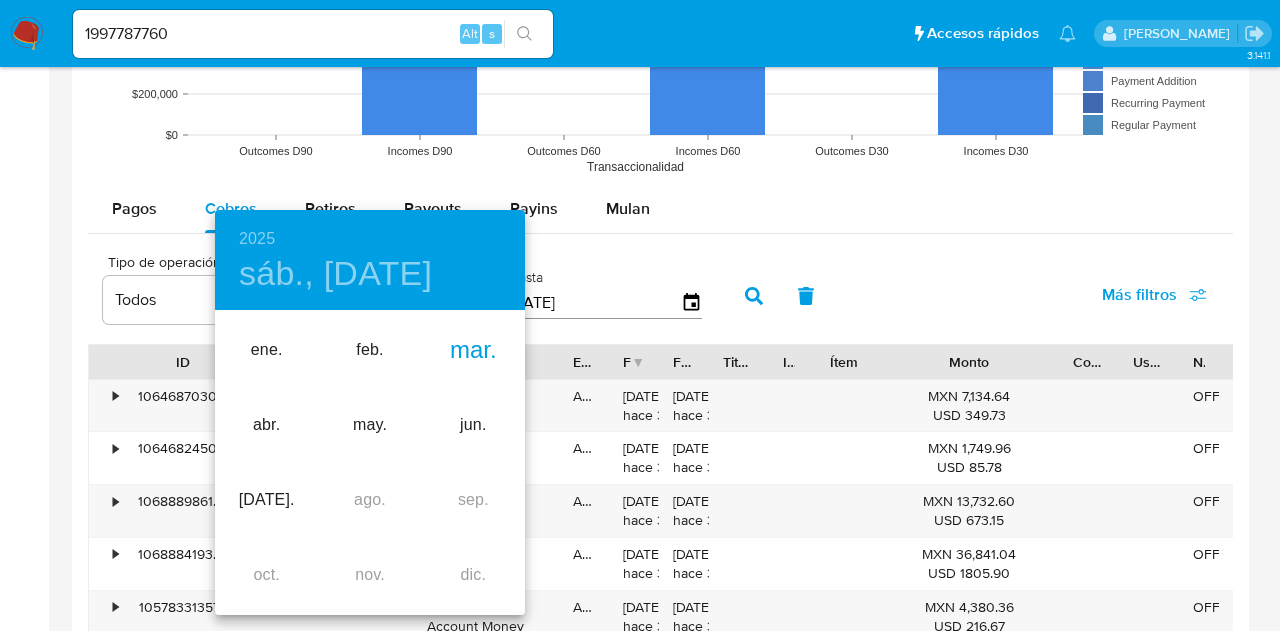 click on "mar." at bounding box center [473, 350] 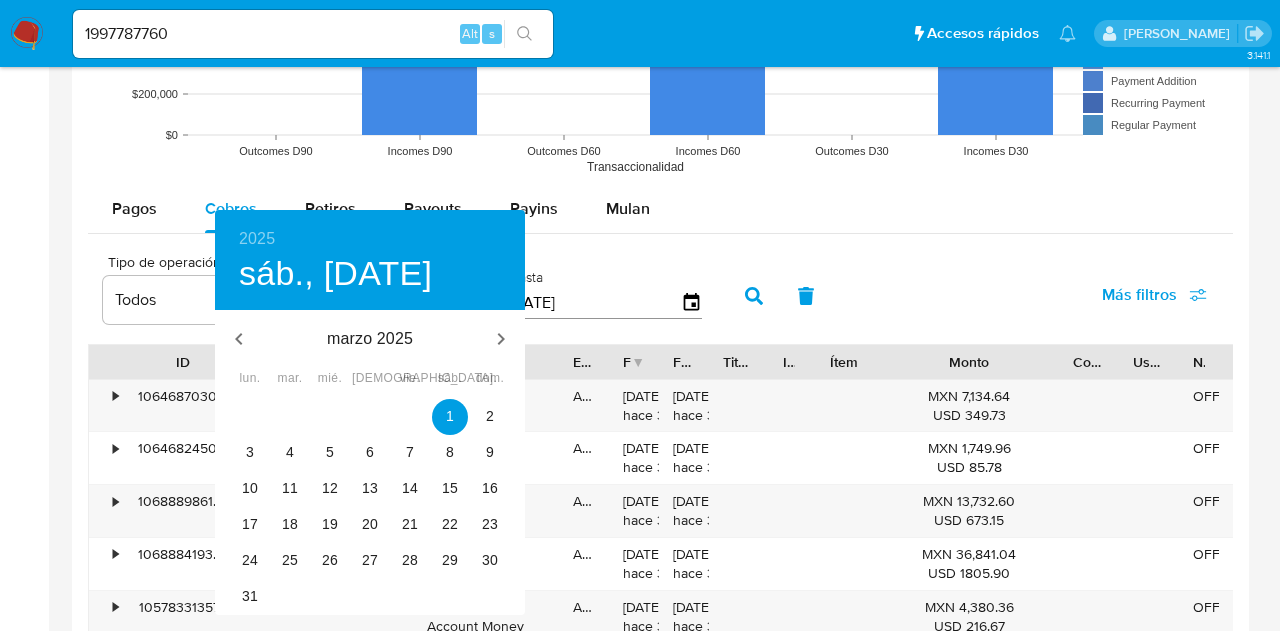 click at bounding box center [640, 315] 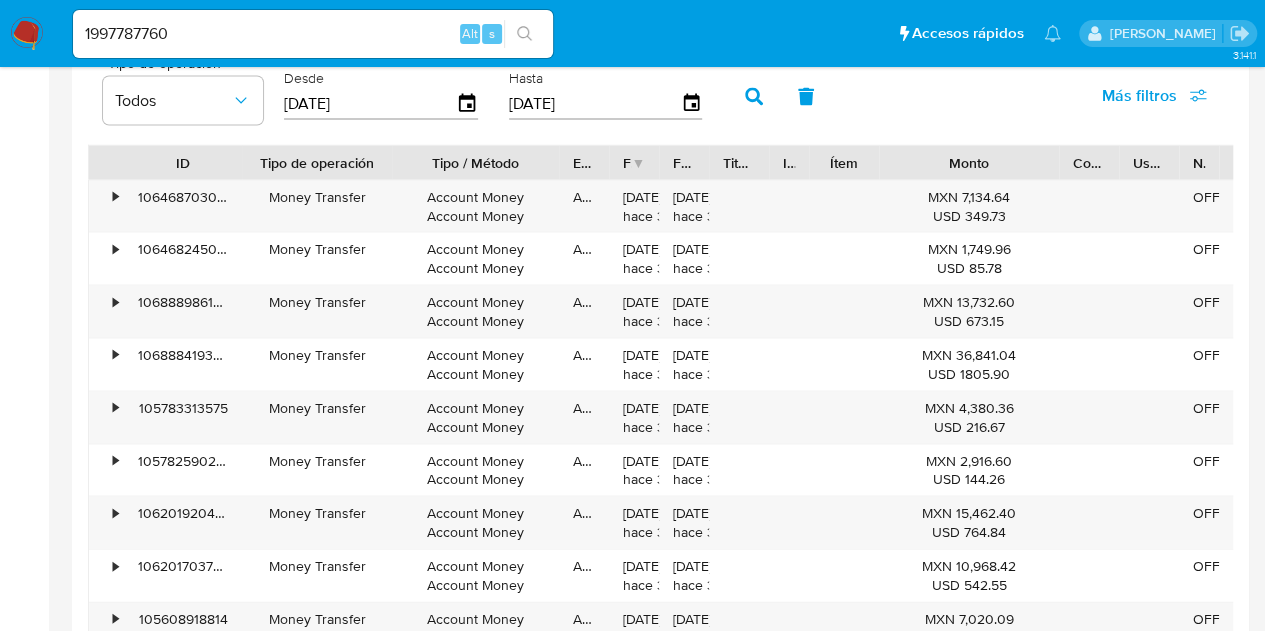 scroll, scrollTop: 2147, scrollLeft: 0, axis: vertical 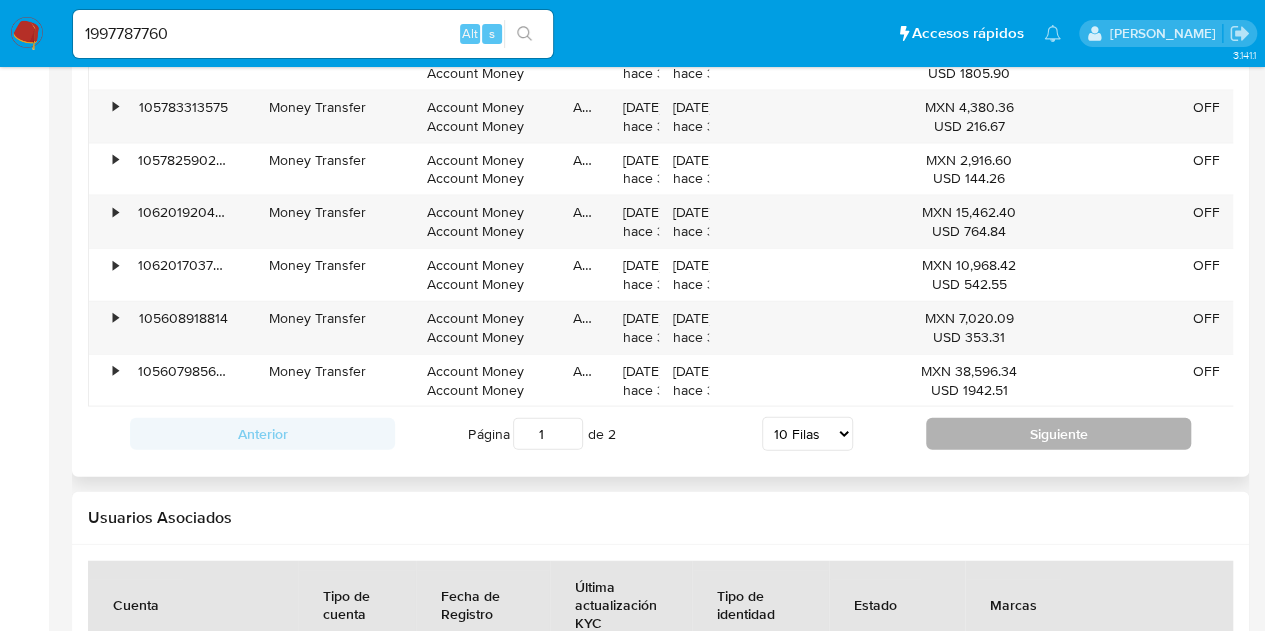 click on "Siguiente" at bounding box center [1058, 434] 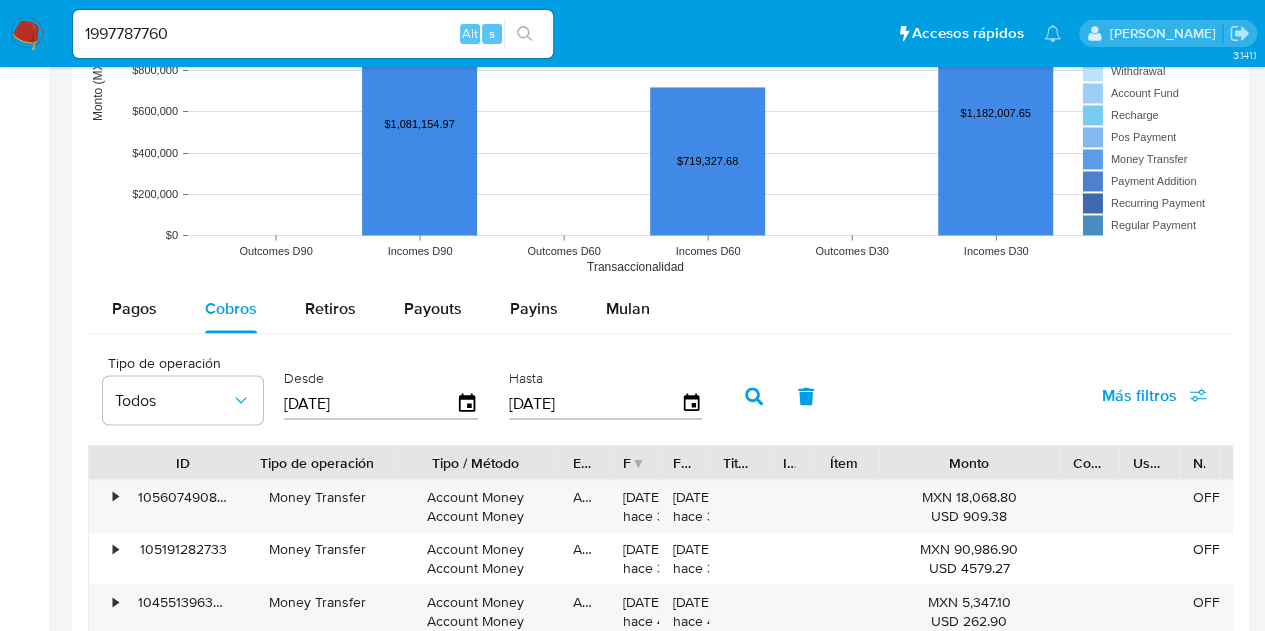 scroll, scrollTop: 1447, scrollLeft: 0, axis: vertical 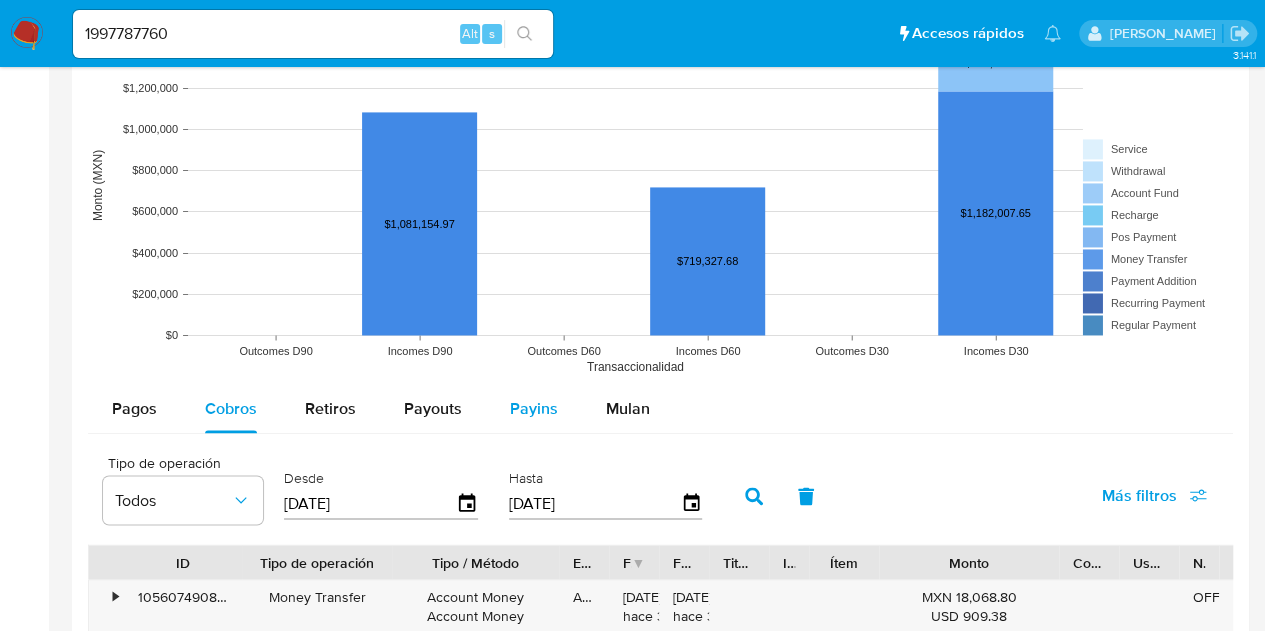 click on "Payins" at bounding box center [534, 408] 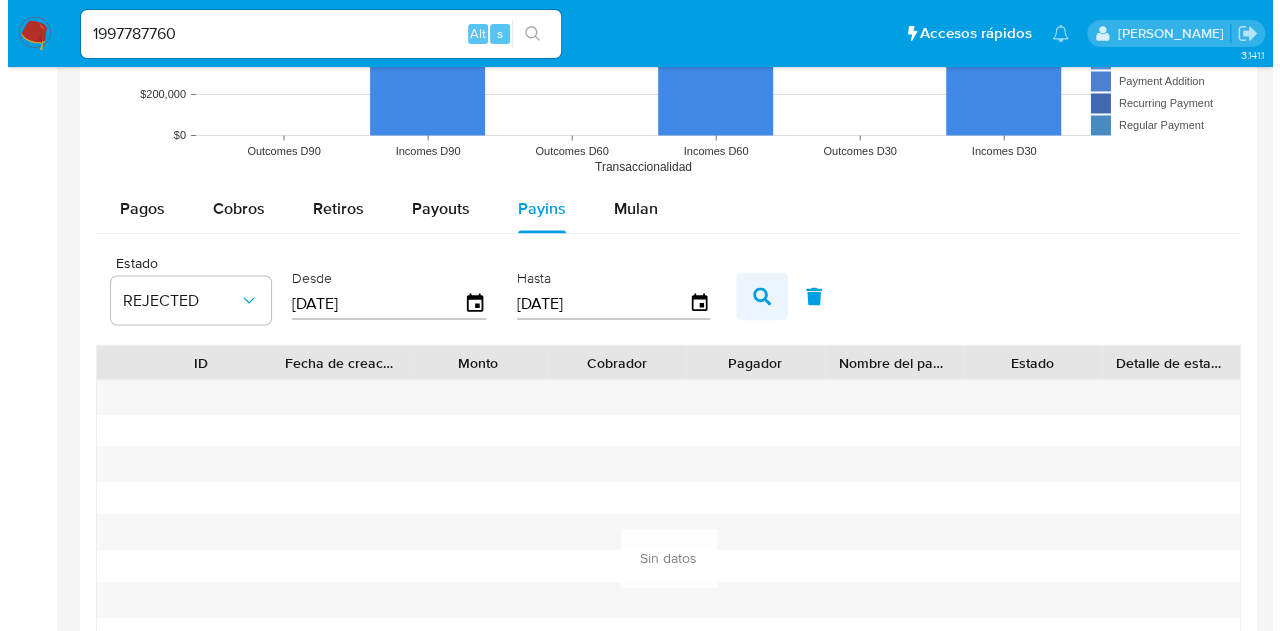 scroll, scrollTop: 1747, scrollLeft: 0, axis: vertical 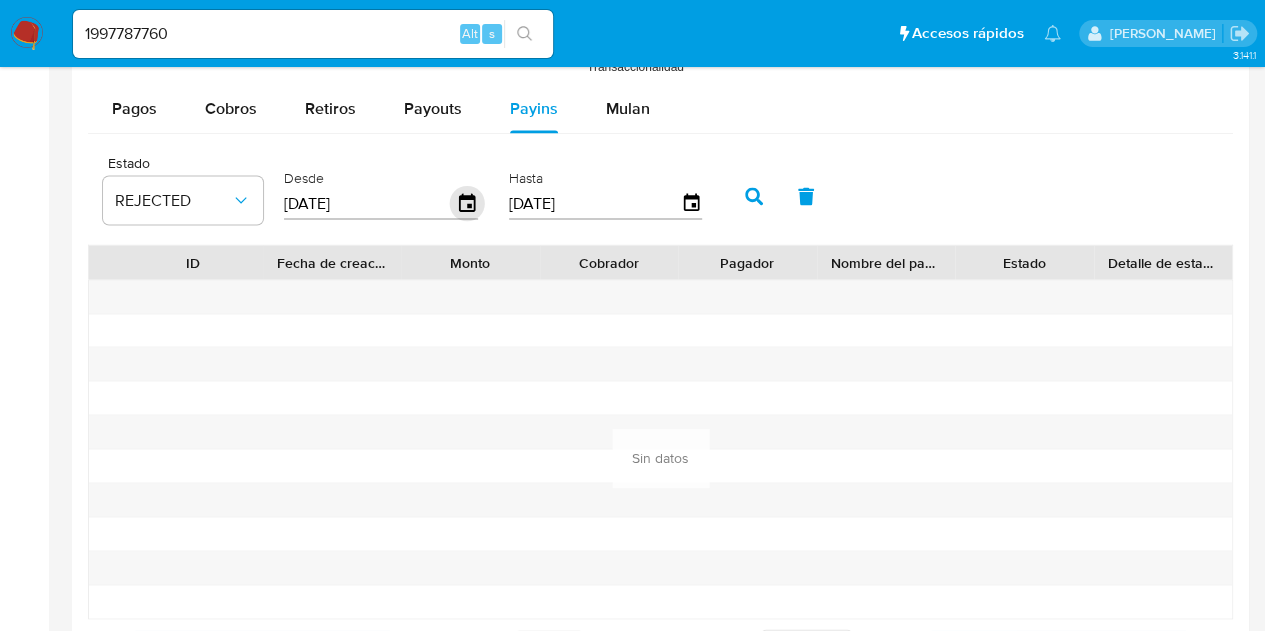 click 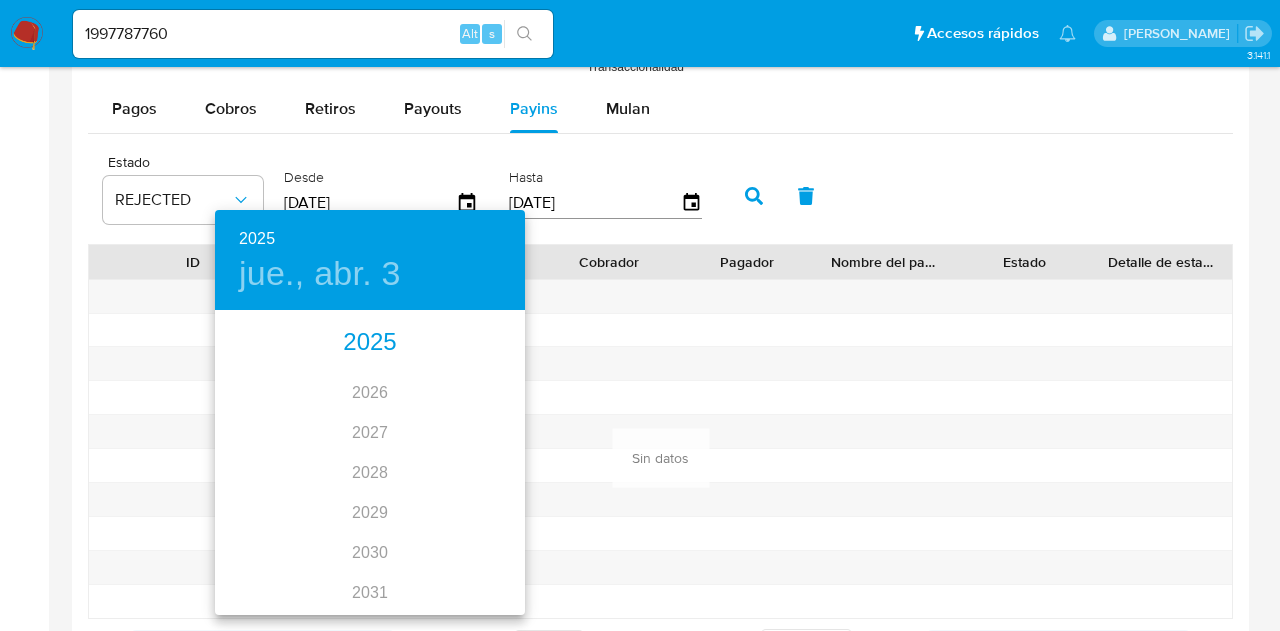 click on "2025" at bounding box center (370, 343) 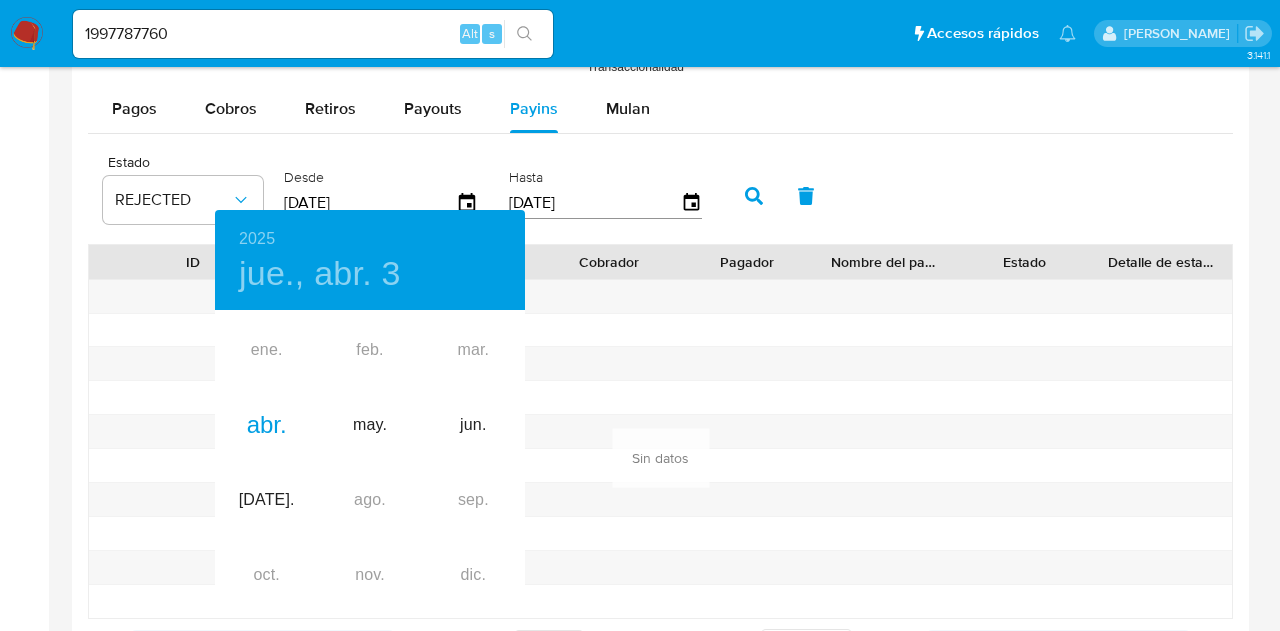 click on "ene. feb. mar. abr. may. jun. jul. ago. sep. oct. nov. dic." at bounding box center [370, 463] 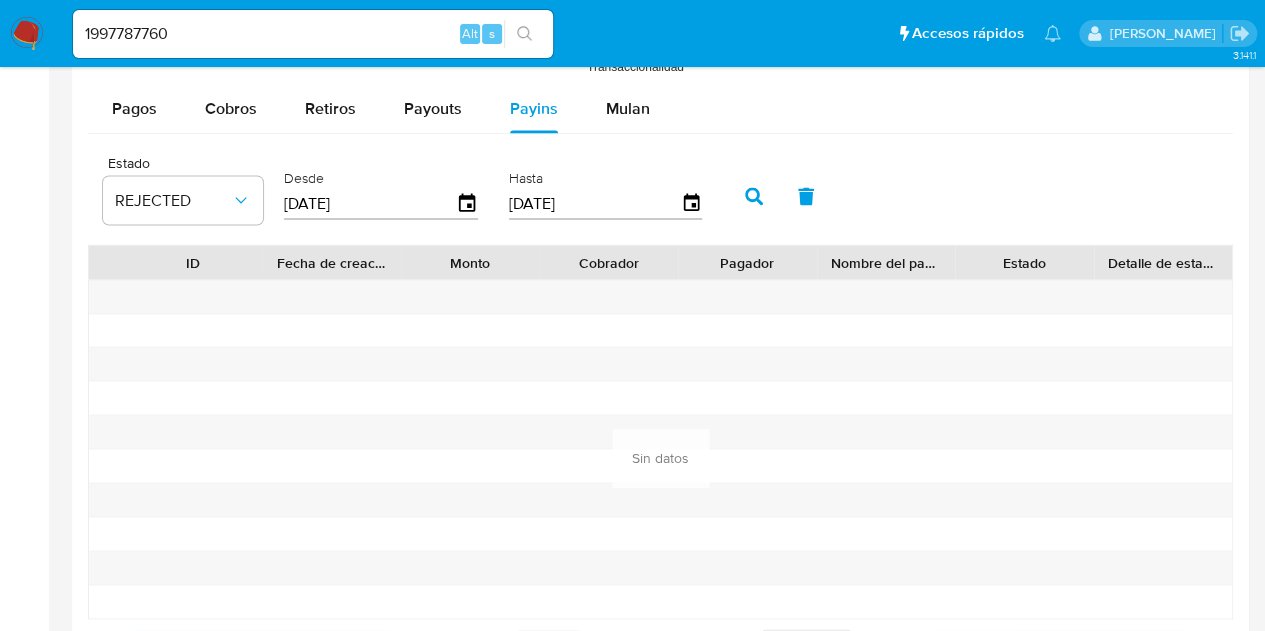 click 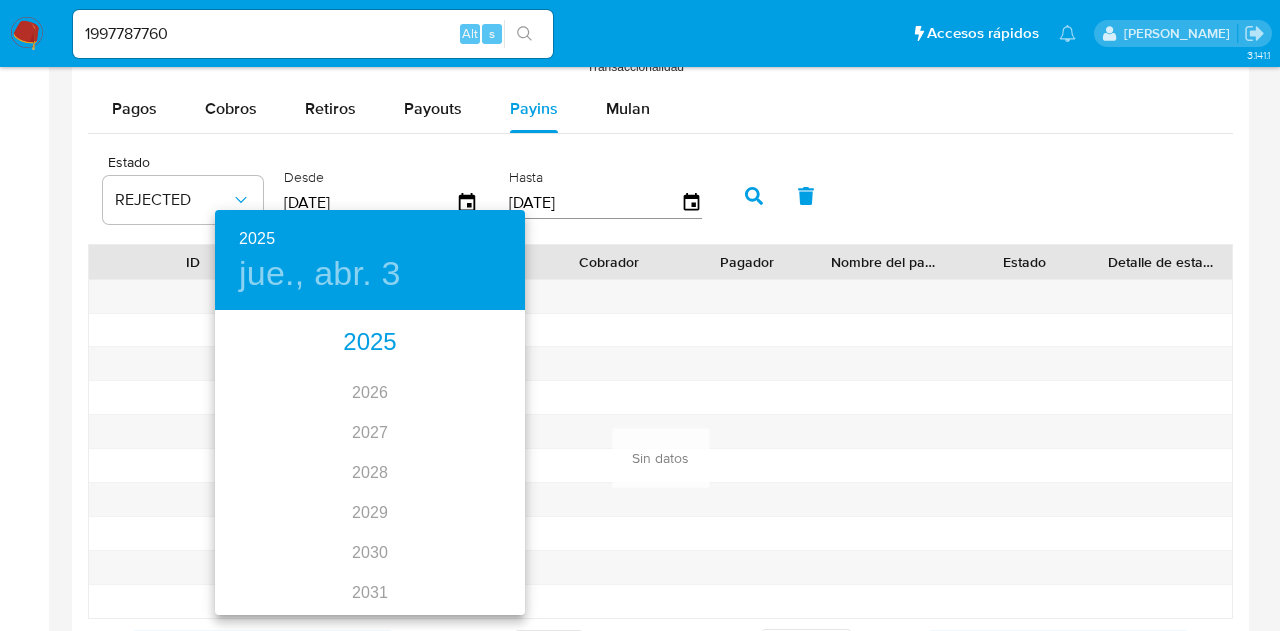click on "2025" at bounding box center (370, 343) 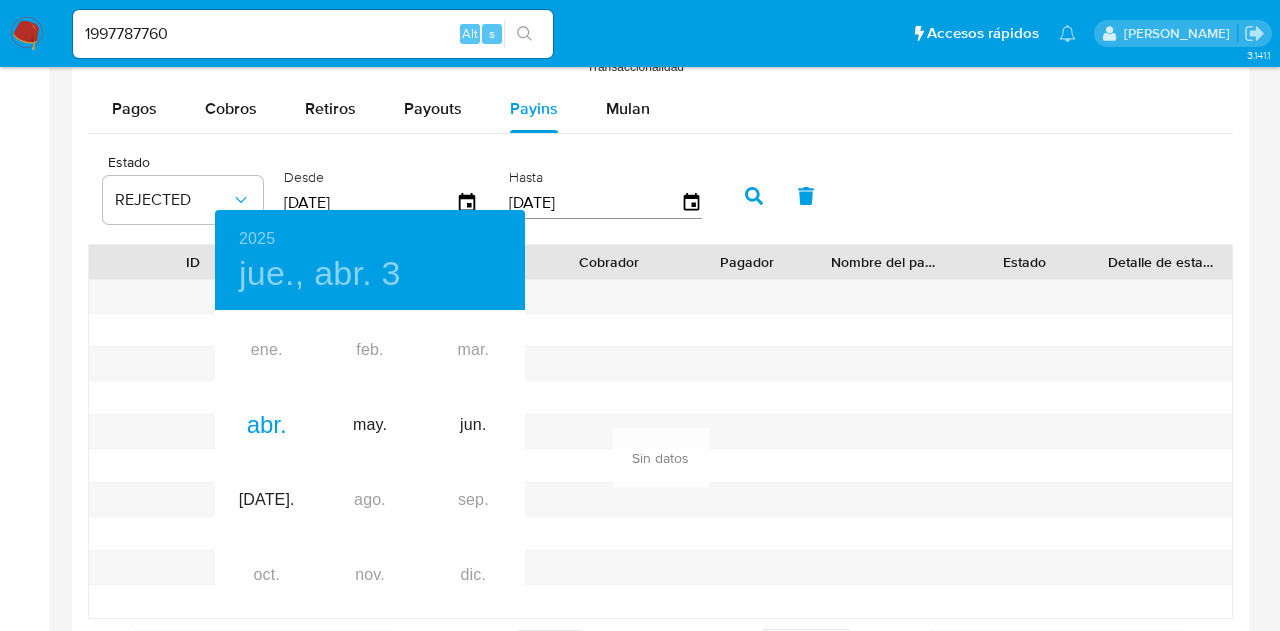 click on "ene. feb. mar. abr. may. jun. jul. ago. sep. oct. nov. dic." at bounding box center (370, 463) 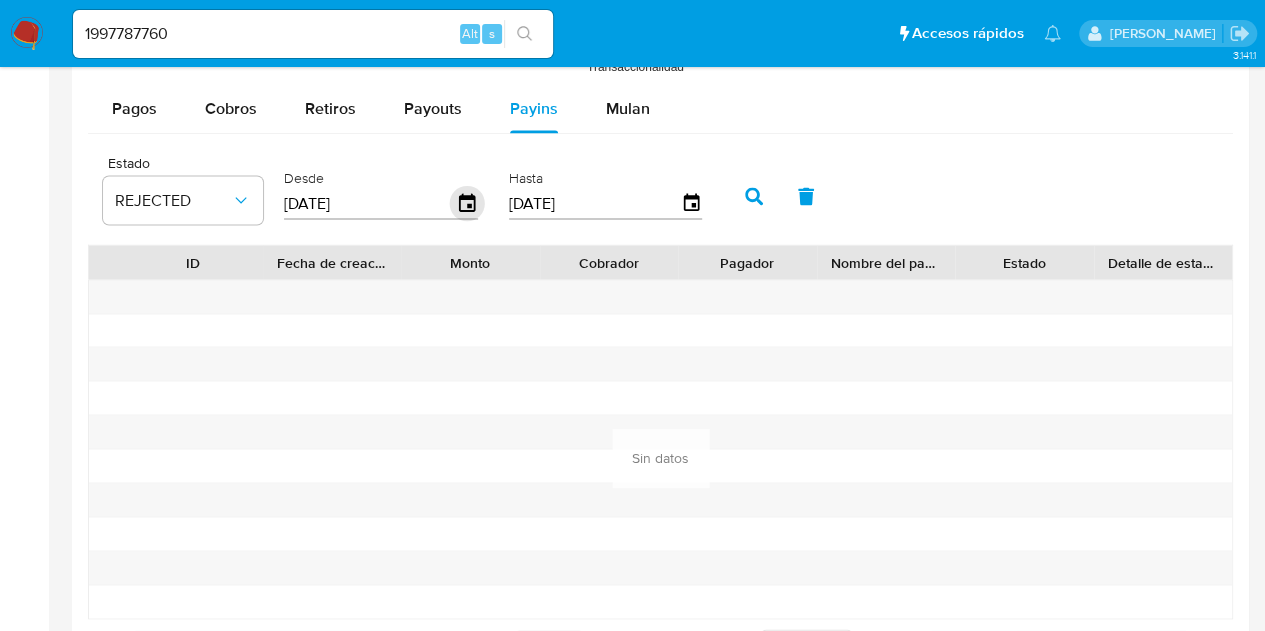 click 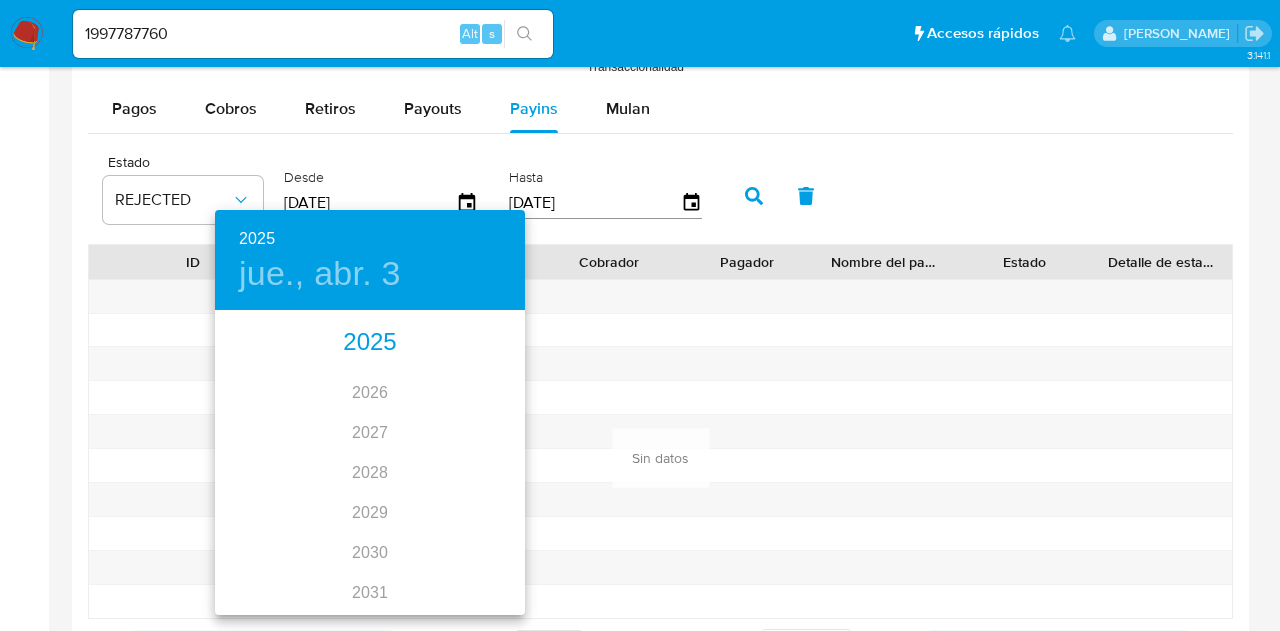 click on "2025" at bounding box center [370, 343] 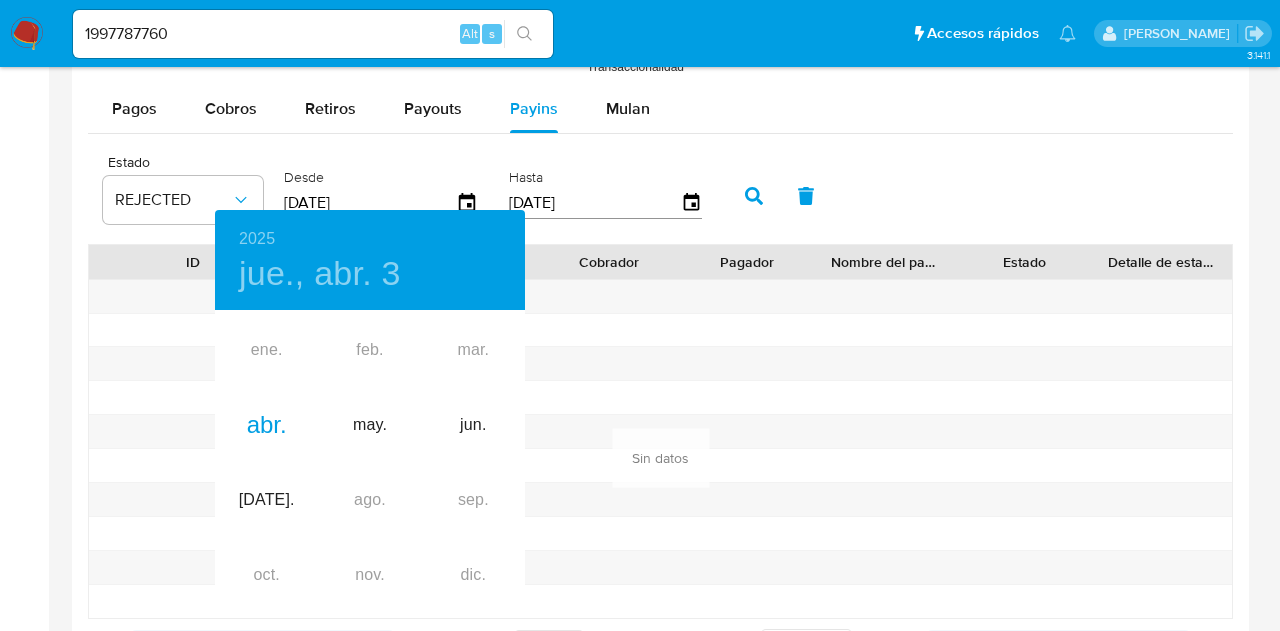 click at bounding box center (640, 315) 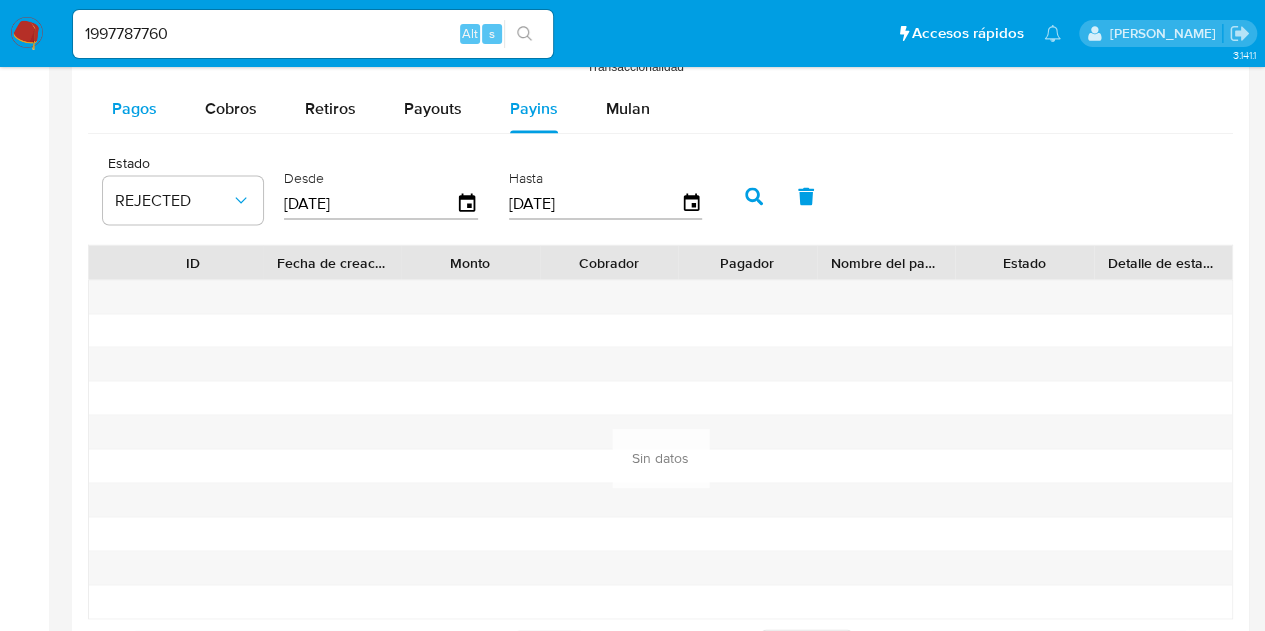 click on "Pagos" at bounding box center [134, 108] 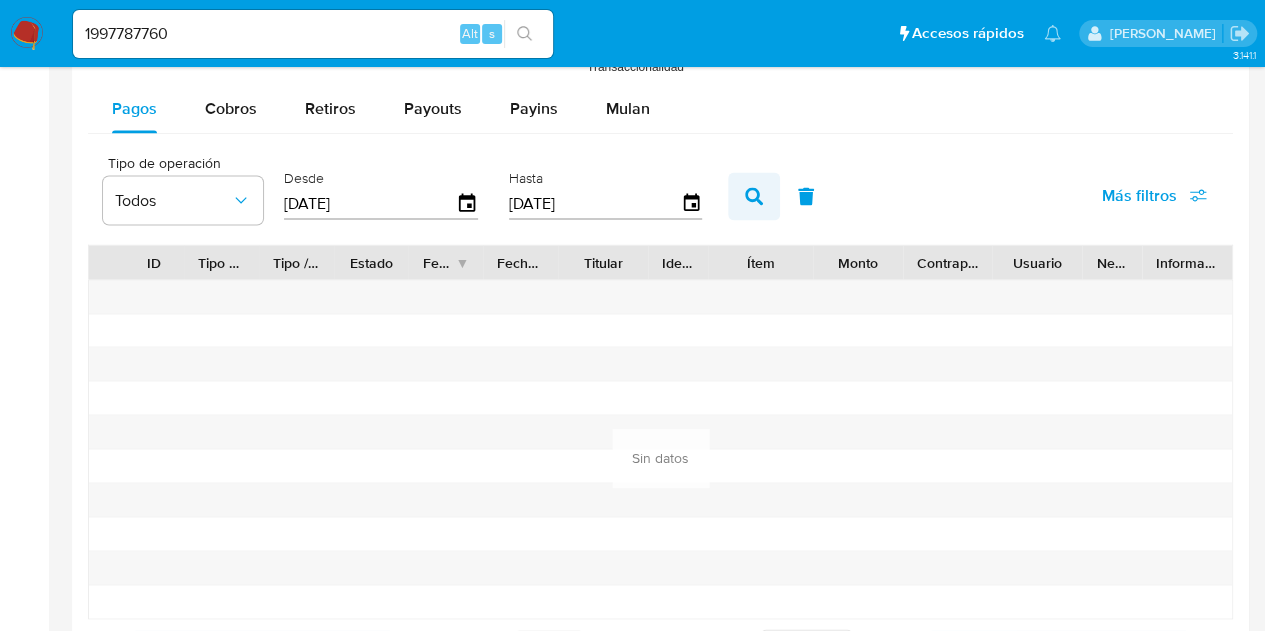 click 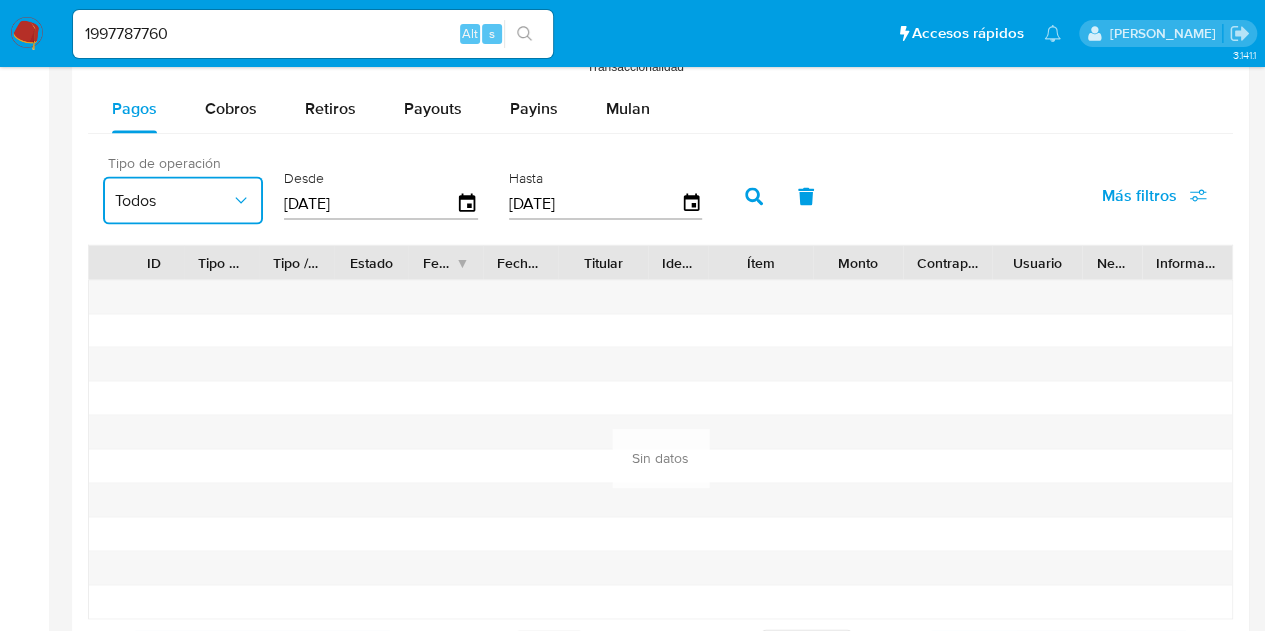 click on "Todos" at bounding box center (183, 200) 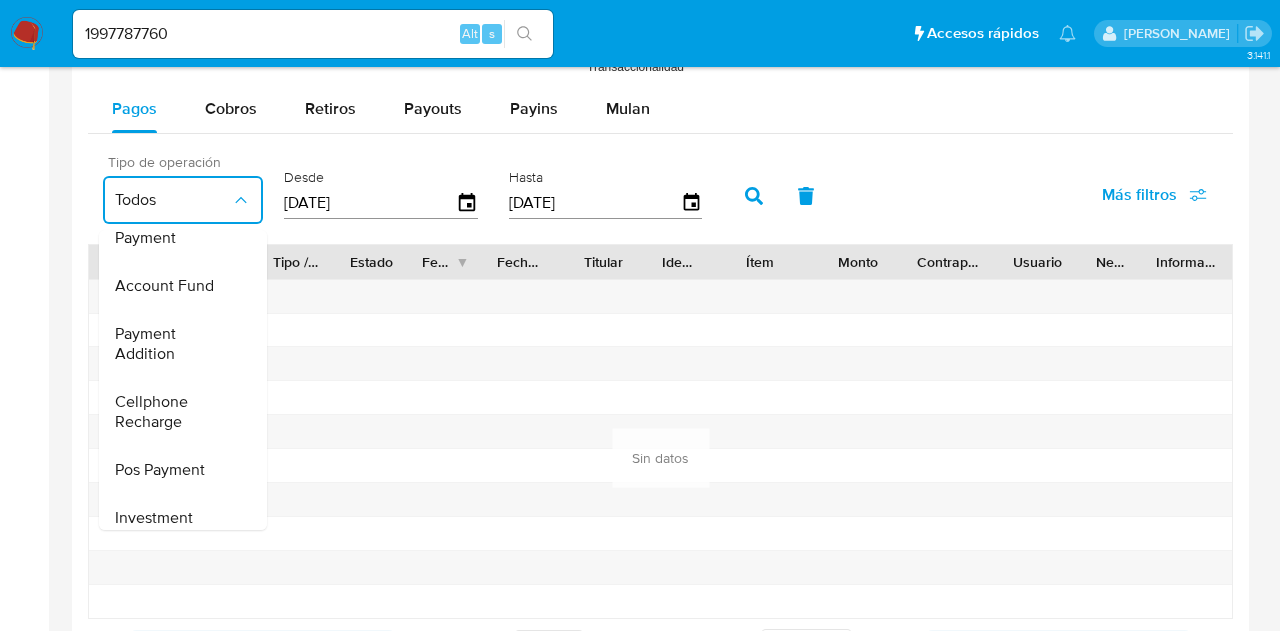 scroll, scrollTop: 295, scrollLeft: 0, axis: vertical 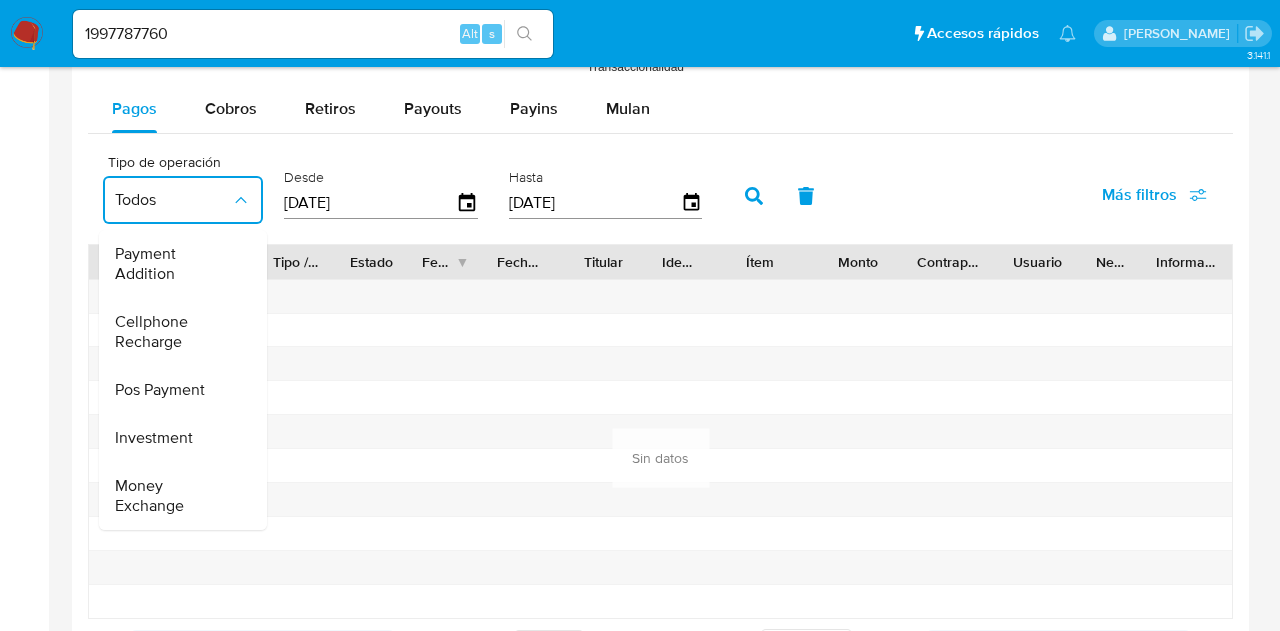 click on "Pagos Cobros Retiros Payouts Payins Mulan Tipo de operación Todos Todos Regular Payment Money Transfer Recurring Payment Account Fund Payment Addition Cellphone Recharge Pos Payment Investment Money Exchange Desde 01/03/2025 Hasta 31/03/2025 Más filtros ID Tipo de operación Tipo / Método Estado Fecha de creación Fecha de aprobación Titular Identificación Ítem Monto Contraparte Usuario Negocio Información adicional                                                                                                                                                                                                         Anterior Página   1   de   1 5   Filas 10   Filas 20   Filas 25   Filas 50   Filas 100   Filas Siguiente Sin datos Cargando... Tipo de operación Todos Desde 01/03/2025 Hasta 31/03/2025 Más filtros ID Tipo de operación Tipo / Método Estado Fecha de creación Fecha de aprobación Titular Ítem" at bounding box center (660, 379) 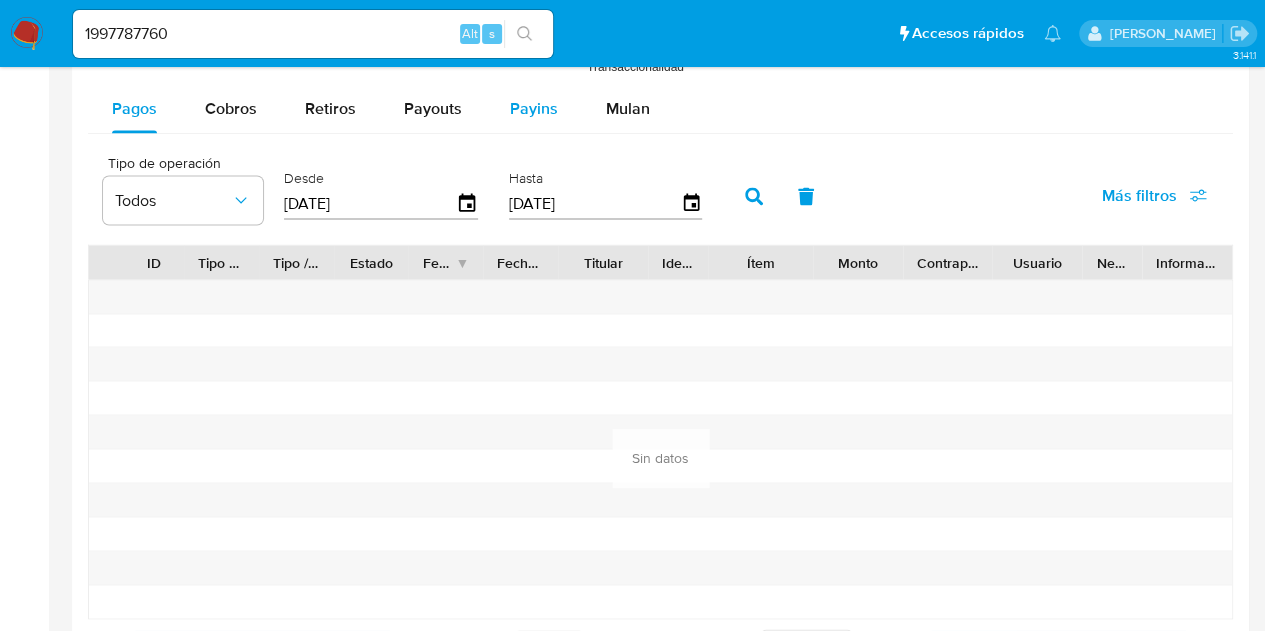 click on "Payins" at bounding box center [534, 108] 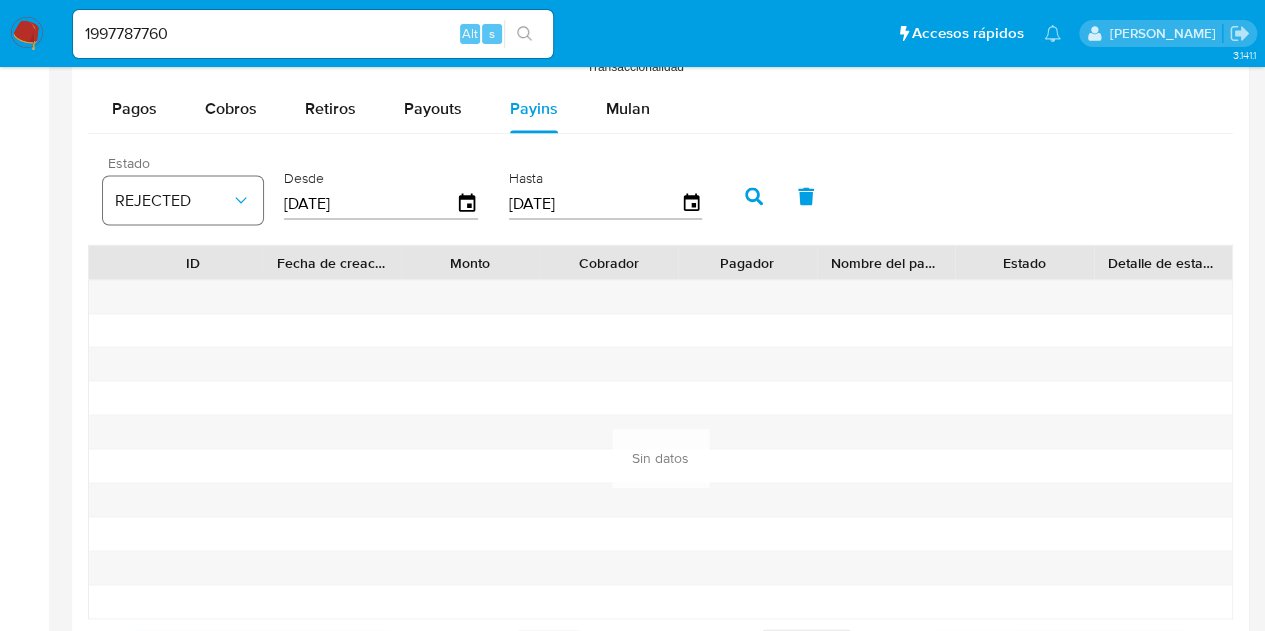 click on "REJECTED" at bounding box center (183, 200) 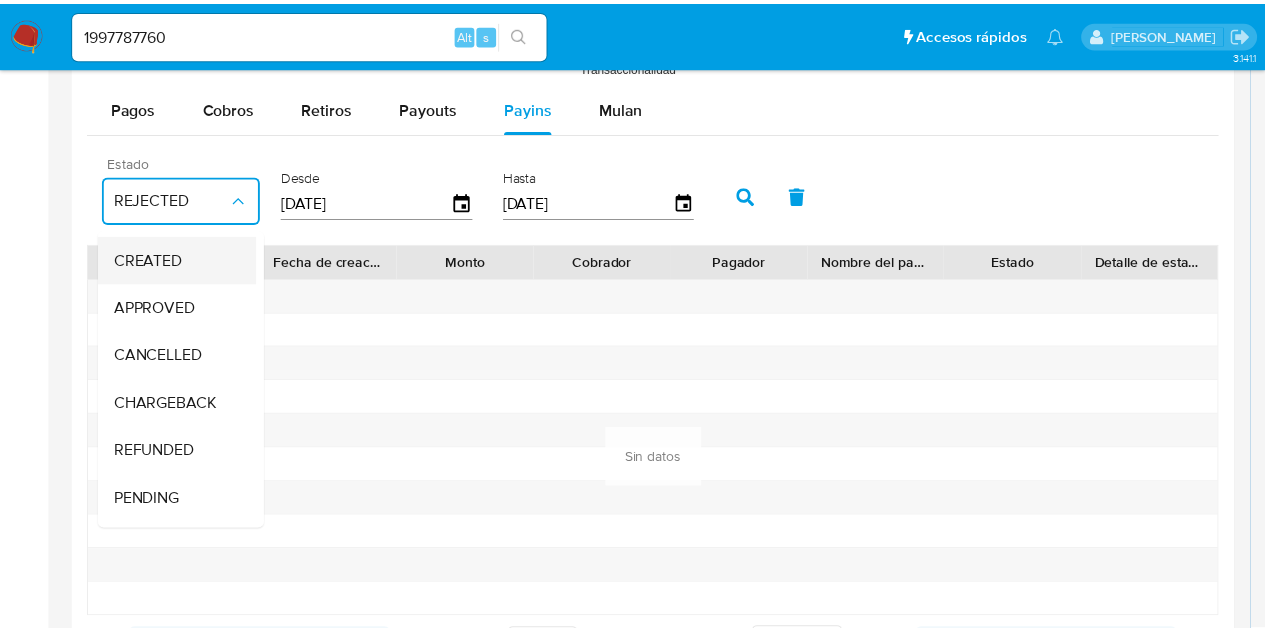 scroll, scrollTop: 147, scrollLeft: 0, axis: vertical 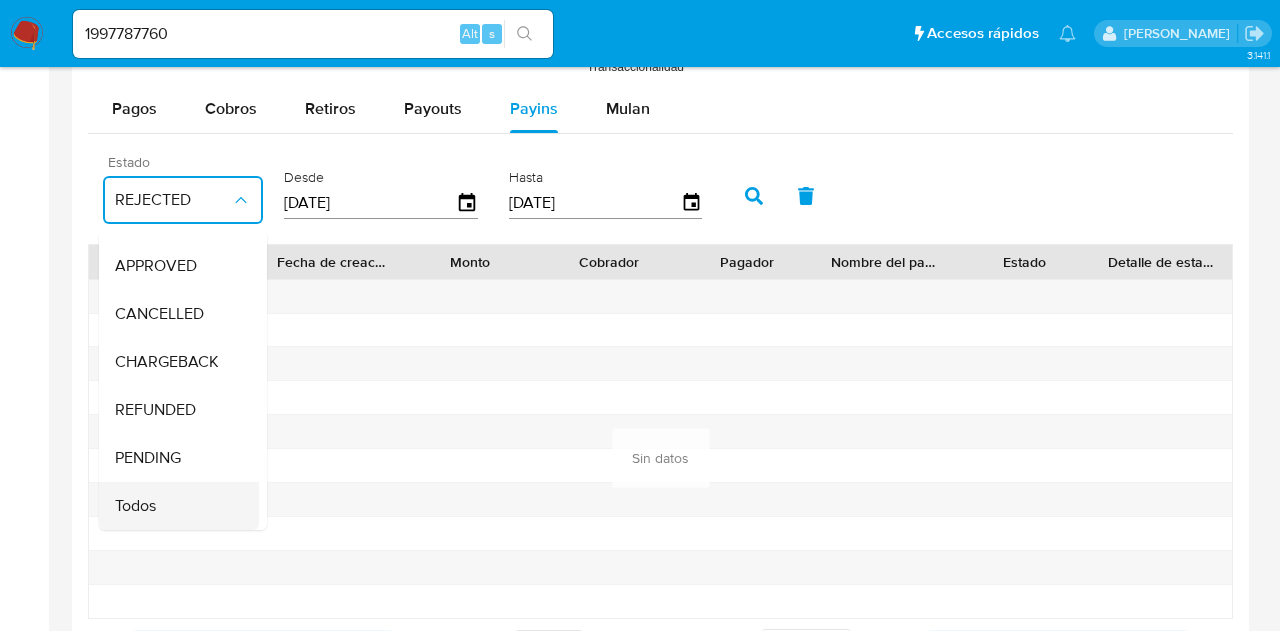 click on "Todos" at bounding box center [173, 506] 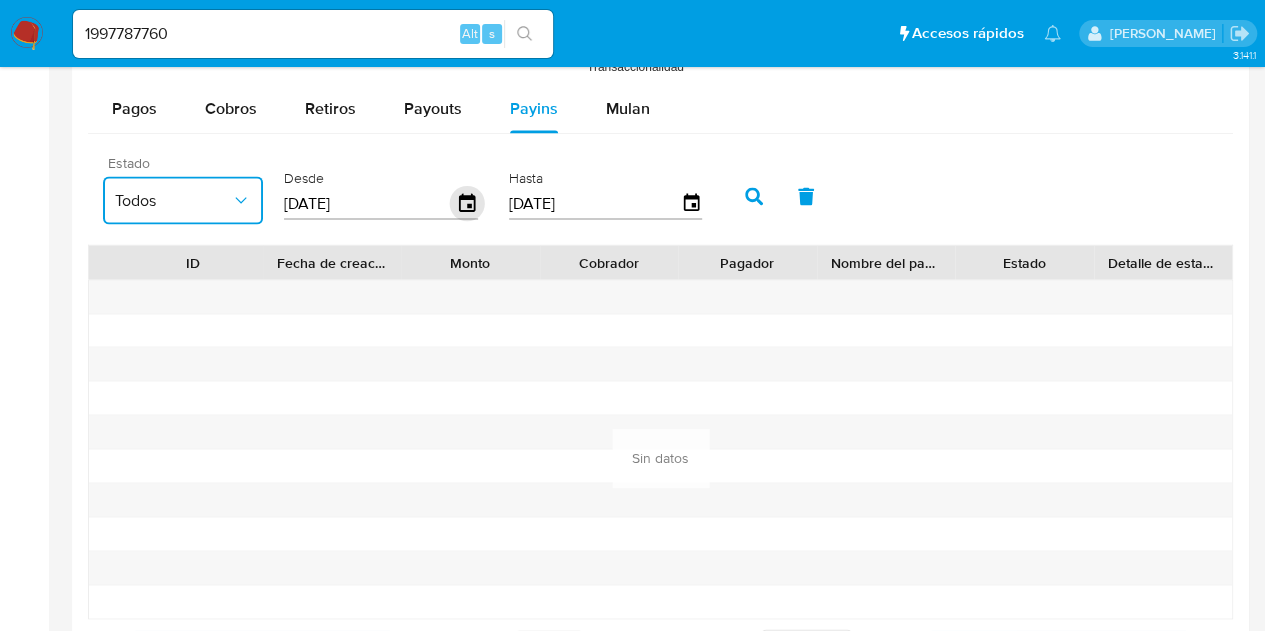 click 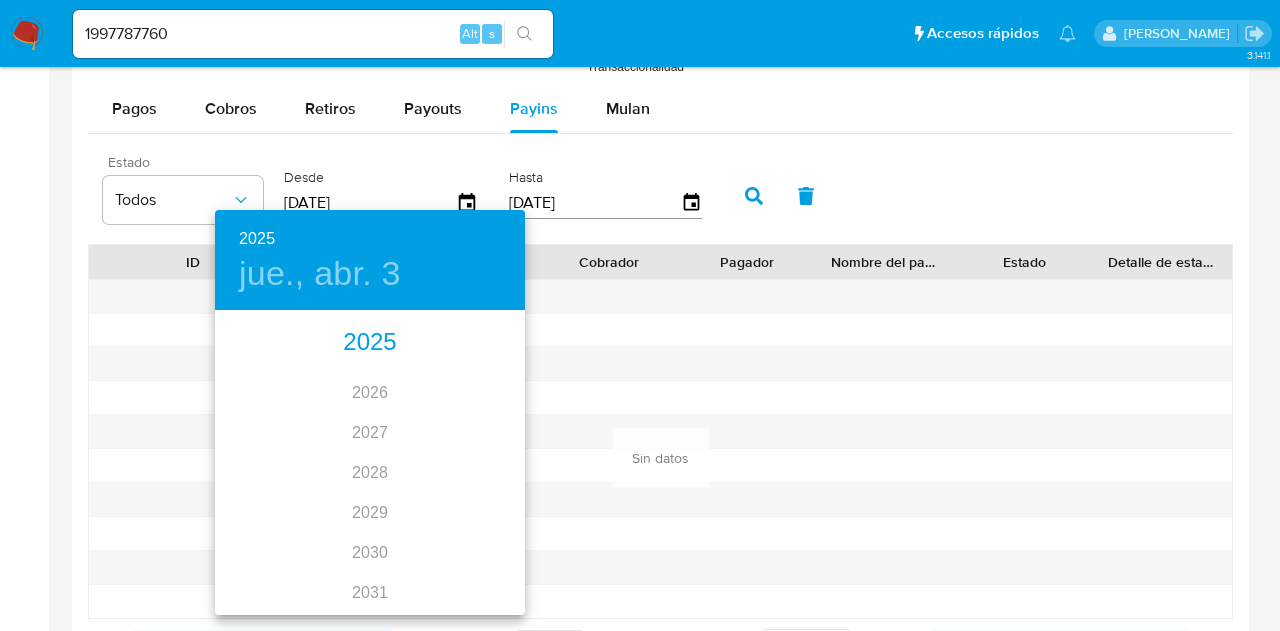 click on "2025" at bounding box center (370, 343) 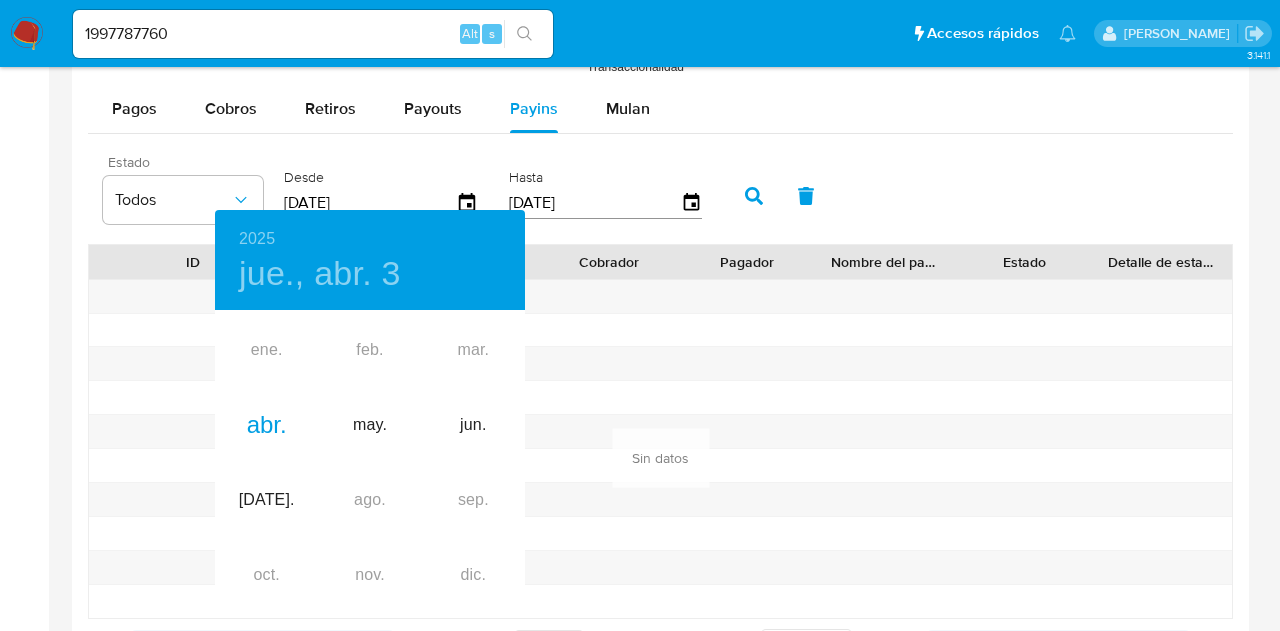 click on "ene. feb. mar. abr. may. jun. jul. ago. sep. oct. nov. dic." at bounding box center [370, 463] 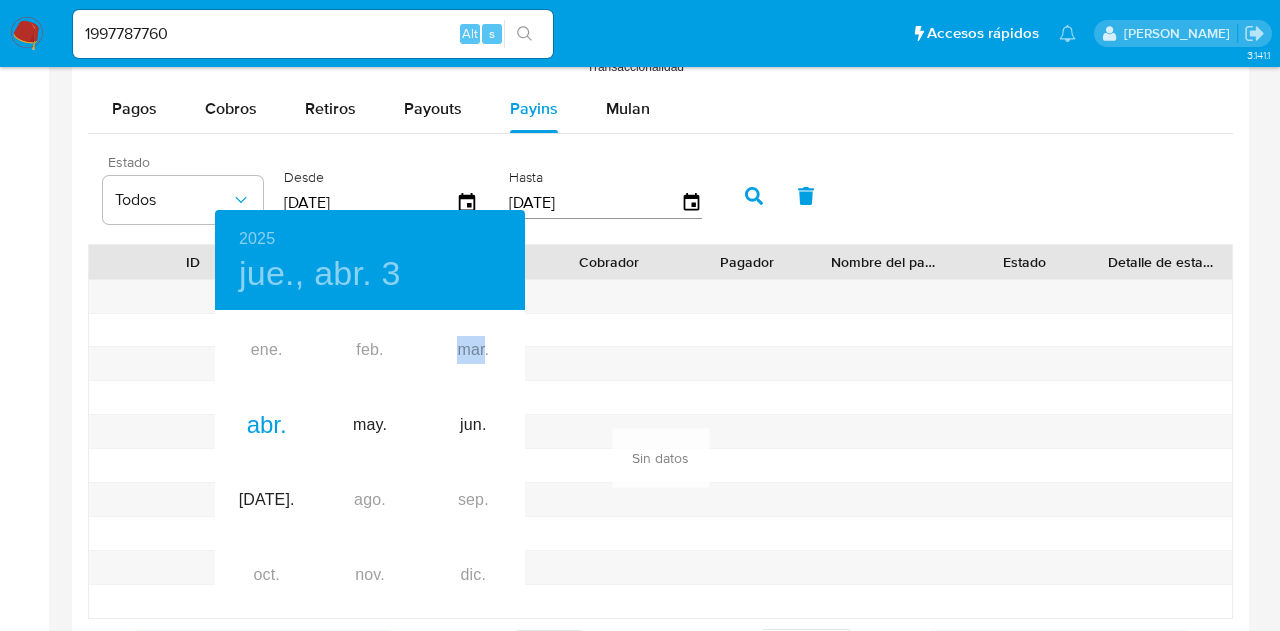 click on "ene. feb. mar. abr. may. jun. jul. ago. sep. oct. nov. dic." at bounding box center [370, 463] 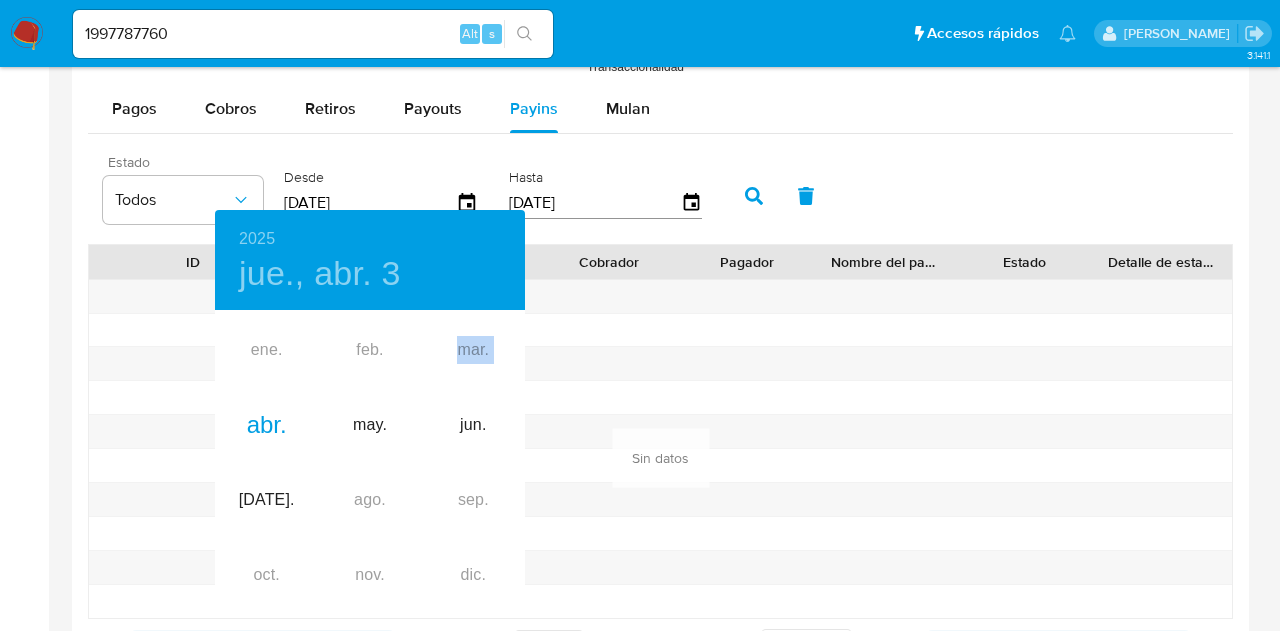 click on "ene. feb. mar. abr. may. jun. jul. ago. sep. oct. nov. dic." at bounding box center (370, 463) 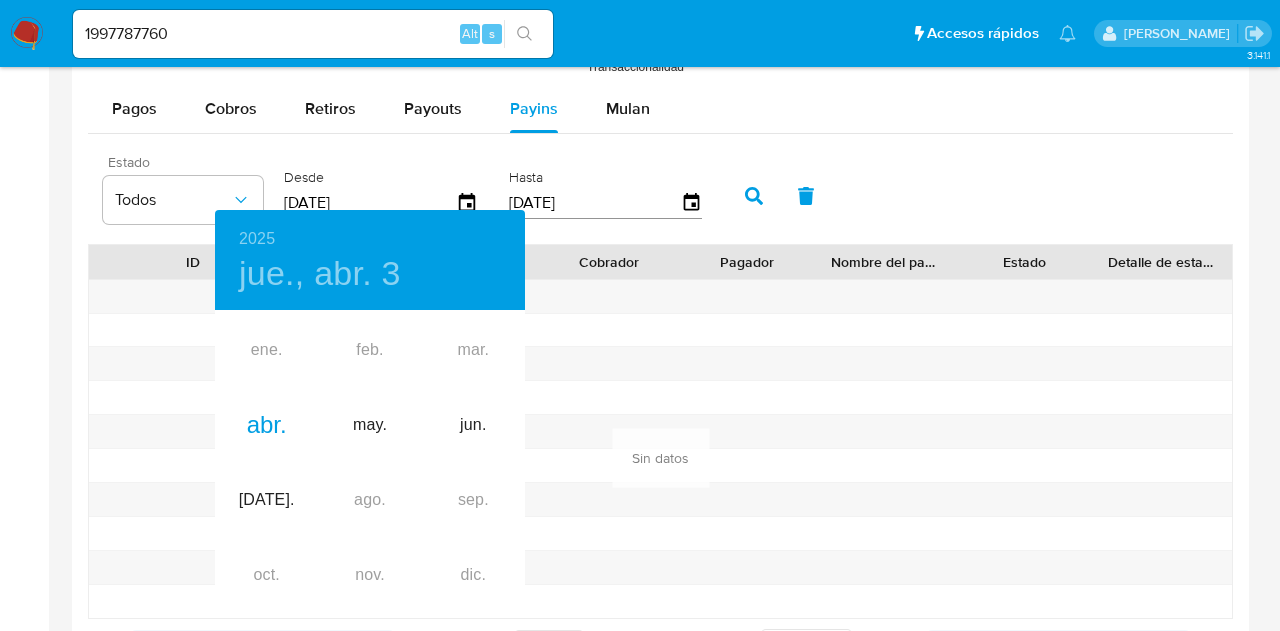 click at bounding box center [640, 315] 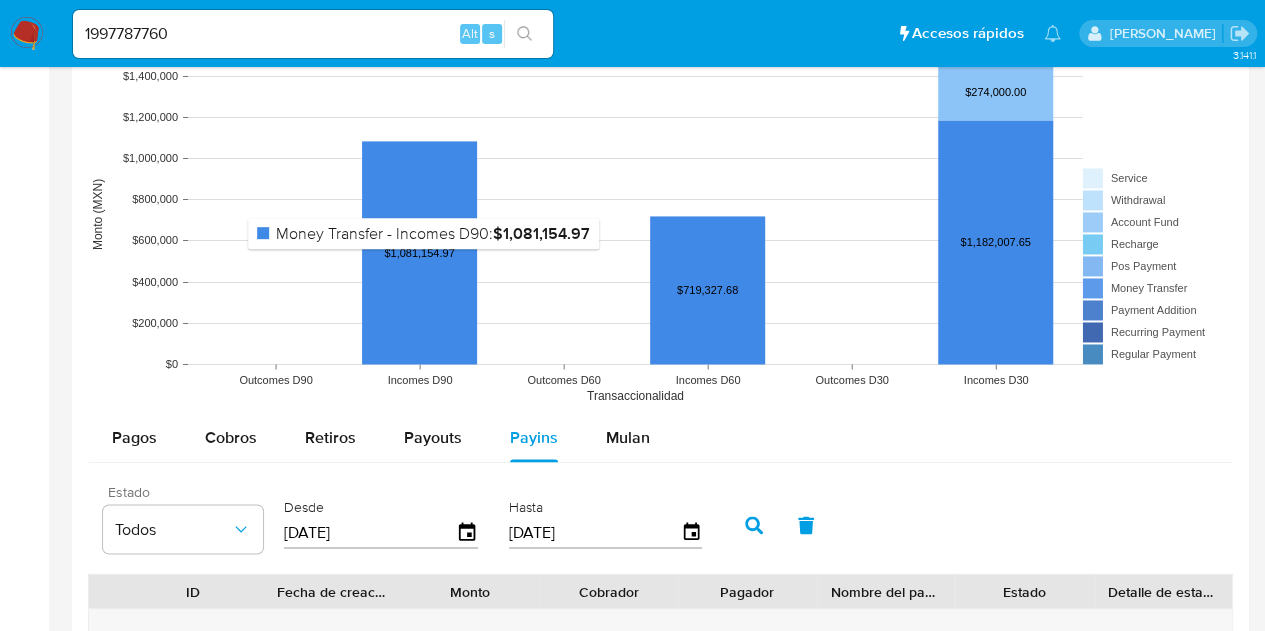 scroll, scrollTop: 1447, scrollLeft: 0, axis: vertical 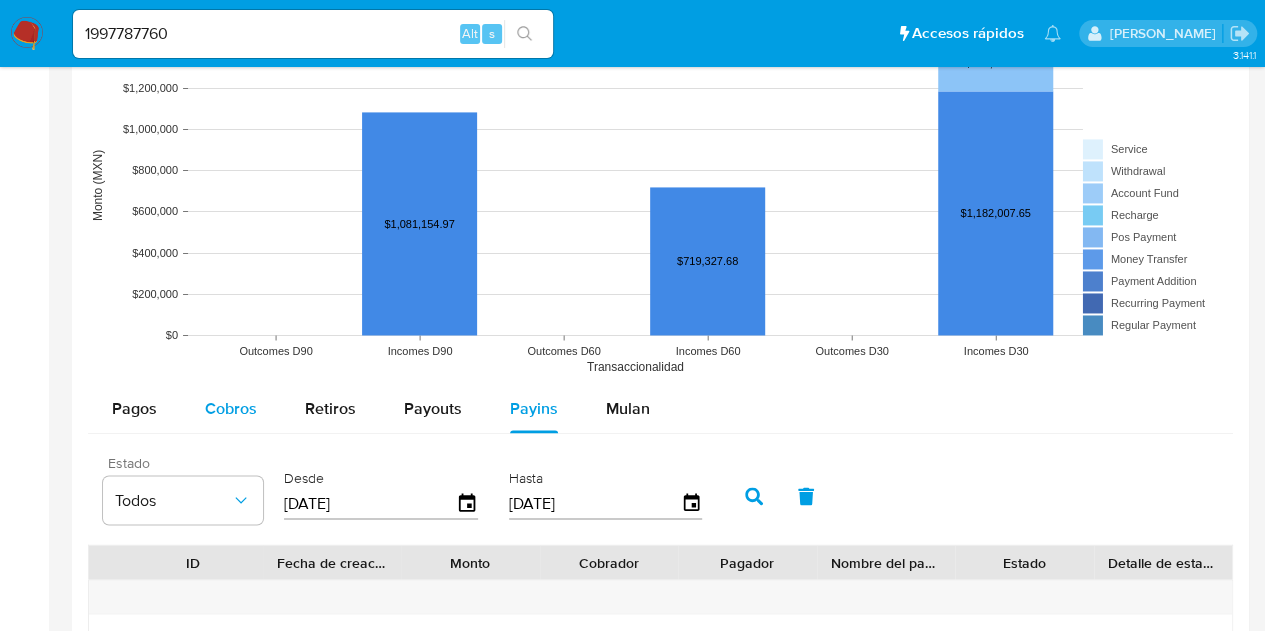 click on "Cobros" at bounding box center (231, 409) 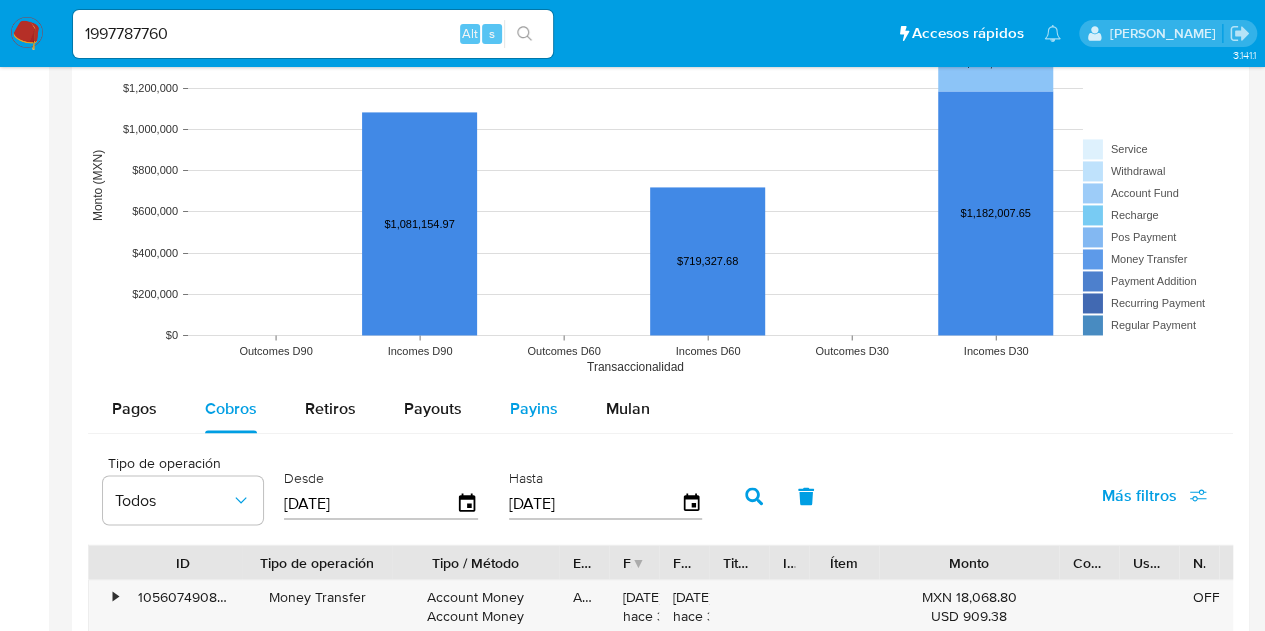 click on "Payins" at bounding box center (534, 408) 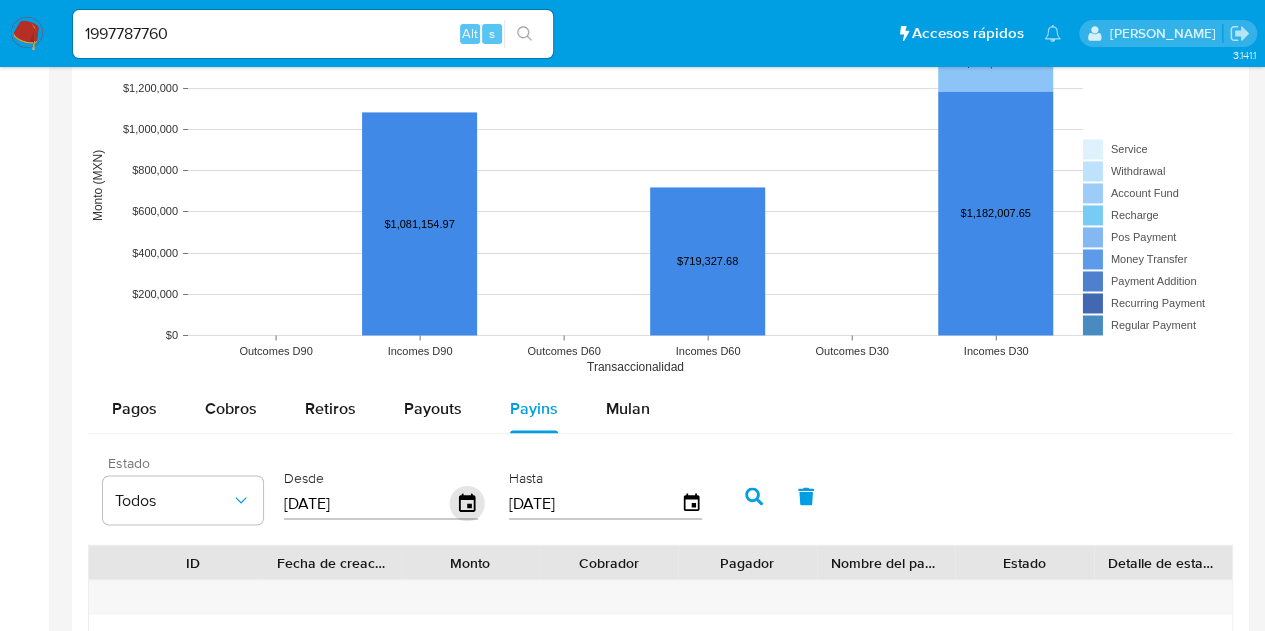 click 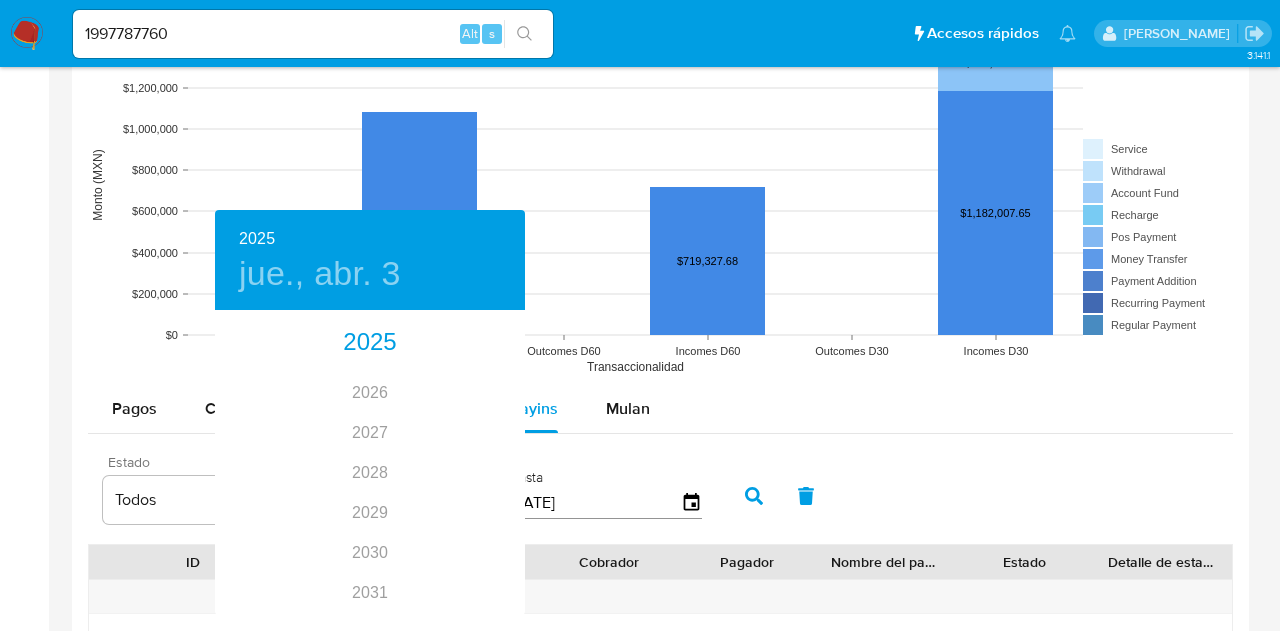 click at bounding box center [640, 315] 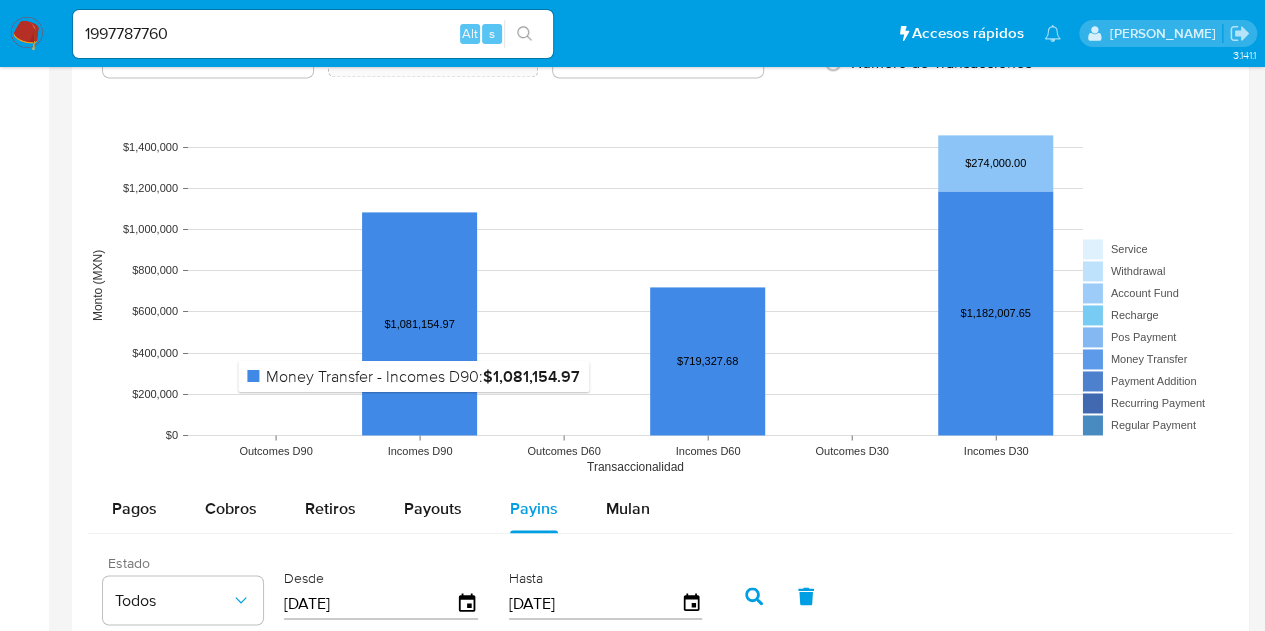 scroll, scrollTop: 1147, scrollLeft: 0, axis: vertical 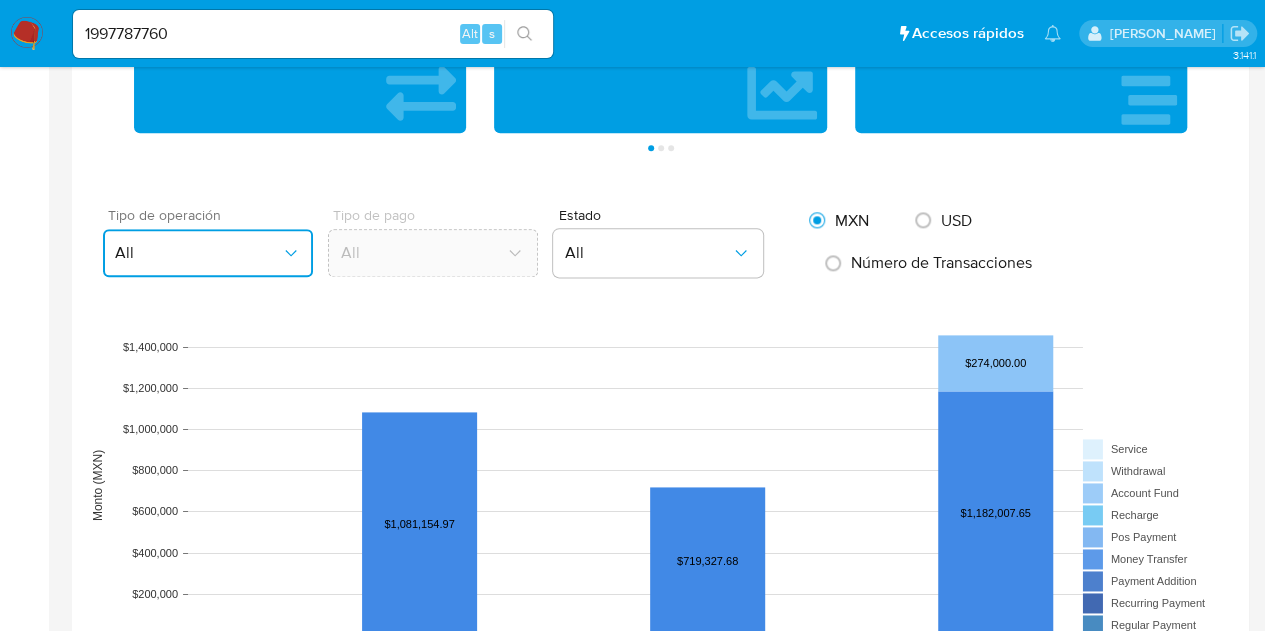 click on "All" at bounding box center (208, 253) 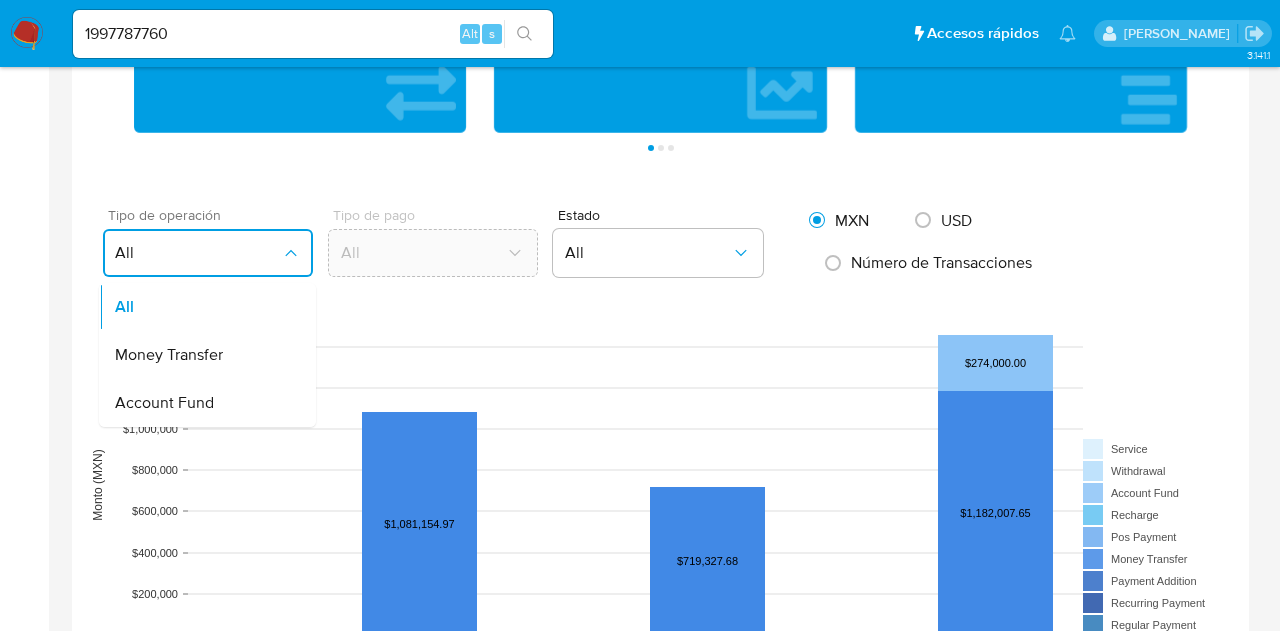 click on "All" at bounding box center (208, 253) 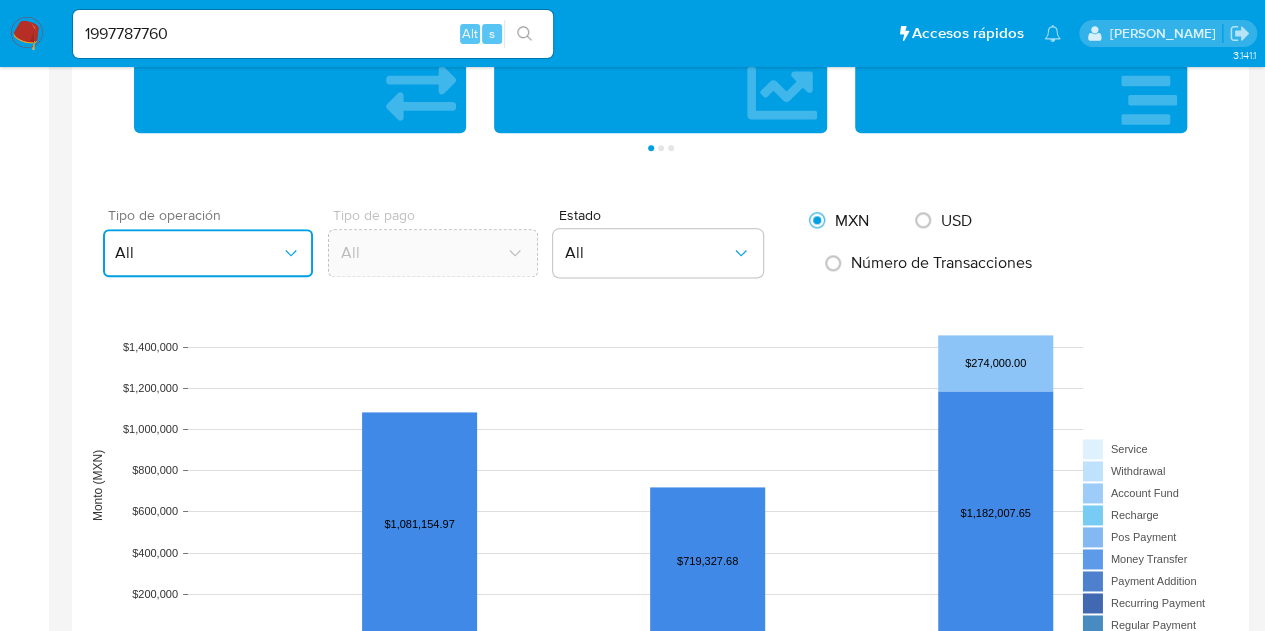 click on "All" at bounding box center [208, 253] 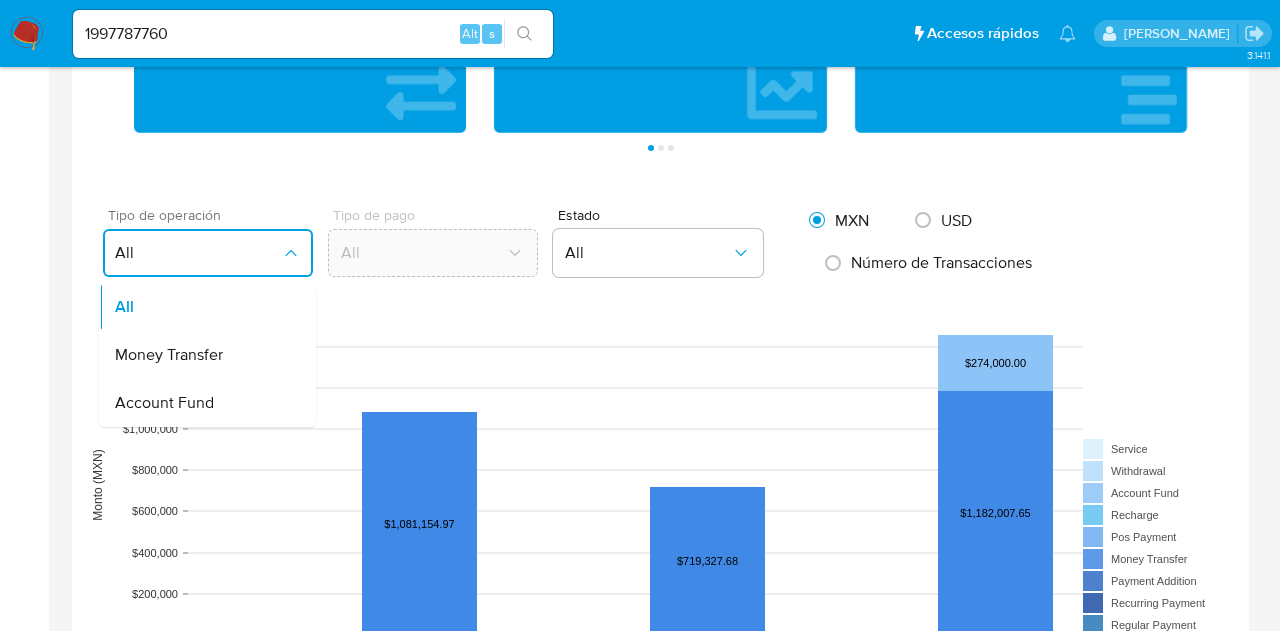 click on "All" at bounding box center [208, 253] 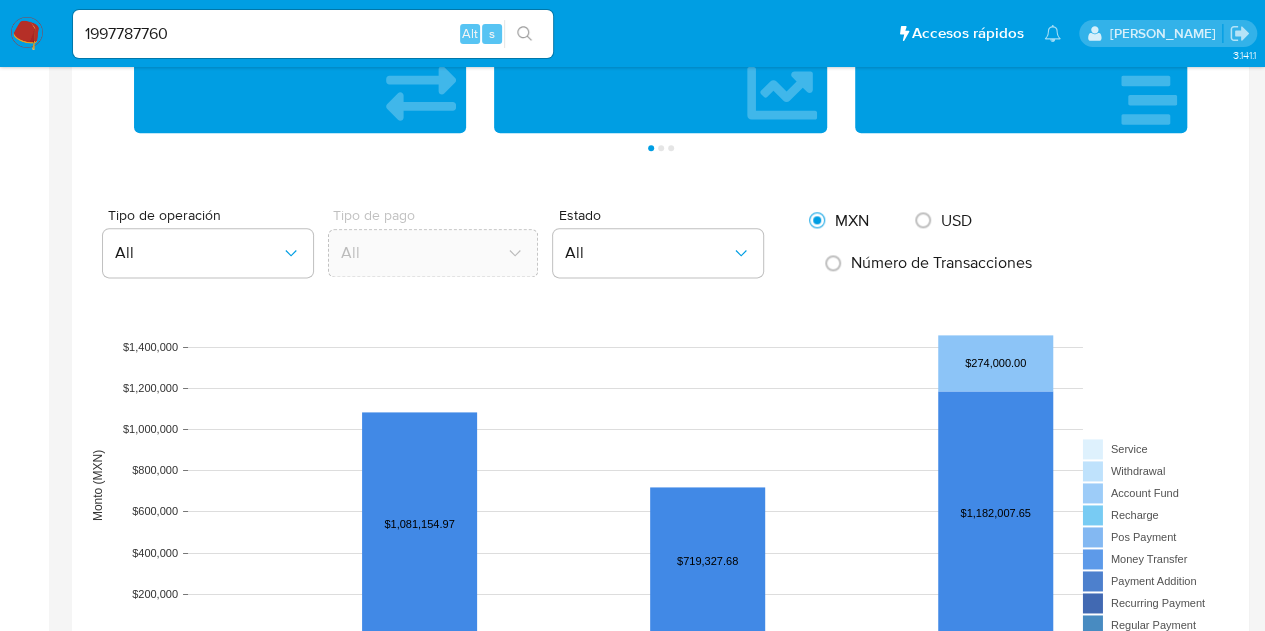 click 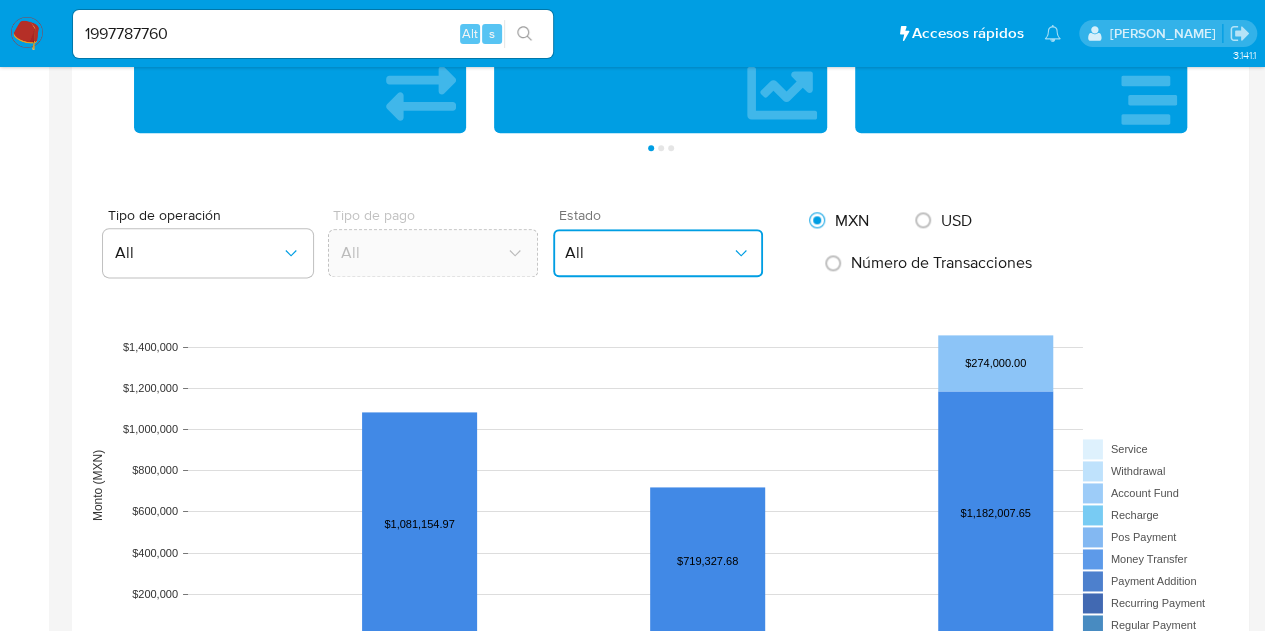click on "All" at bounding box center [658, 253] 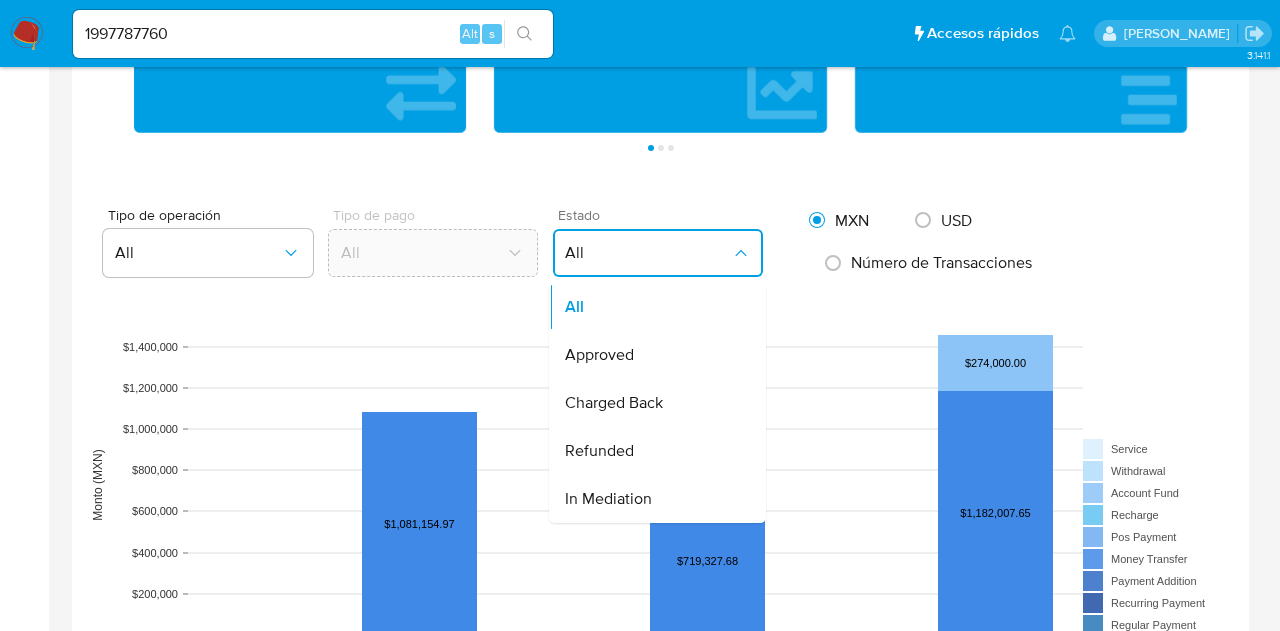 click on "All" at bounding box center (658, 253) 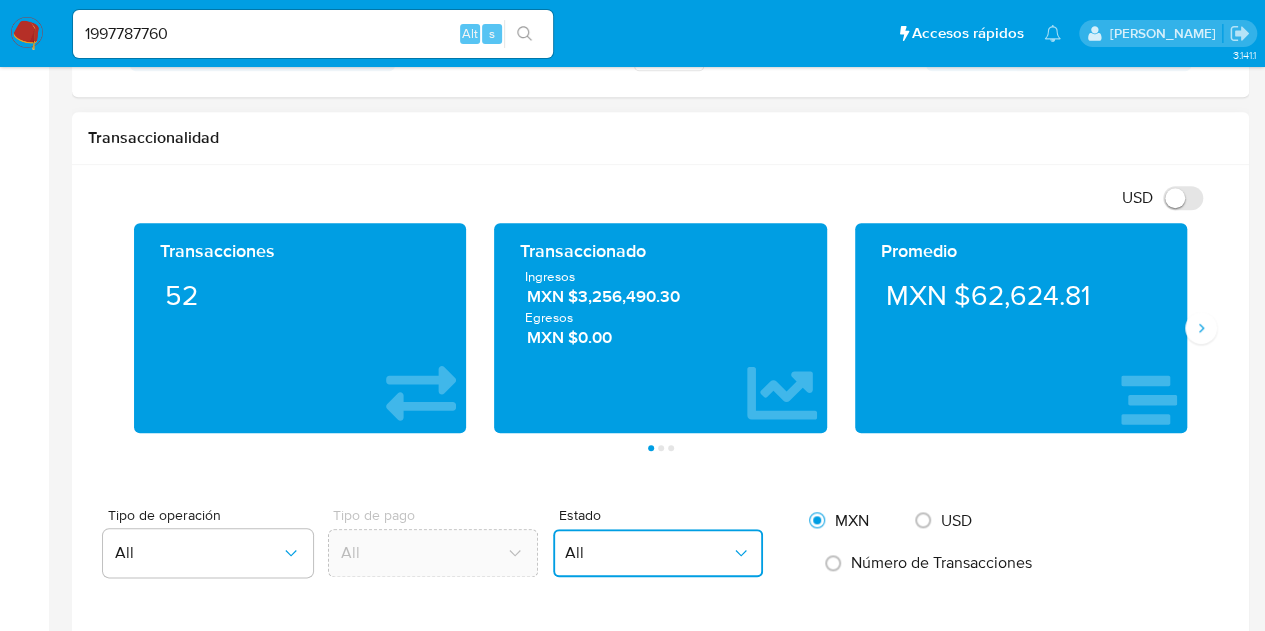 scroll, scrollTop: 547, scrollLeft: 0, axis: vertical 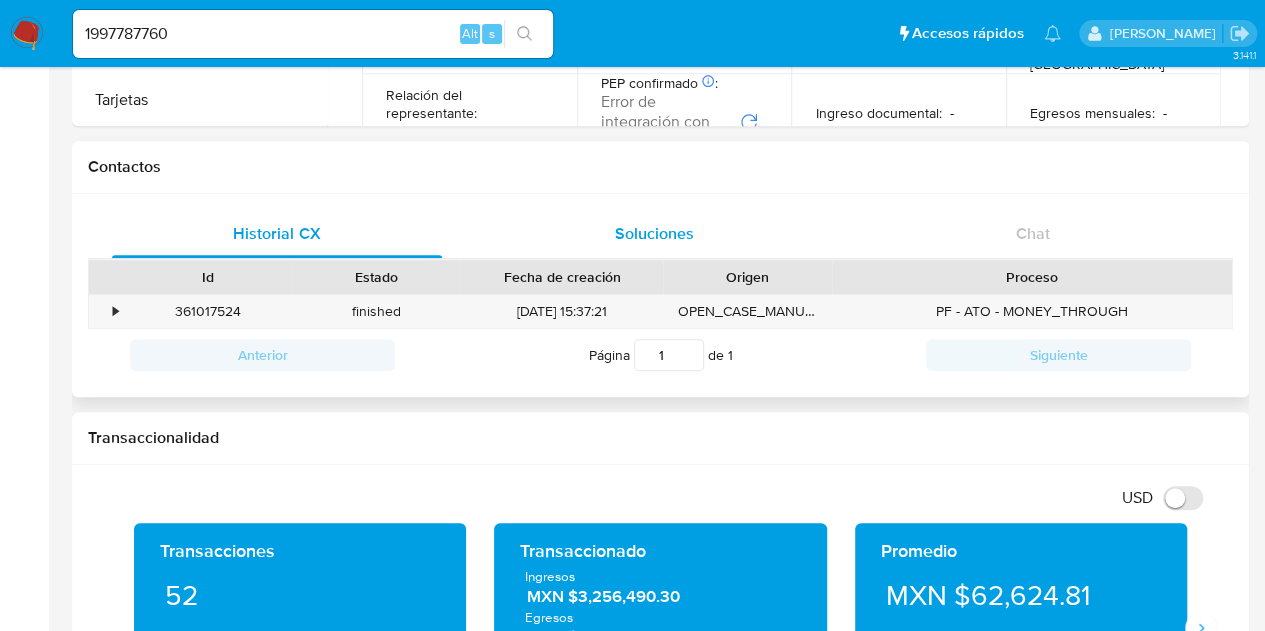 click on "Soluciones" at bounding box center [654, 233] 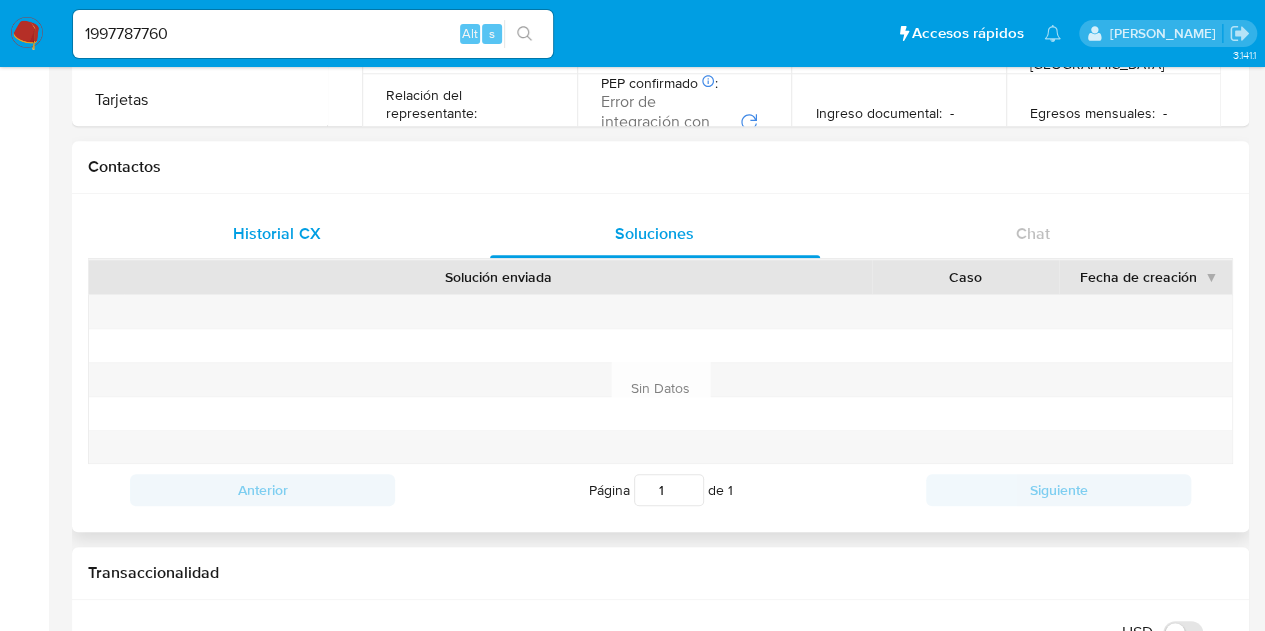 click on "Historial CX" at bounding box center (277, 234) 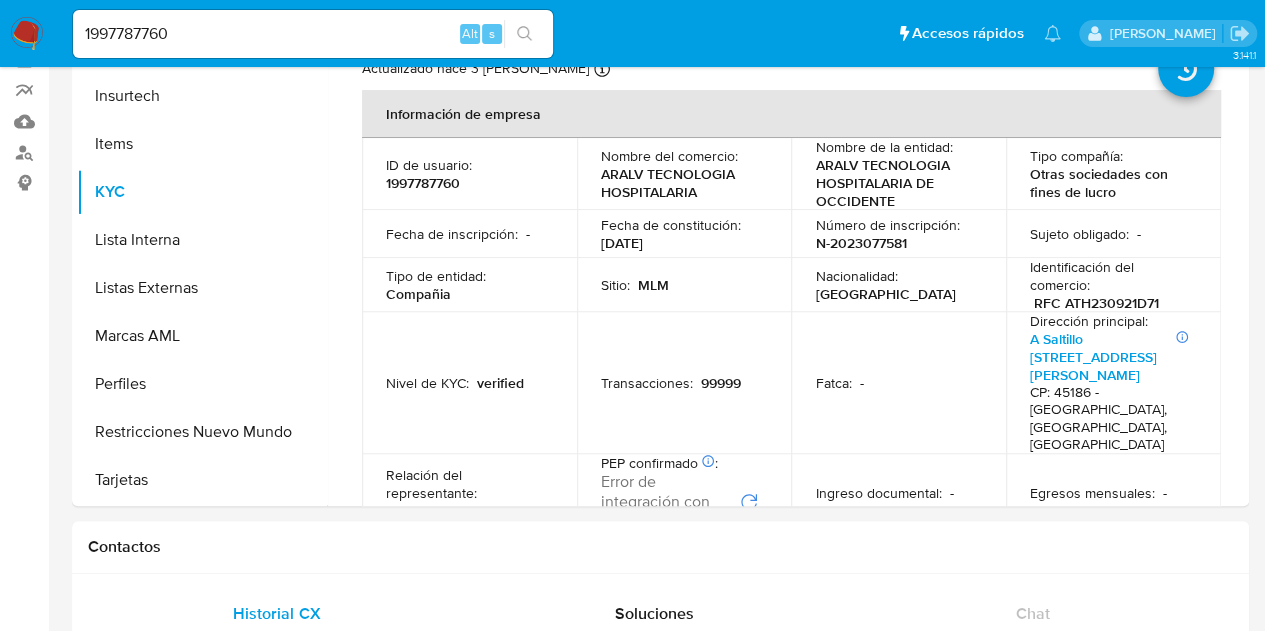 scroll, scrollTop: 47, scrollLeft: 0, axis: vertical 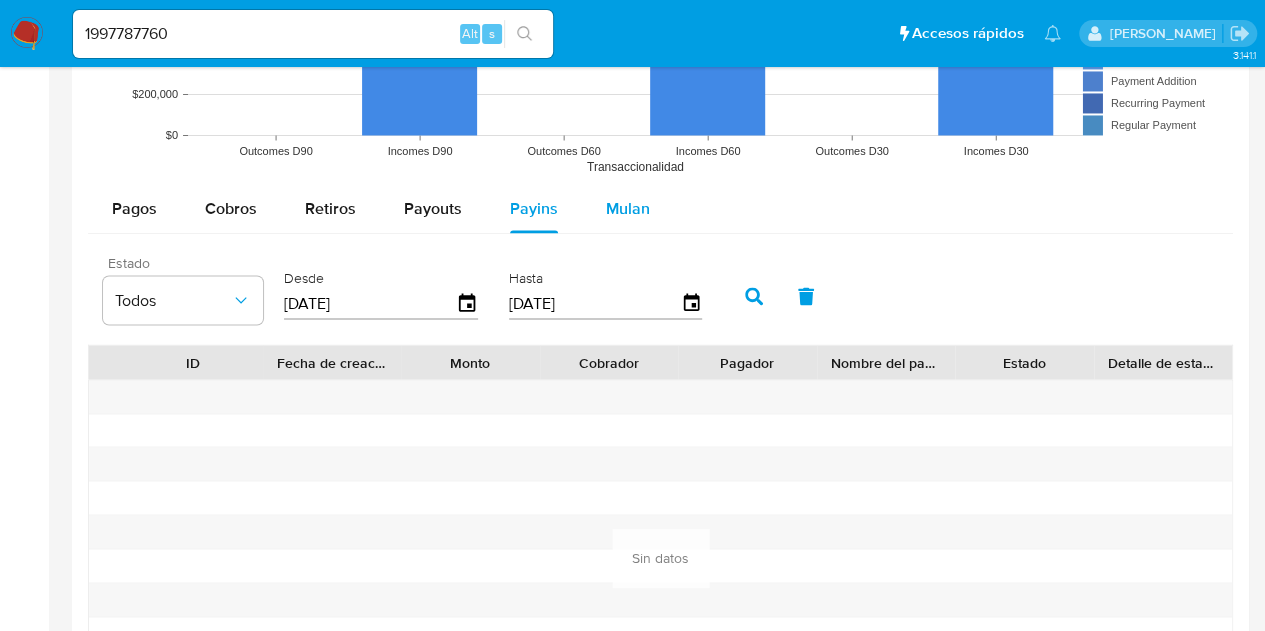 click on "Mulan" at bounding box center (628, 208) 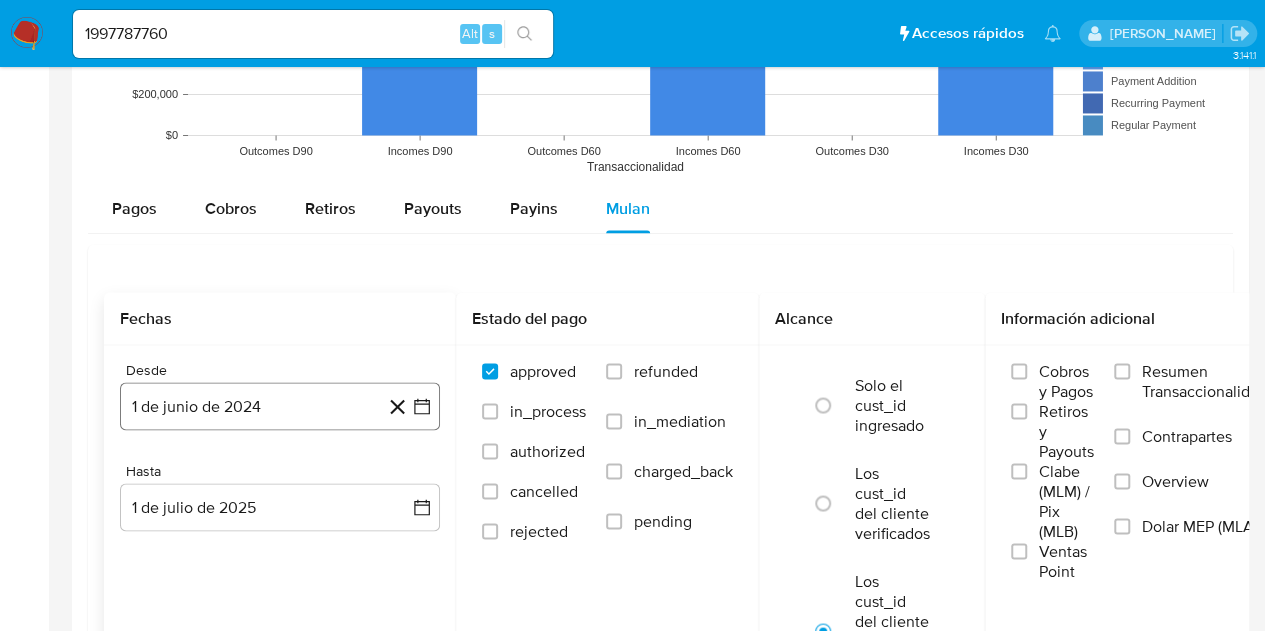 click on "1 de junio de 2024" at bounding box center [280, 406] 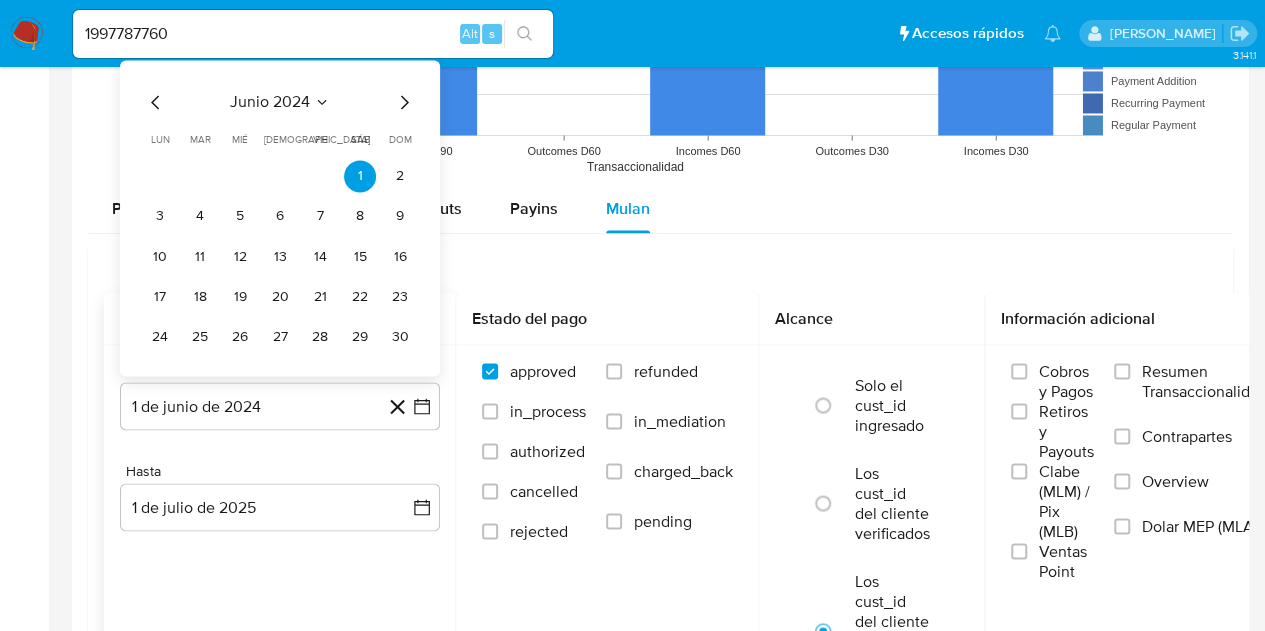 click 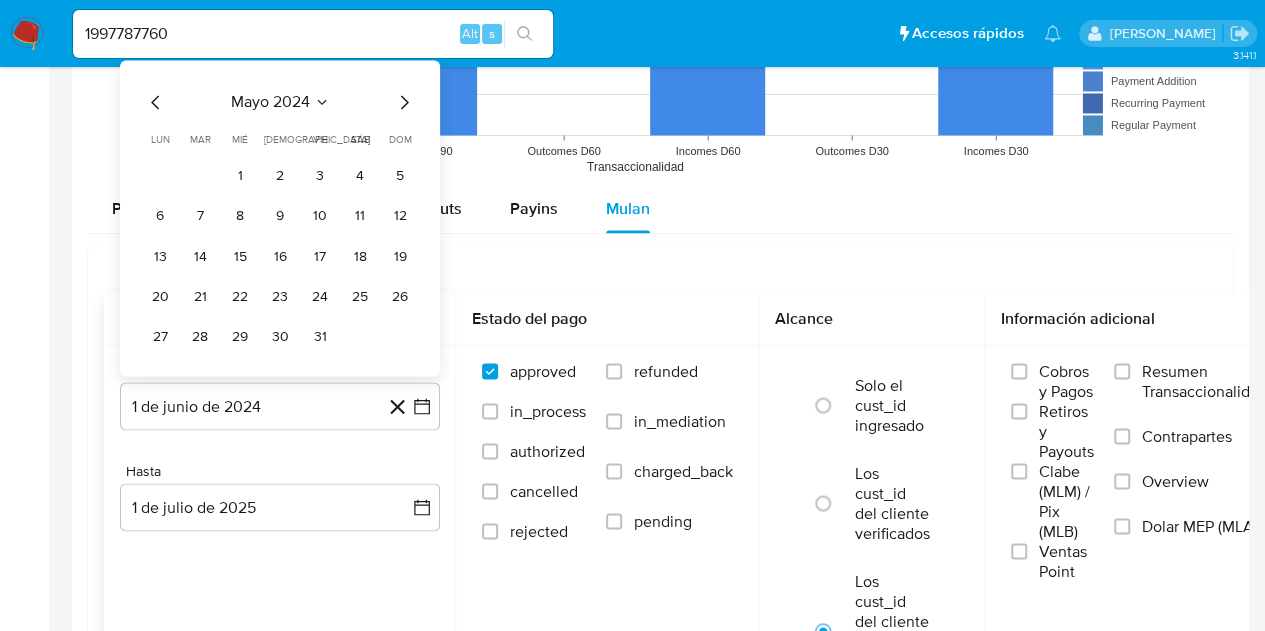 click 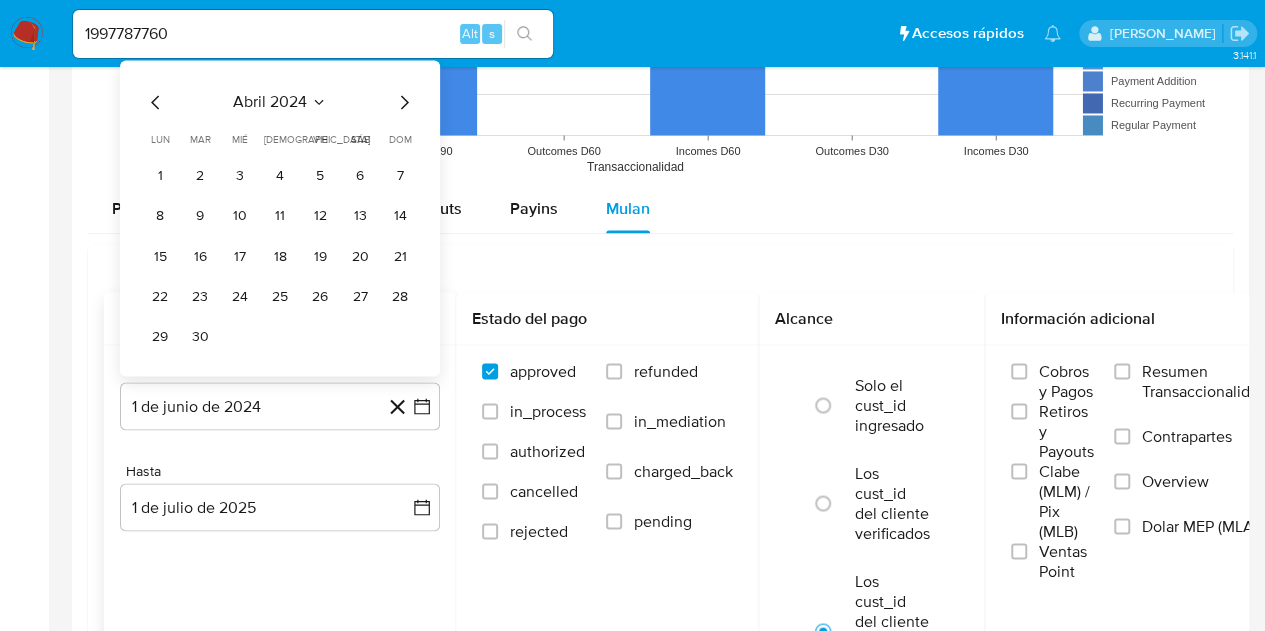 click 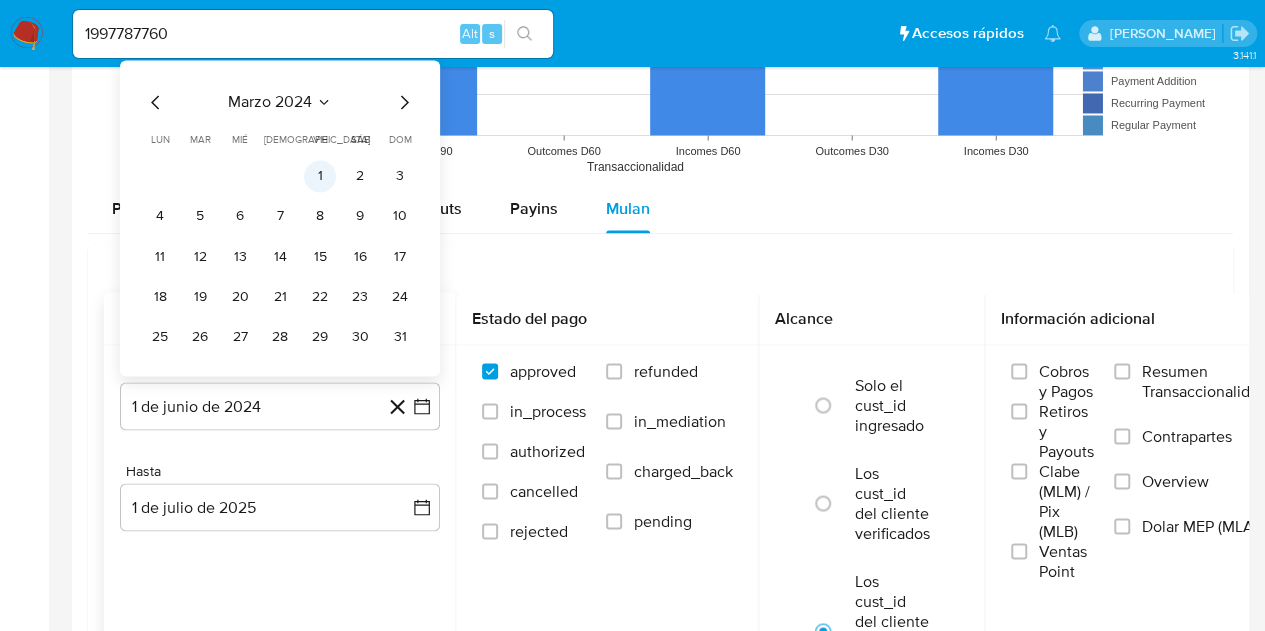 click on "1" at bounding box center (320, 176) 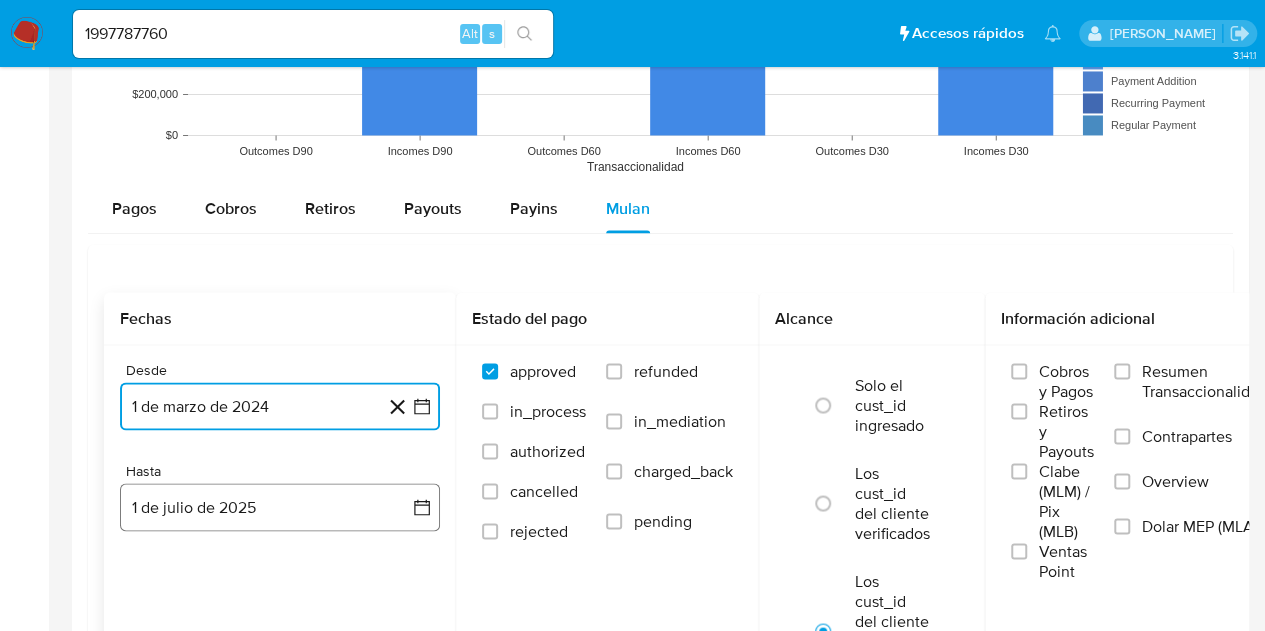 click on "1 de julio de 2025" at bounding box center (280, 507) 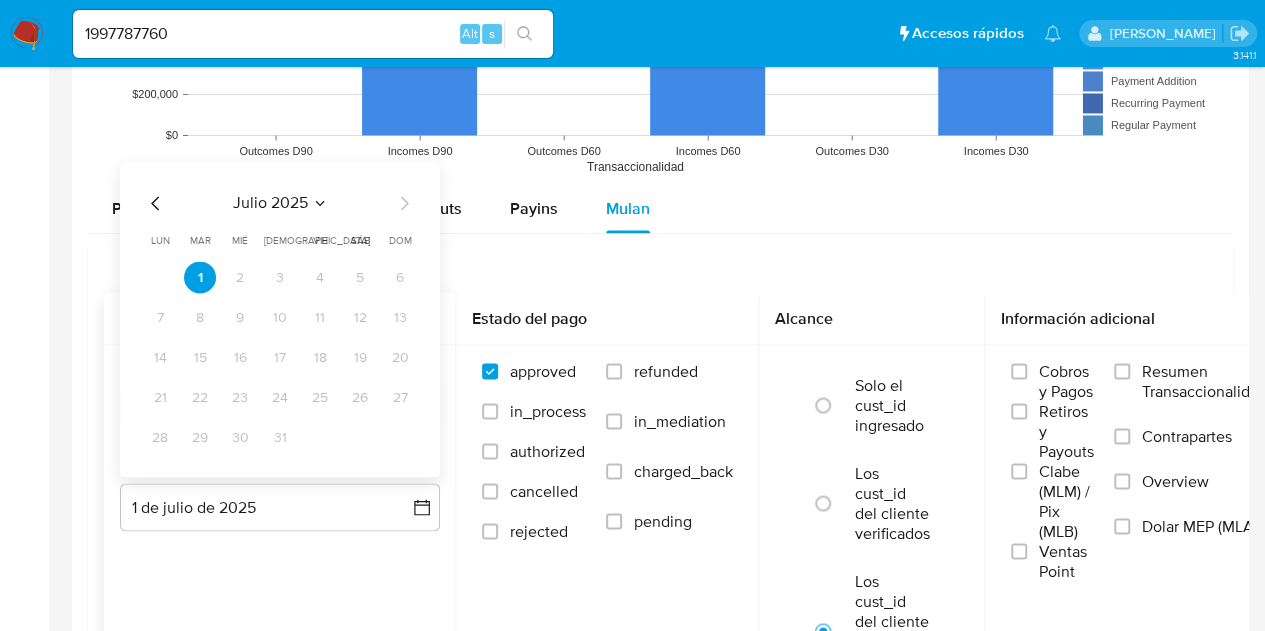 click 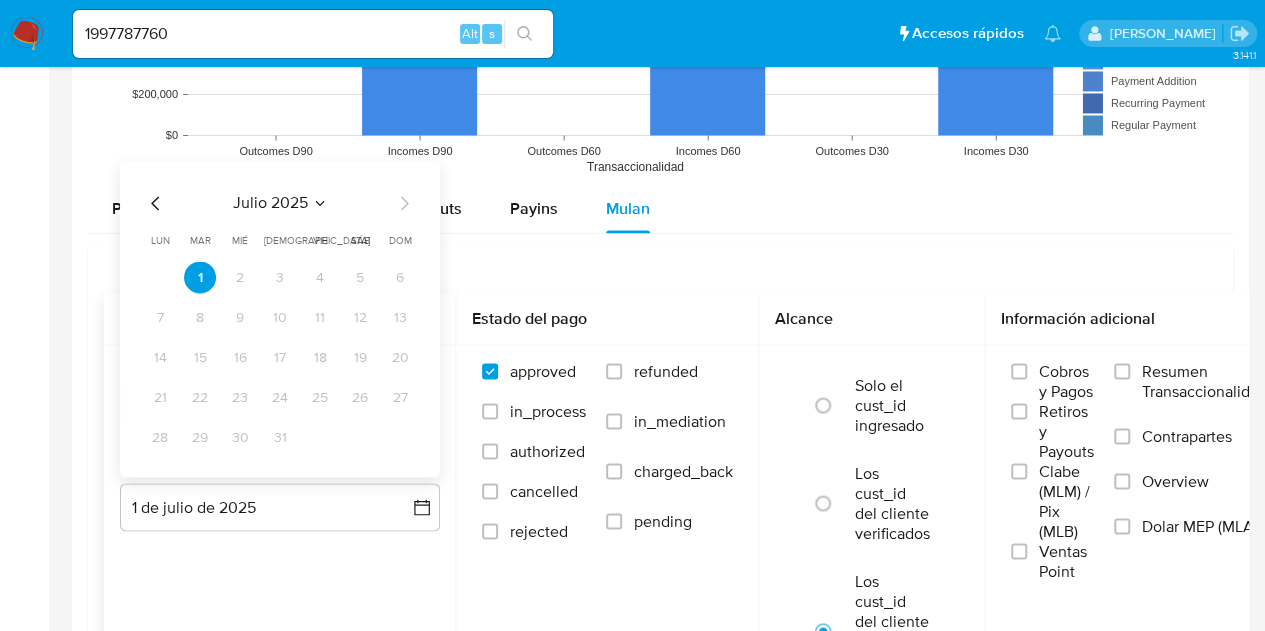 click on "lun" at bounding box center (160, 240) 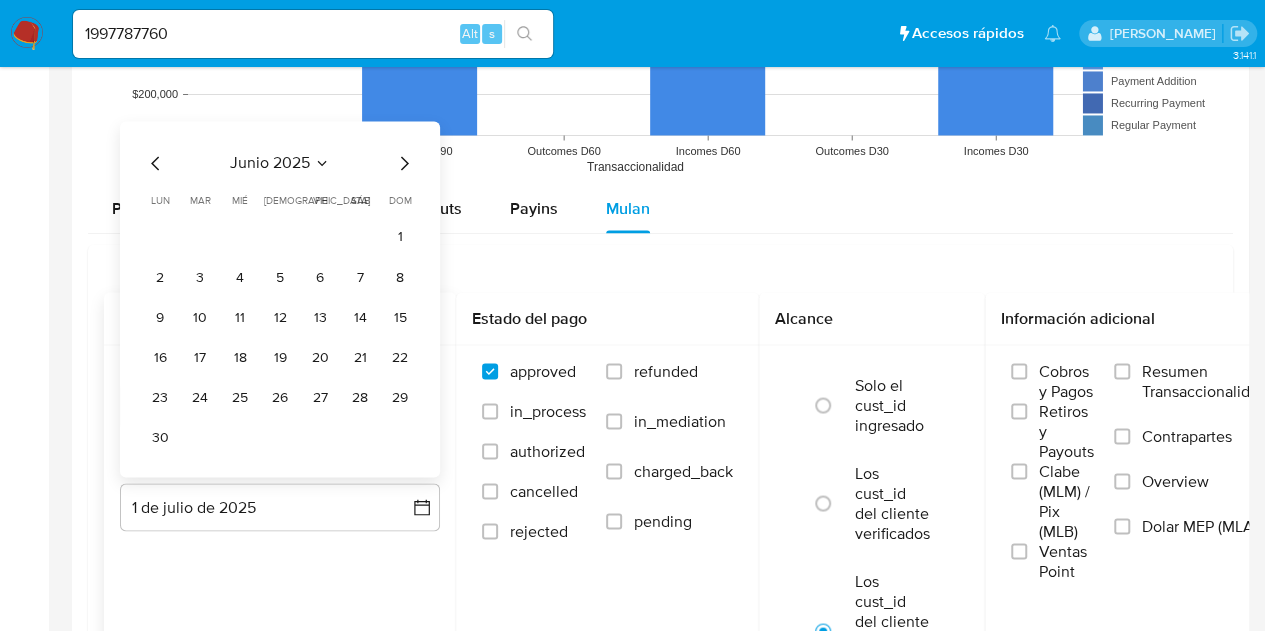 click 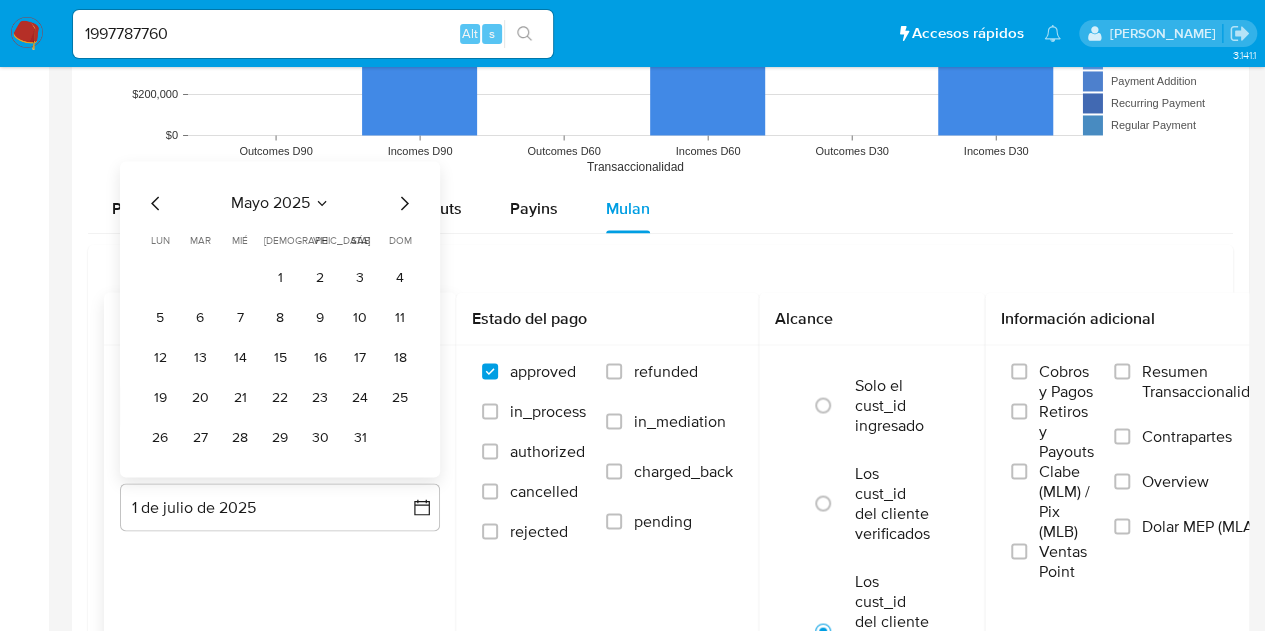 click 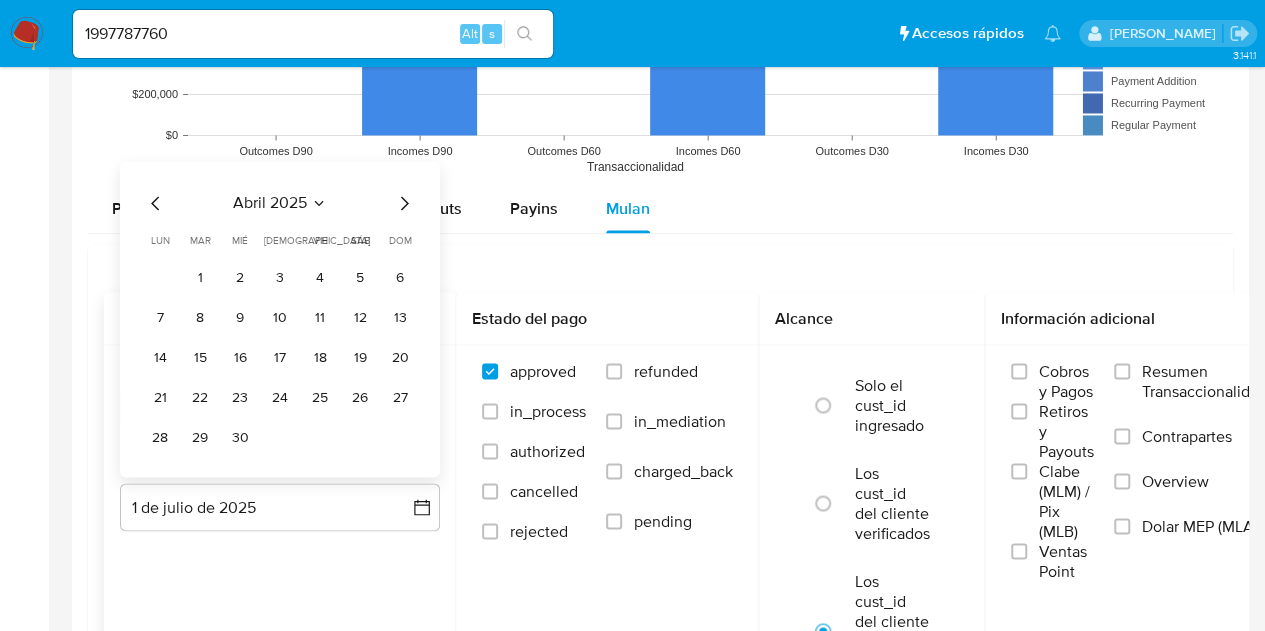 click 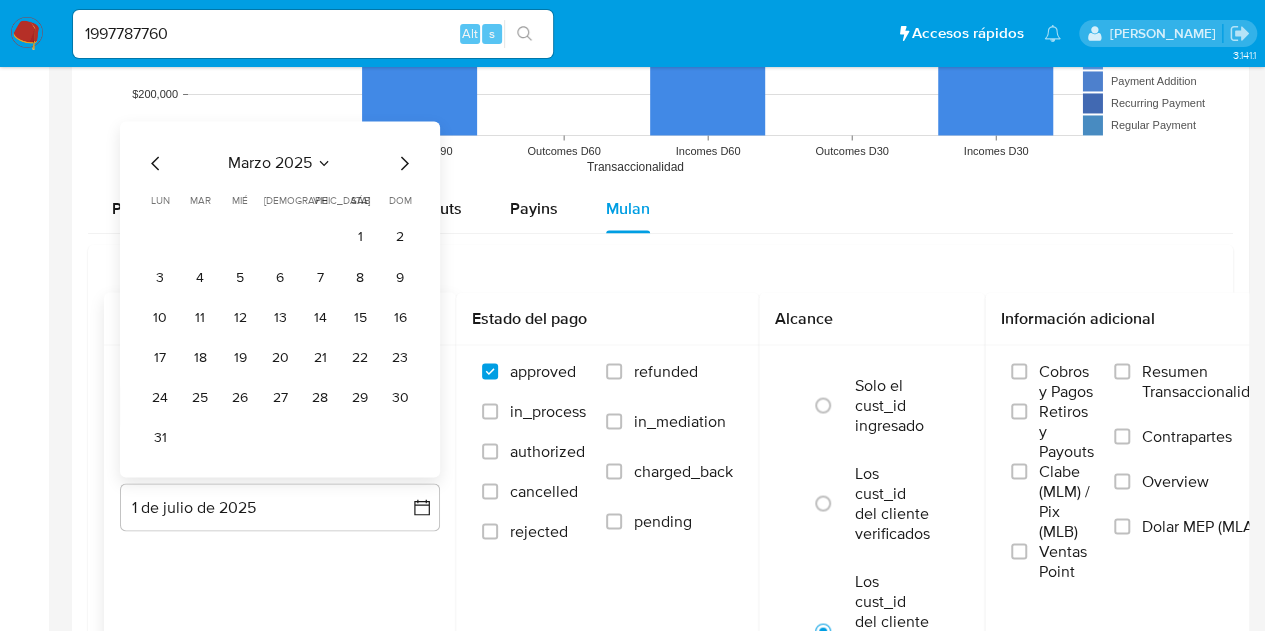 click on "31" at bounding box center (280, 437) 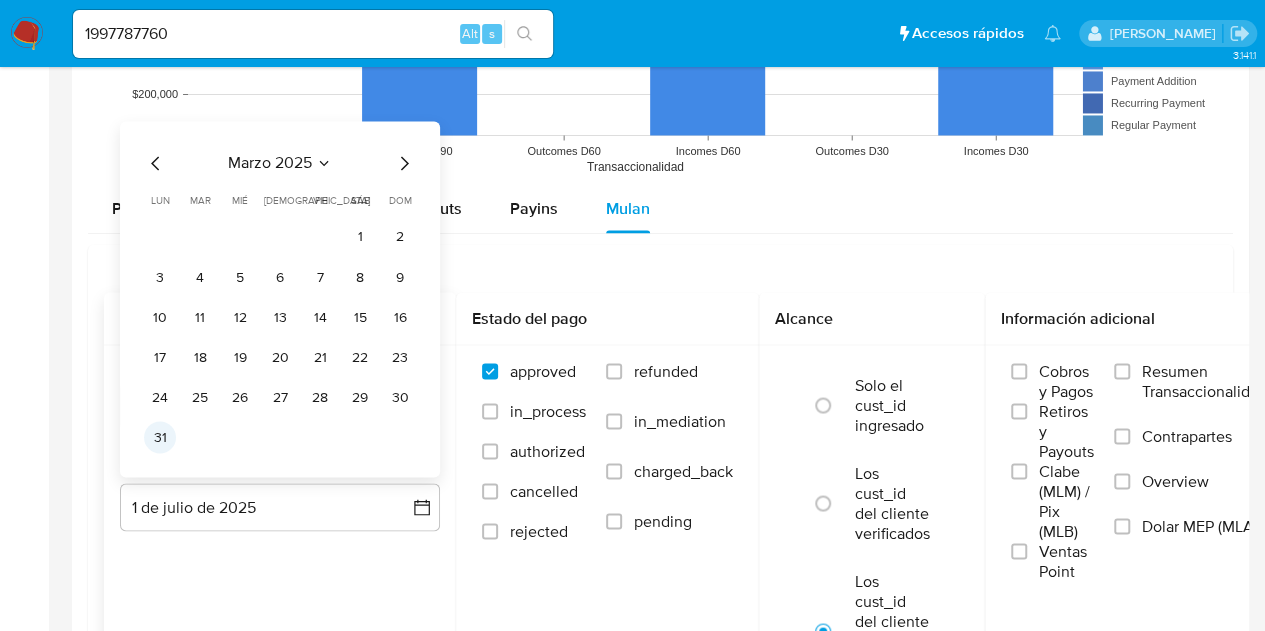 click on "31" at bounding box center [160, 437] 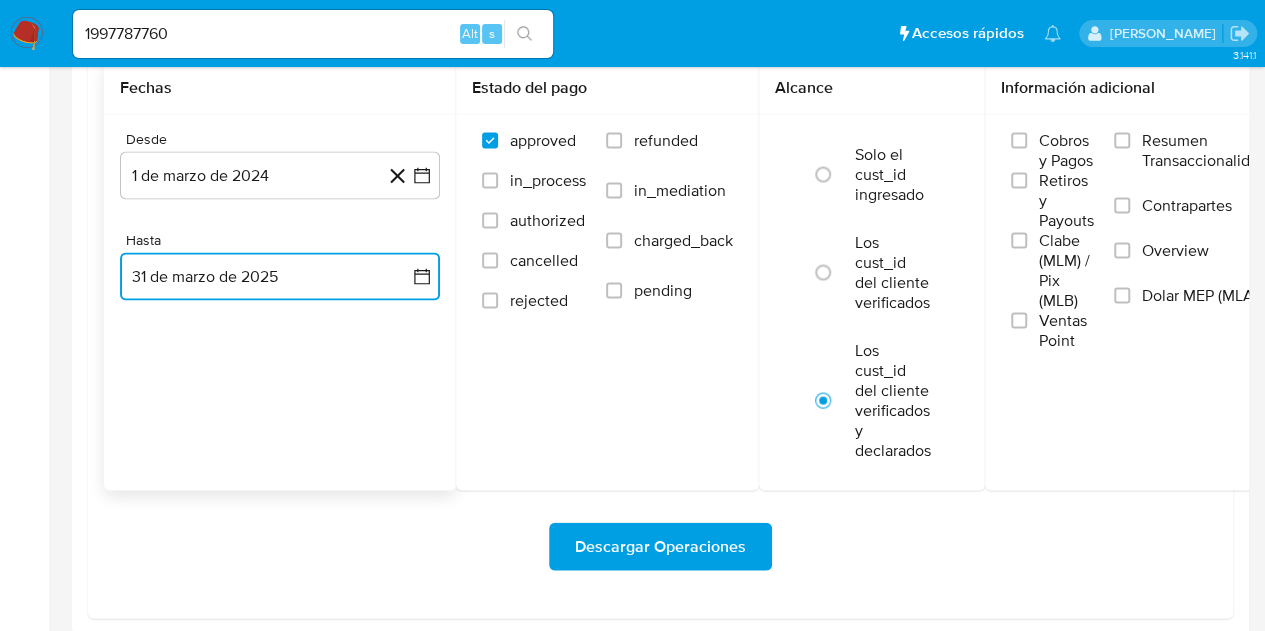 scroll, scrollTop: 1847, scrollLeft: 0, axis: vertical 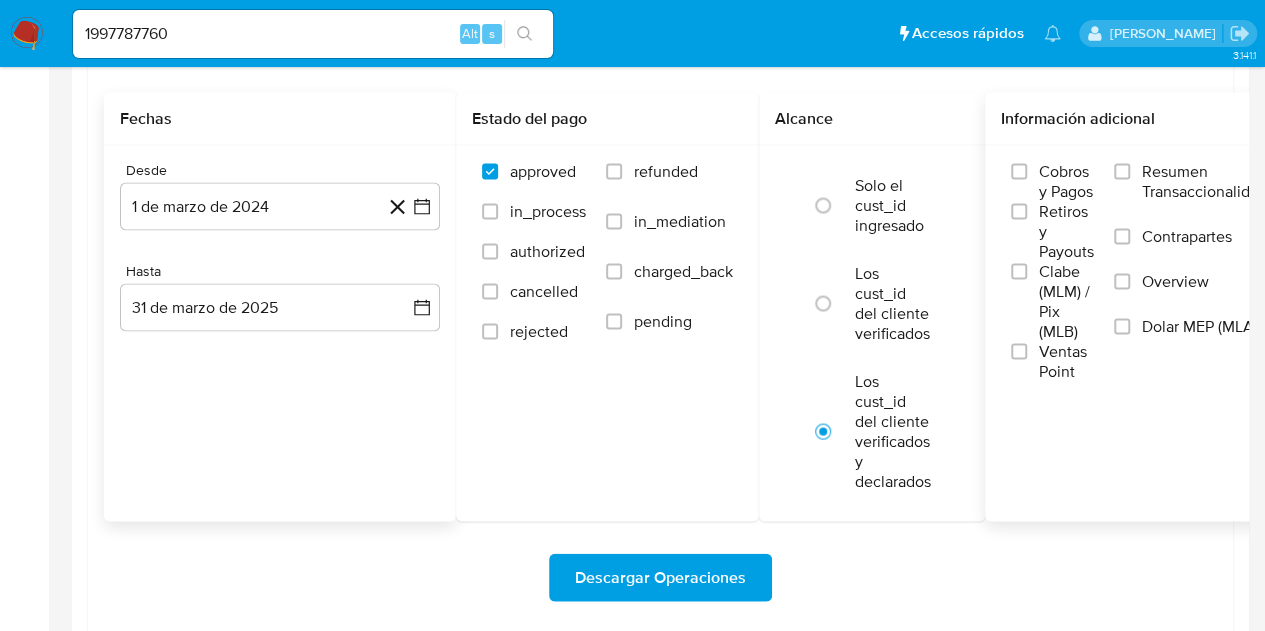 click on "Cobros y Pagos" at bounding box center (1052, 181) 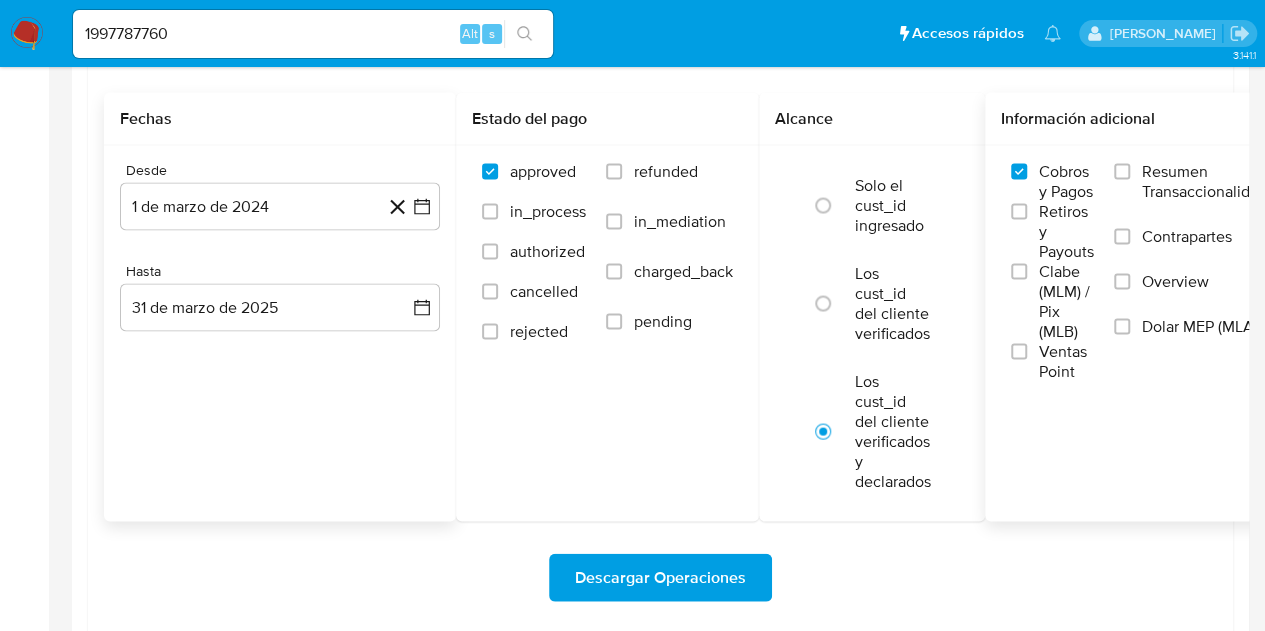 click on "Resumen Transaccionalidad" at bounding box center (1190, 193) 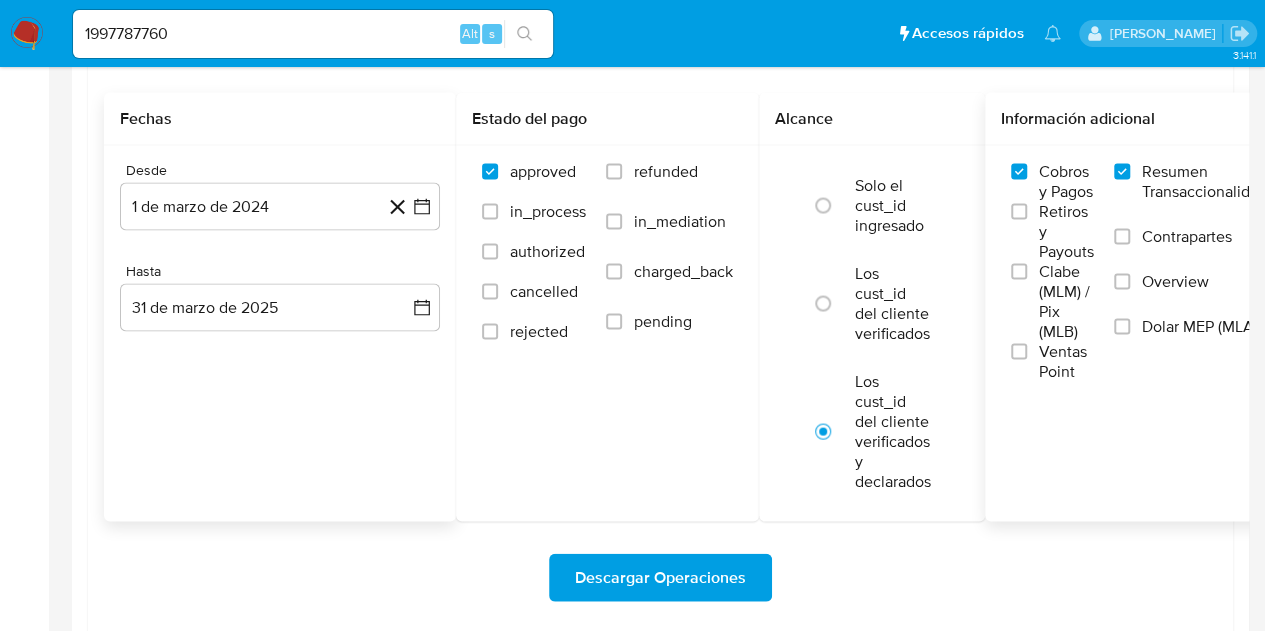 click on "Descargar Operaciones" at bounding box center [660, 577] 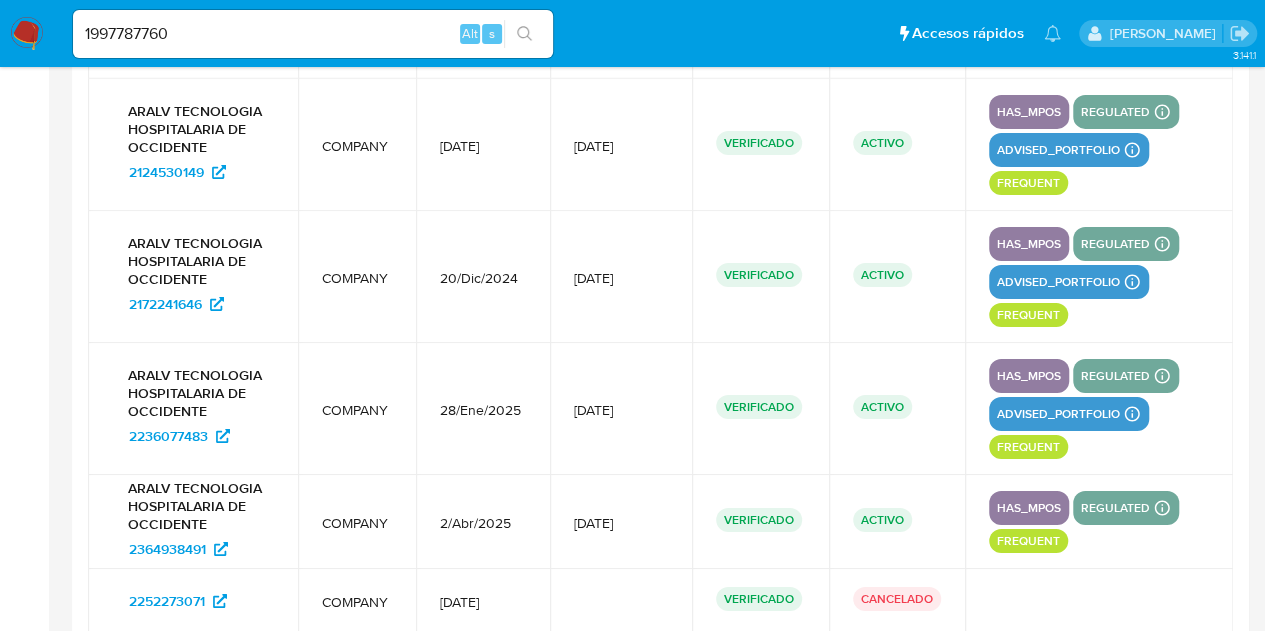 scroll, scrollTop: 3342, scrollLeft: 0, axis: vertical 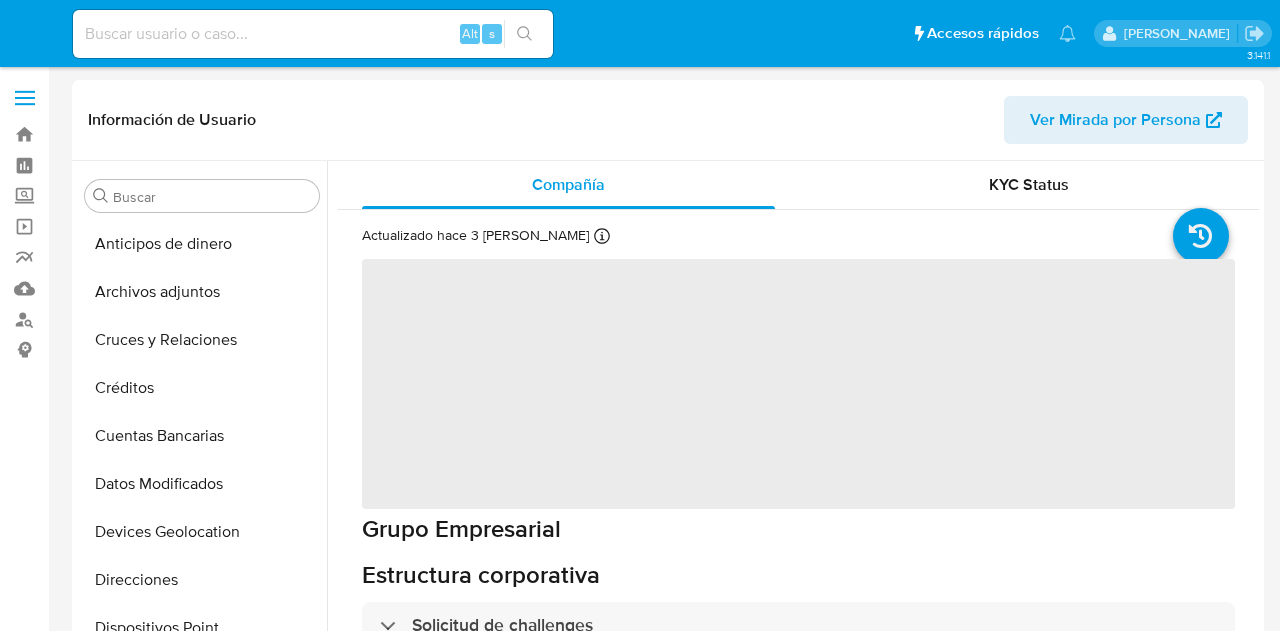 select on "10" 